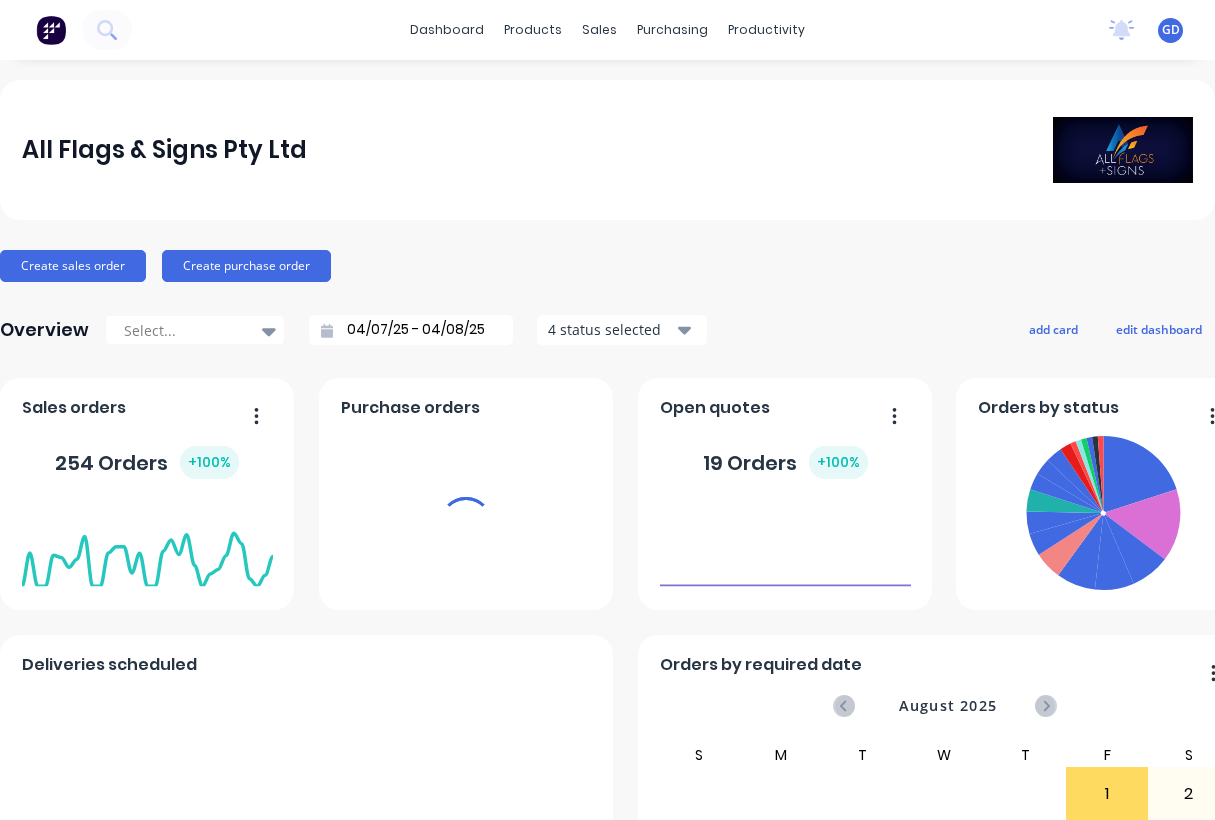 scroll, scrollTop: 0, scrollLeft: 0, axis: both 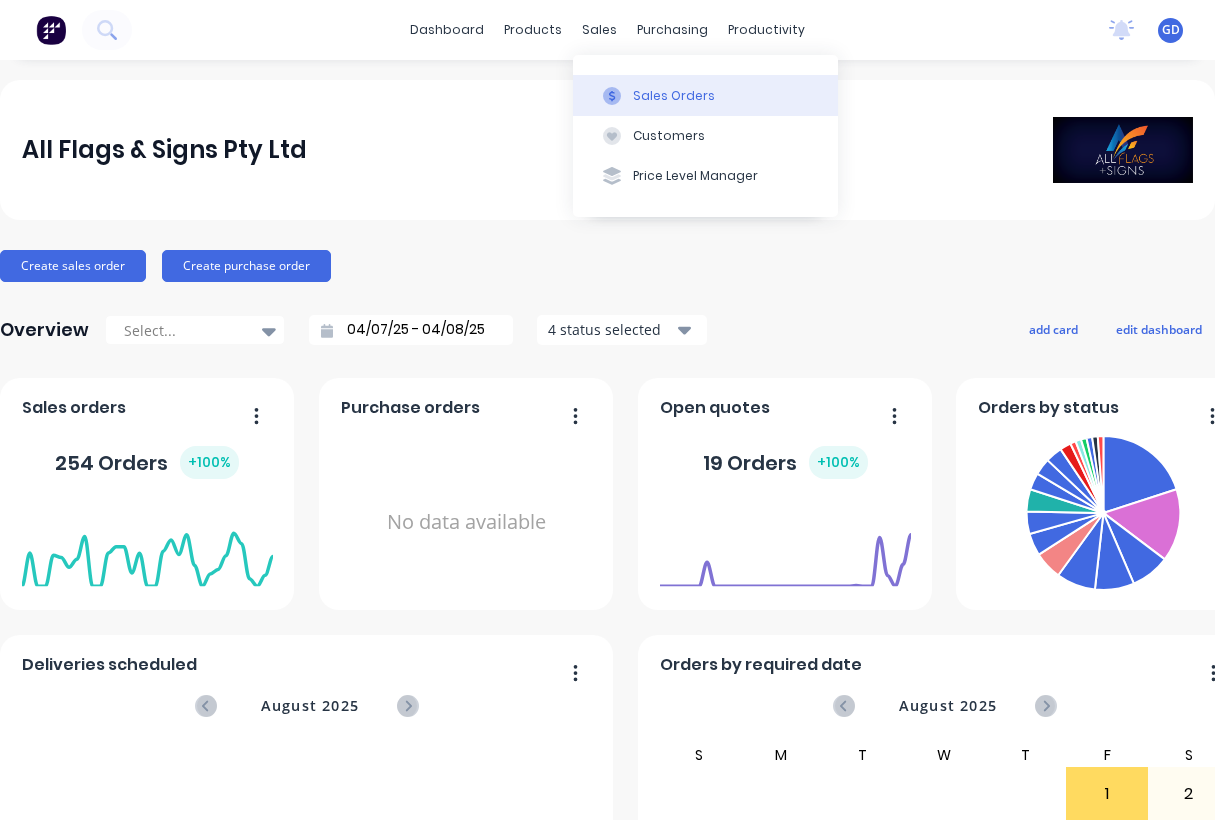click on "Sales Orders" at bounding box center (674, 96) 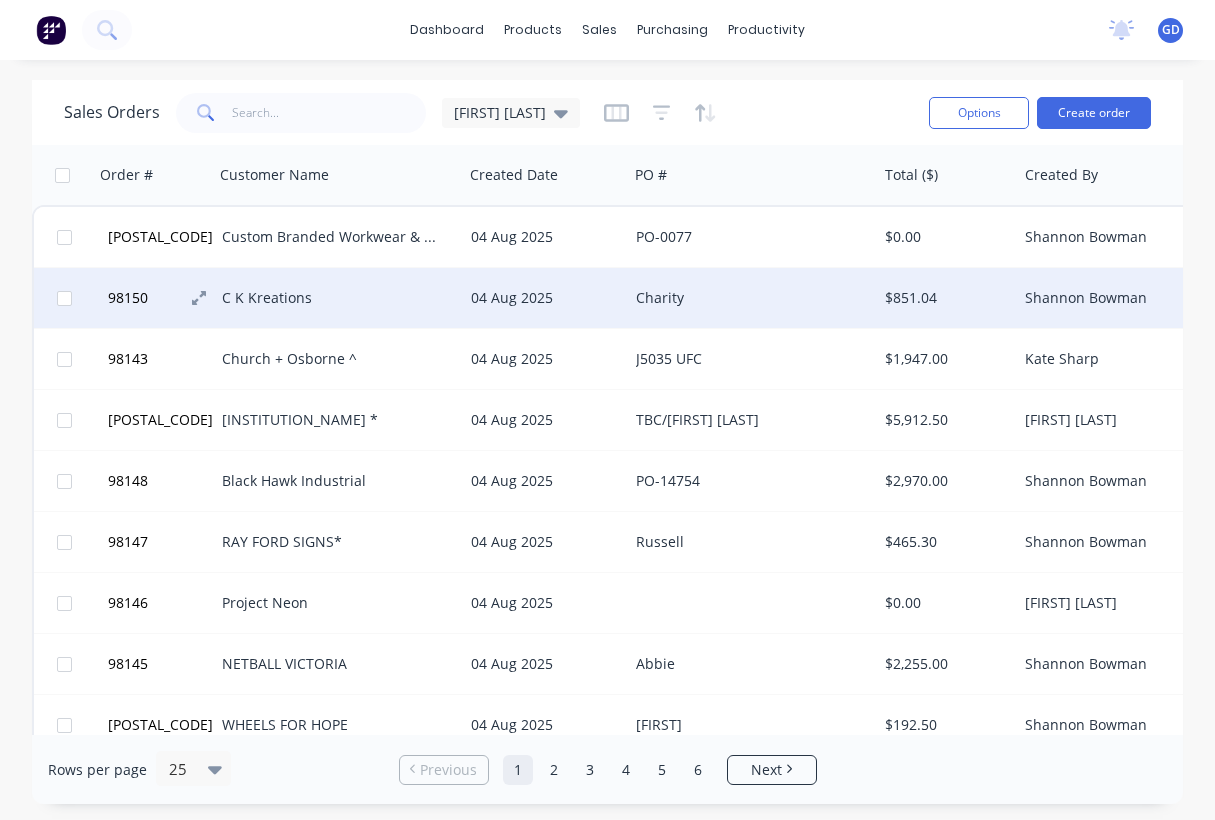 click on "98150" at bounding box center (128, 298) 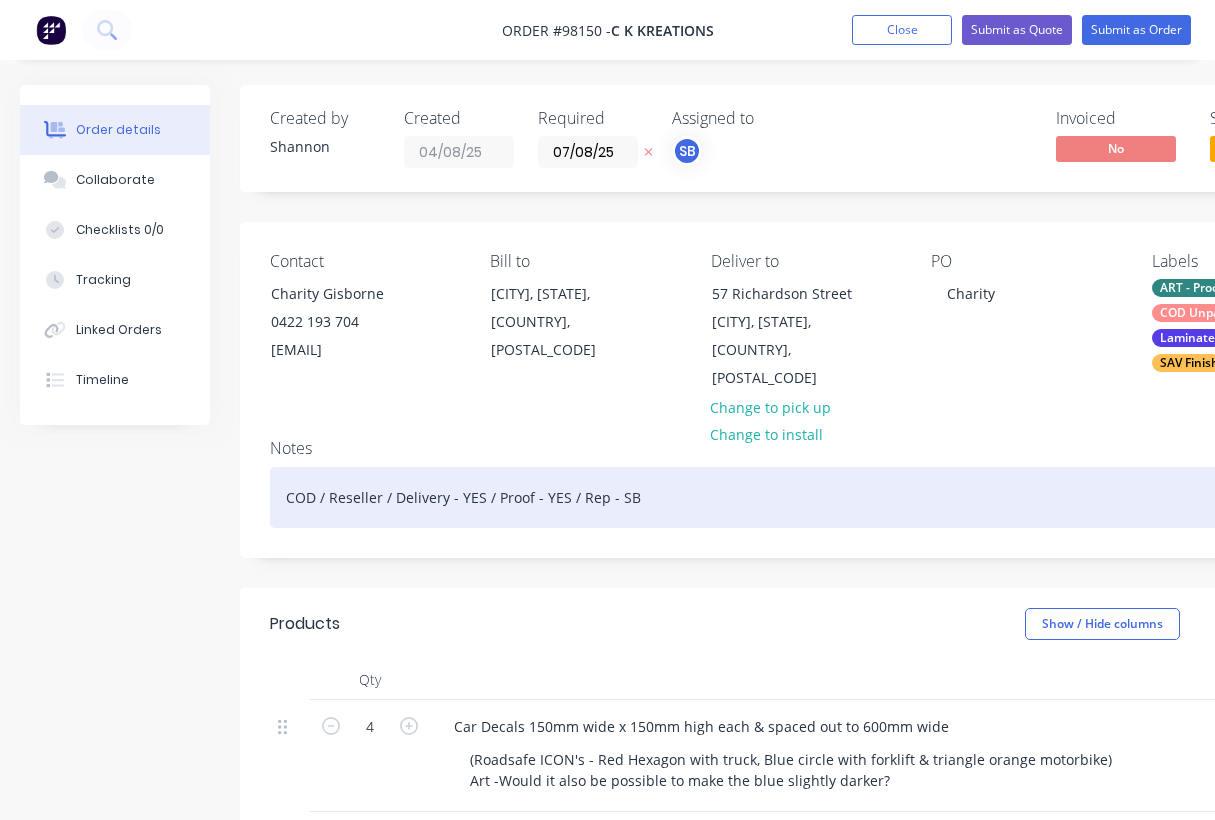 type on "$39.30" 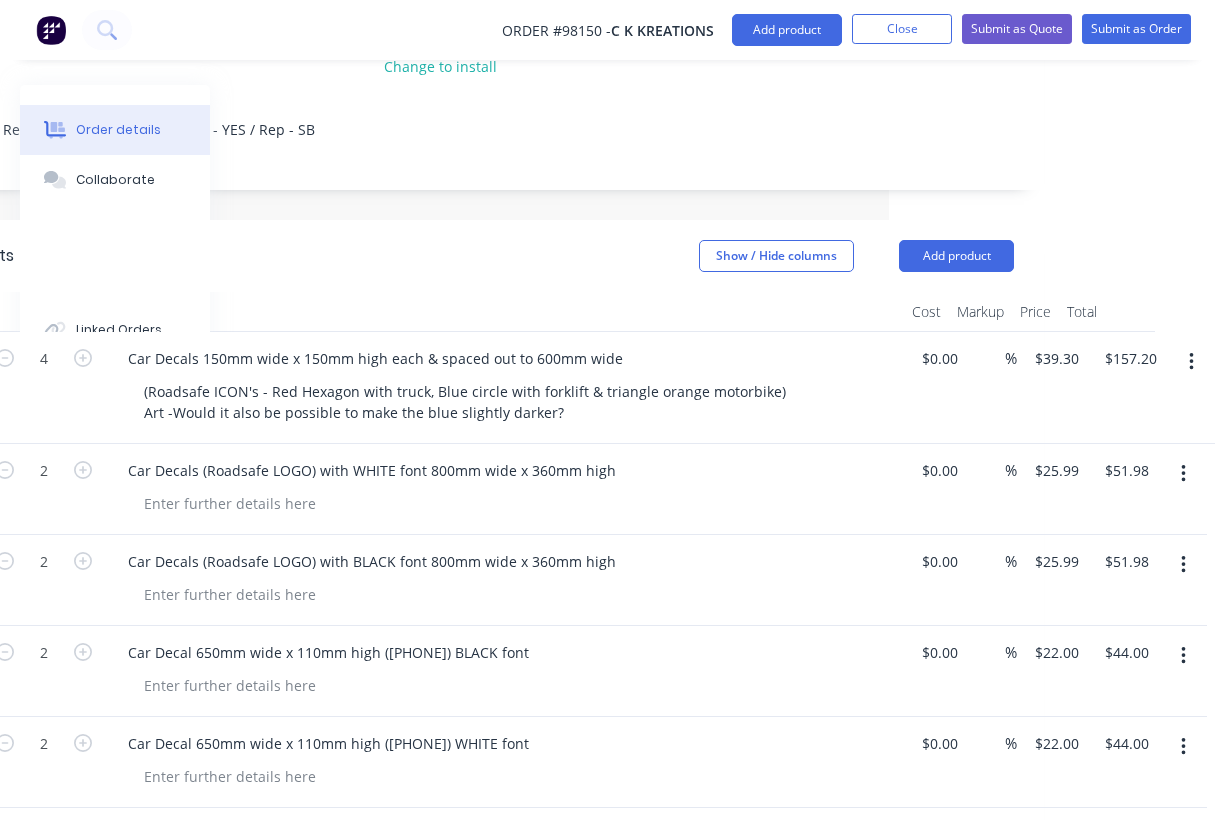scroll, scrollTop: 23, scrollLeft: 326, axis: both 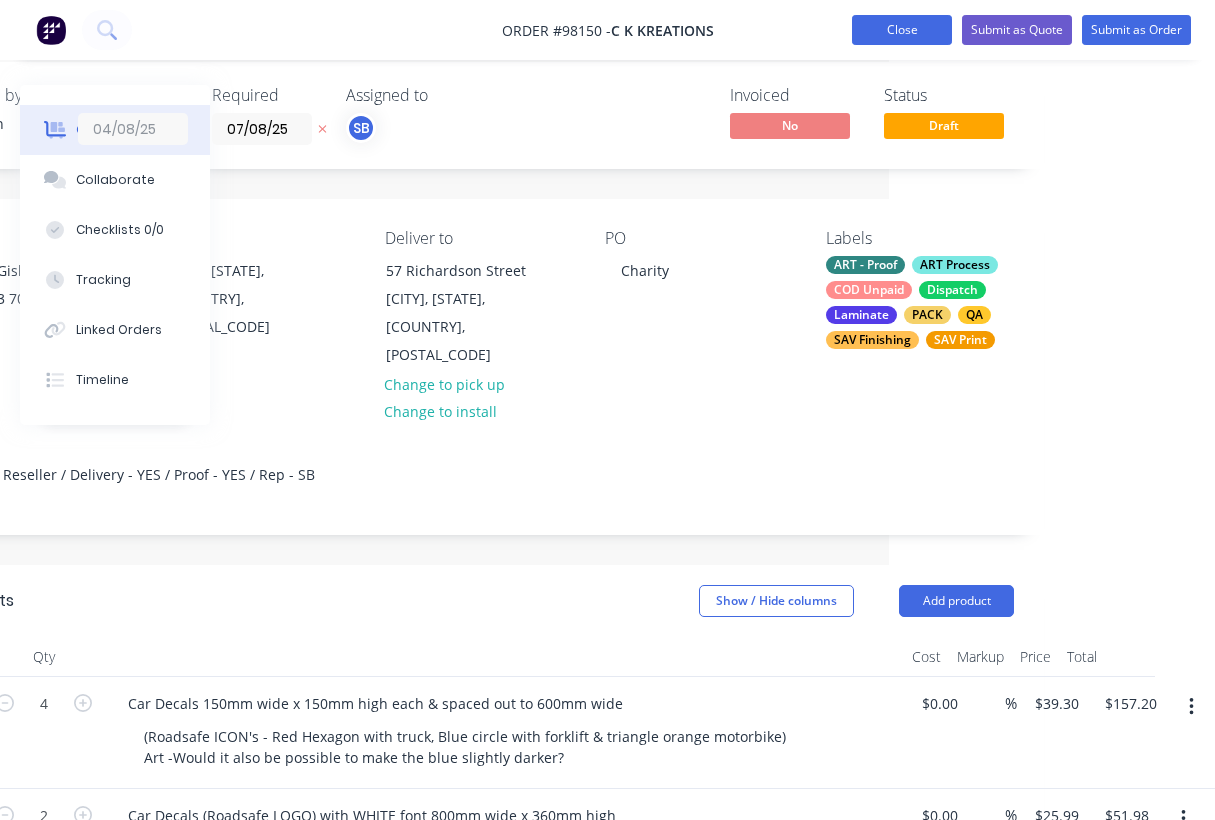 click on "Close" at bounding box center [902, 30] 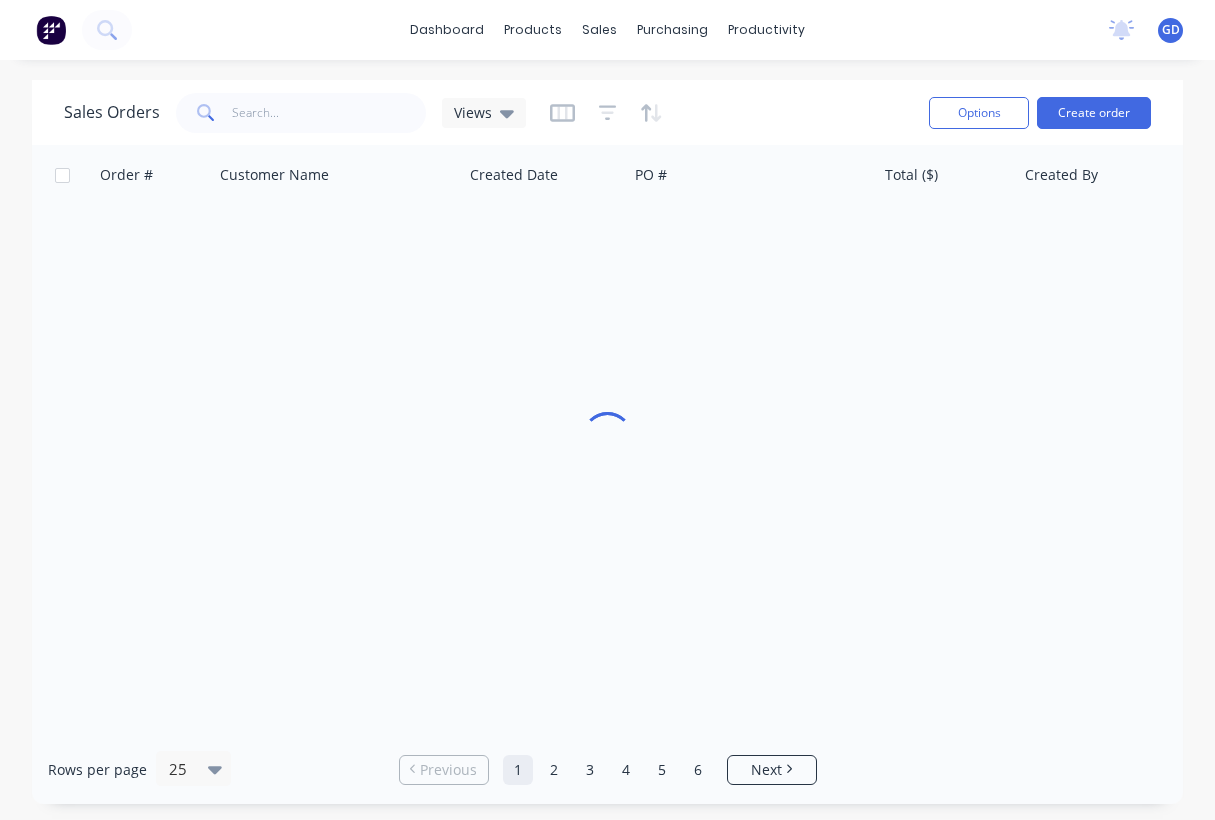 scroll, scrollTop: 0, scrollLeft: 0, axis: both 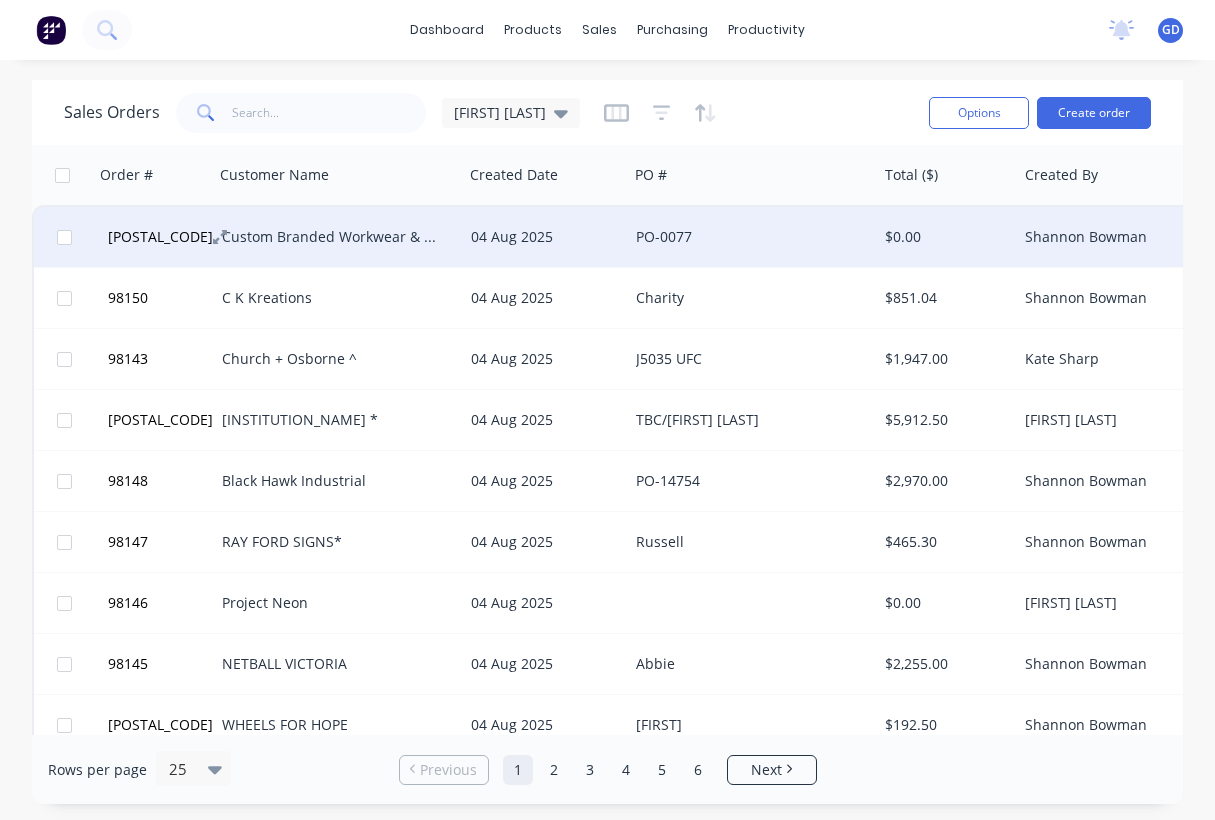 click on "[POSTAL_CODE]" at bounding box center (160, 237) 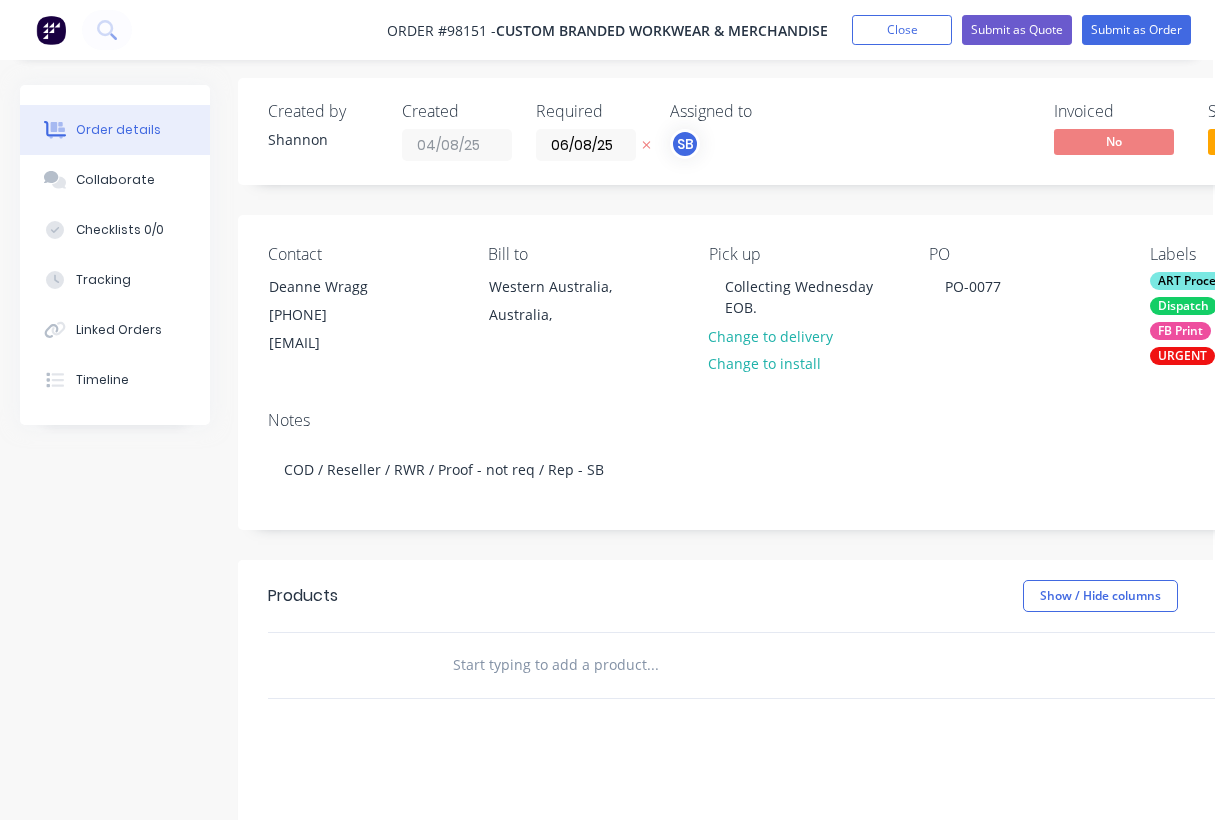 scroll, scrollTop: 7, scrollLeft: 0, axis: vertical 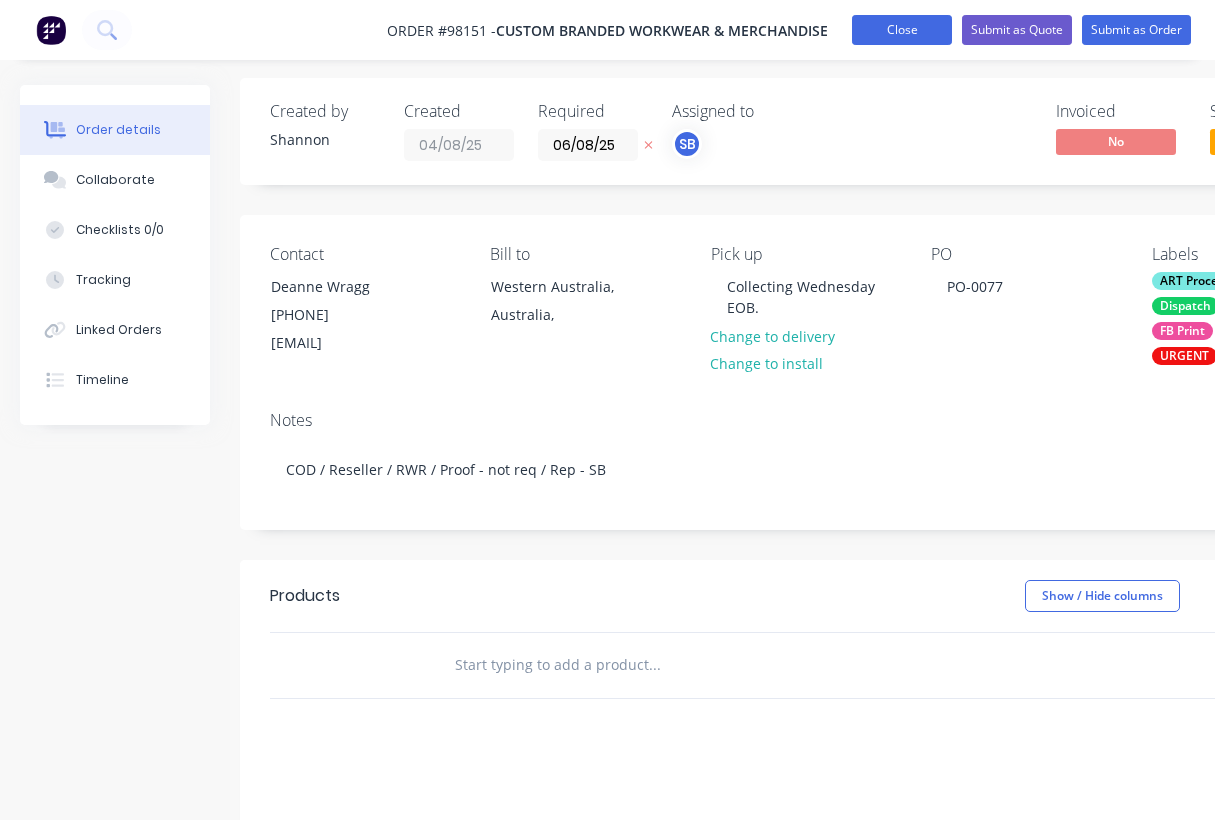 click on "Close" at bounding box center [902, 30] 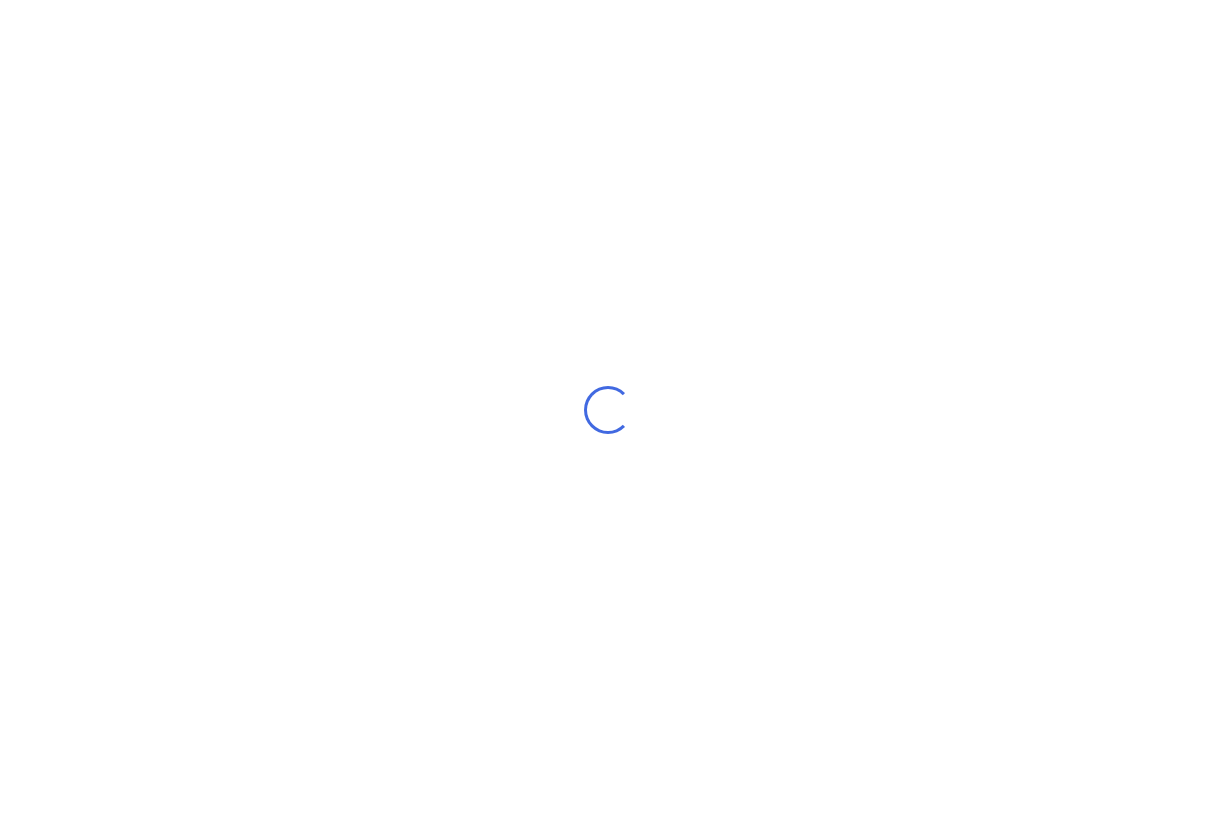 scroll, scrollTop: 0, scrollLeft: 0, axis: both 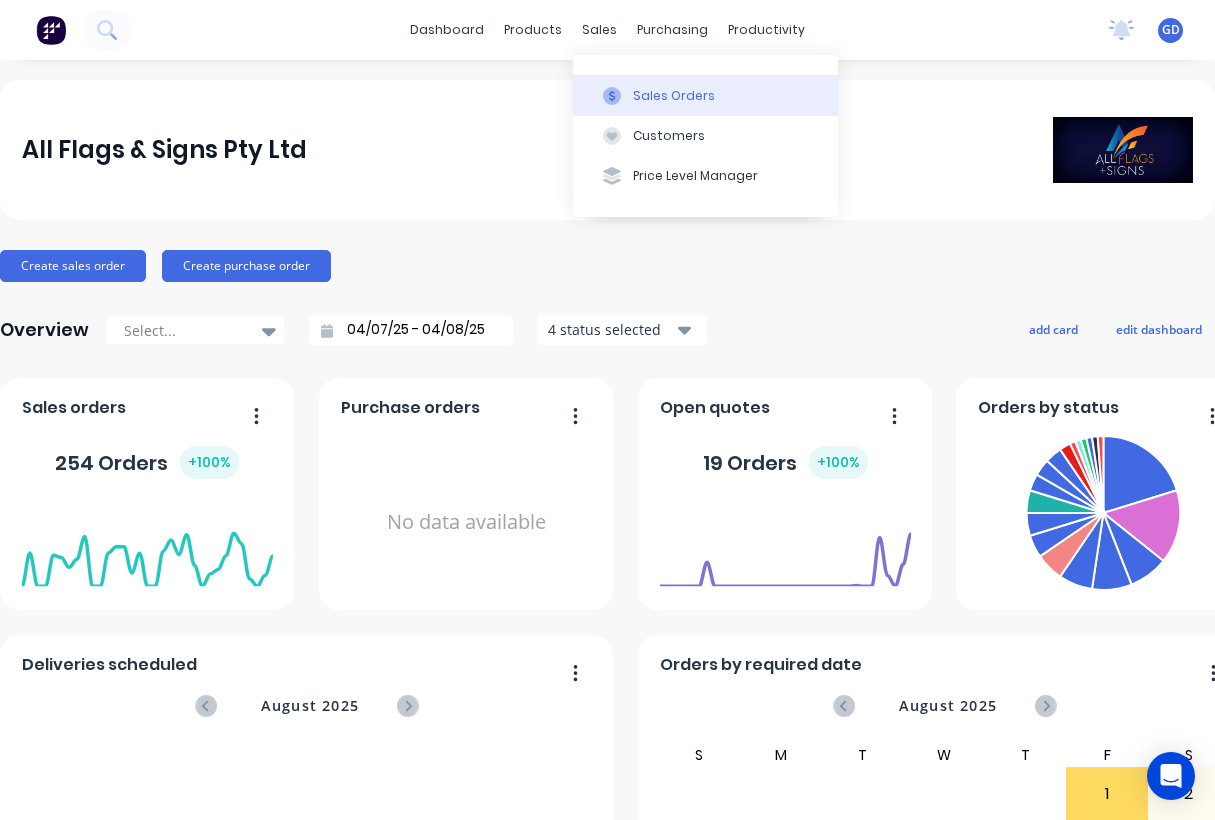 click on "Sales Orders" at bounding box center (674, 96) 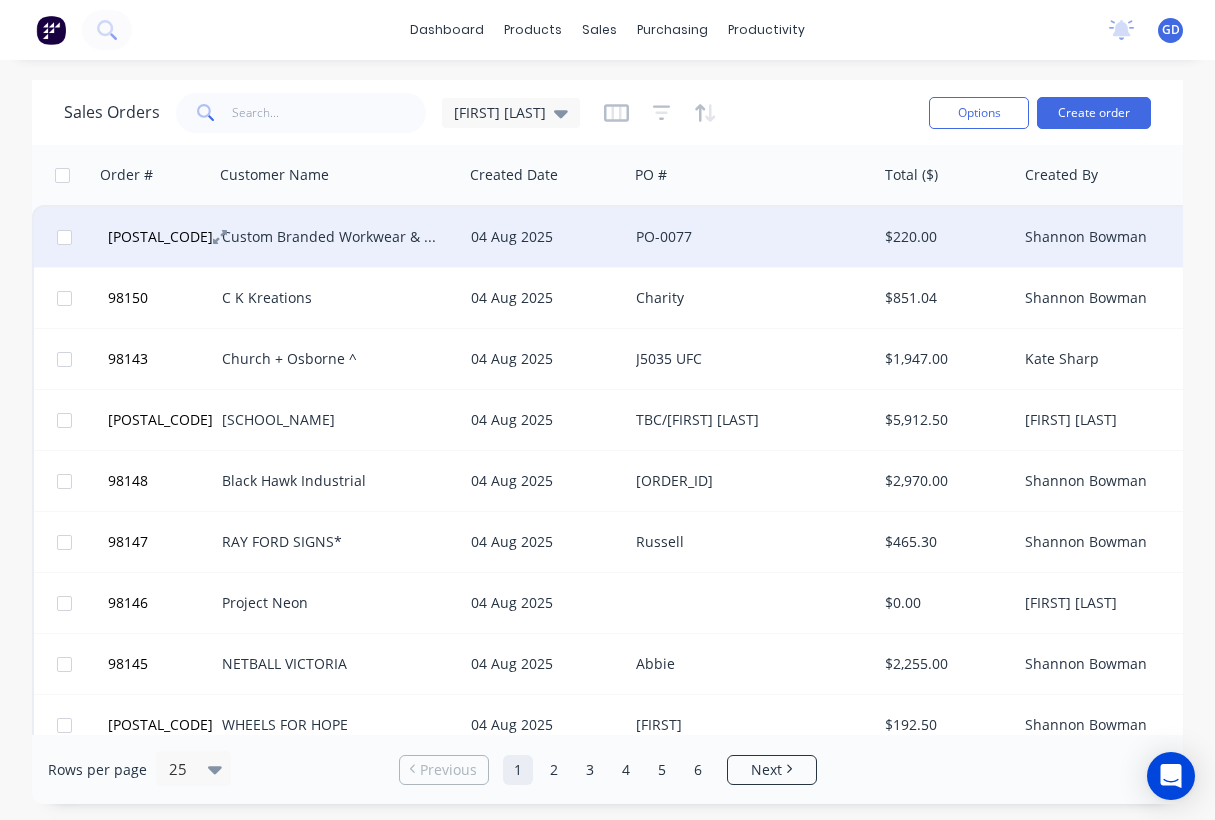 click on "[POSTAL CODE]" at bounding box center (160, 237) 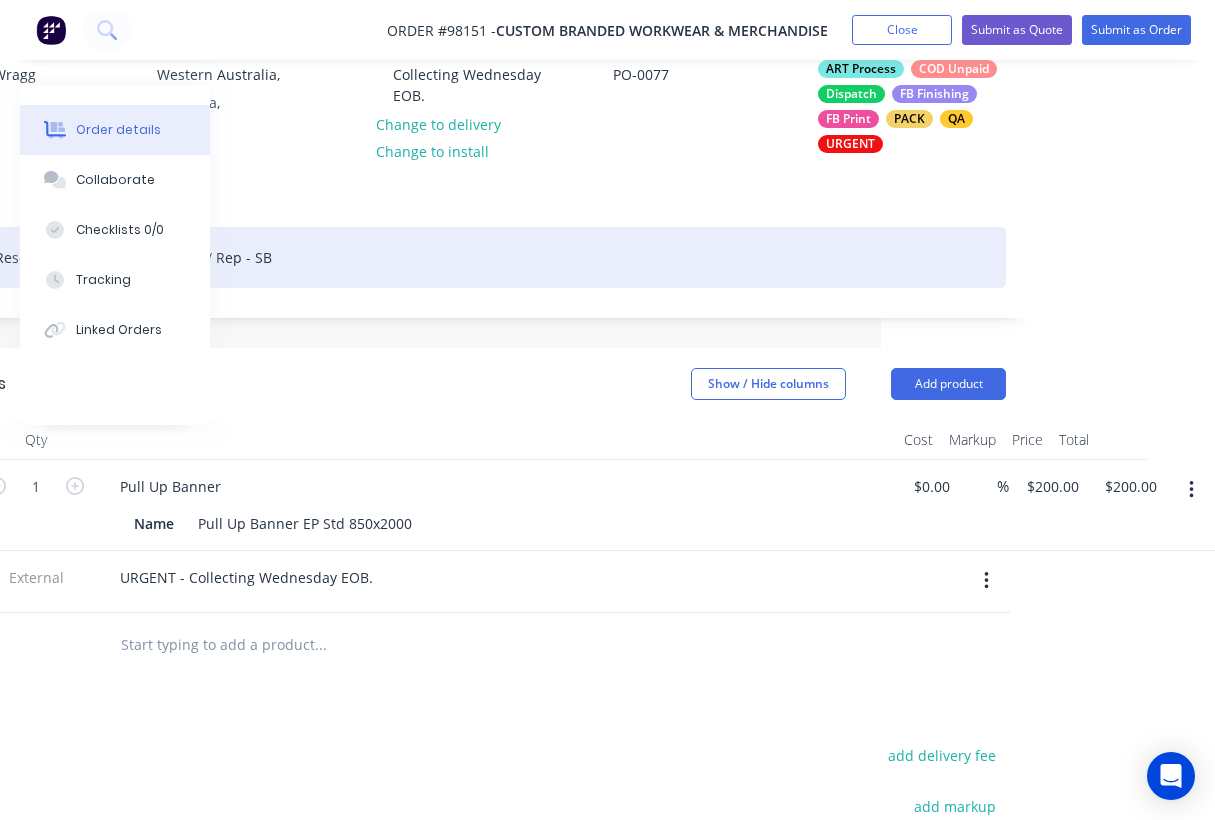 scroll, scrollTop: 219, scrollLeft: 334, axis: both 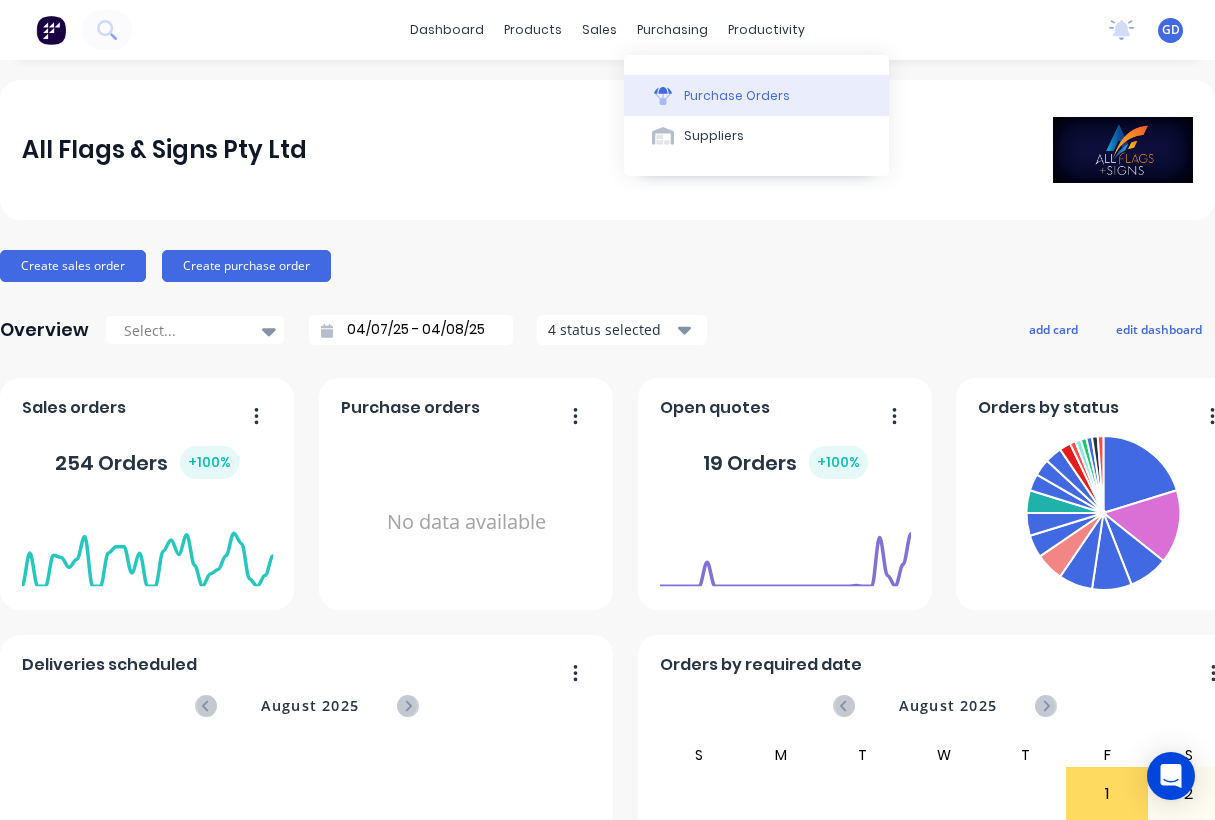 click 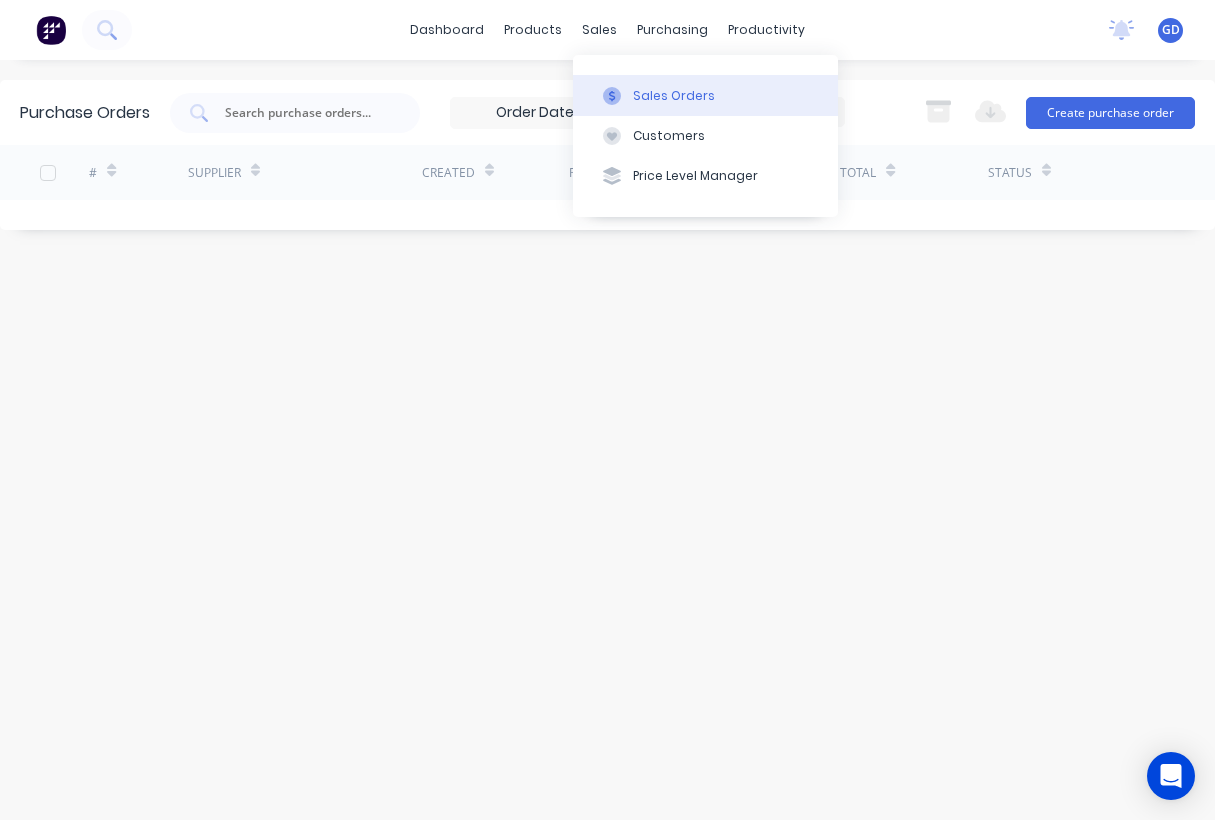 click on "Sales Orders" at bounding box center (674, 96) 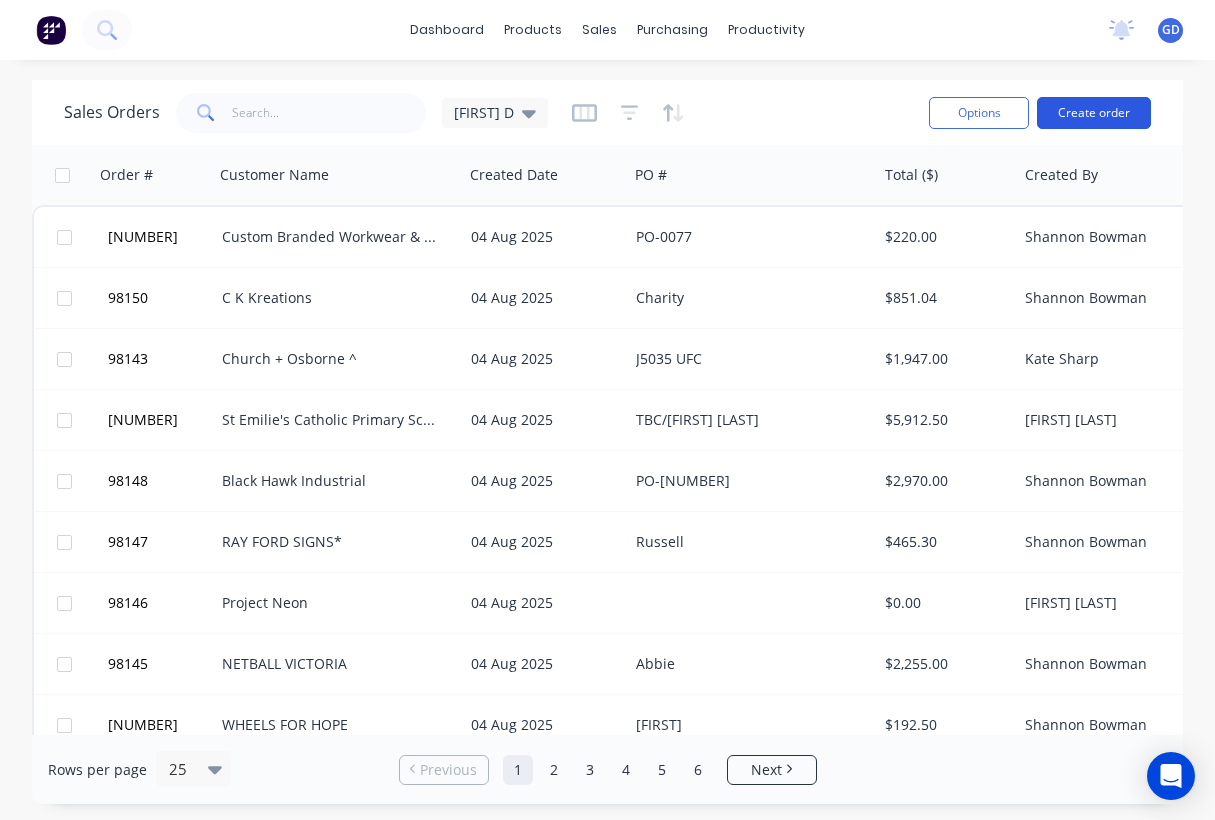 click on "Create order" at bounding box center (1094, 113) 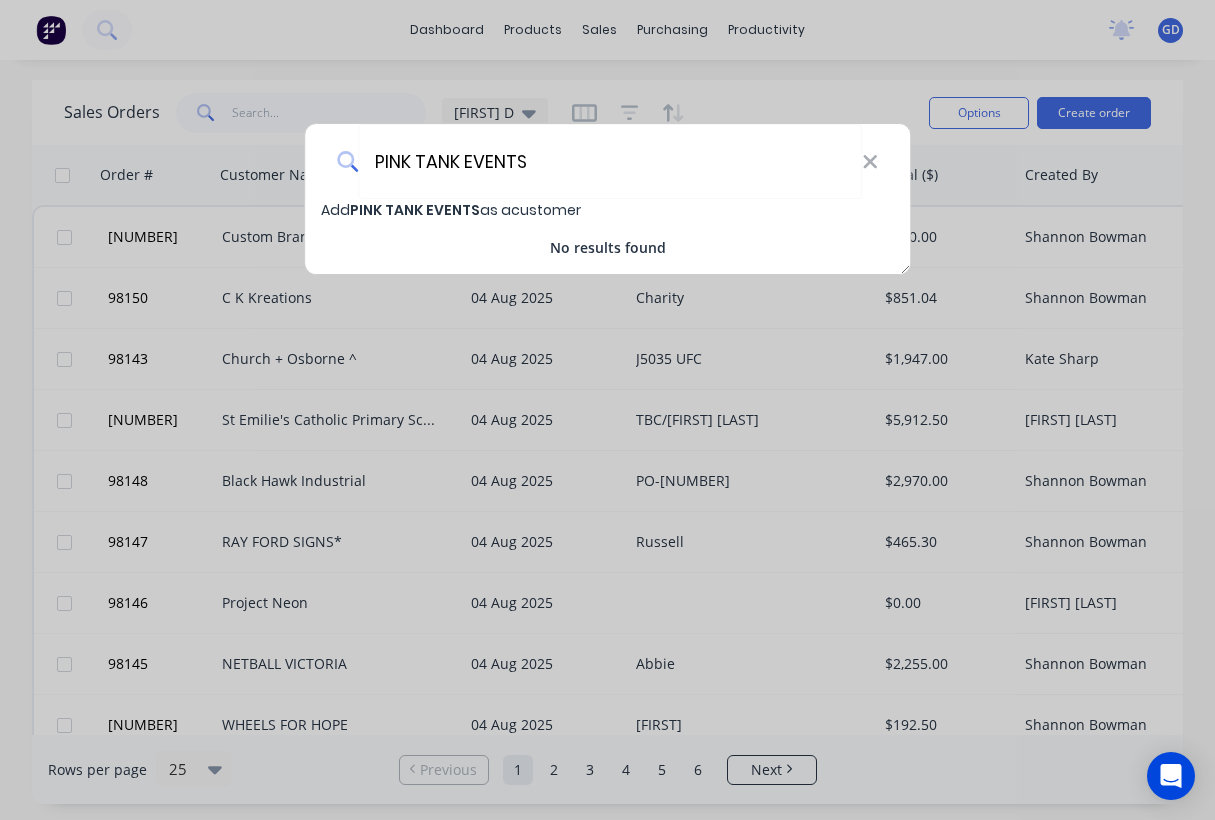 type on "PINK TANK EVENTS" 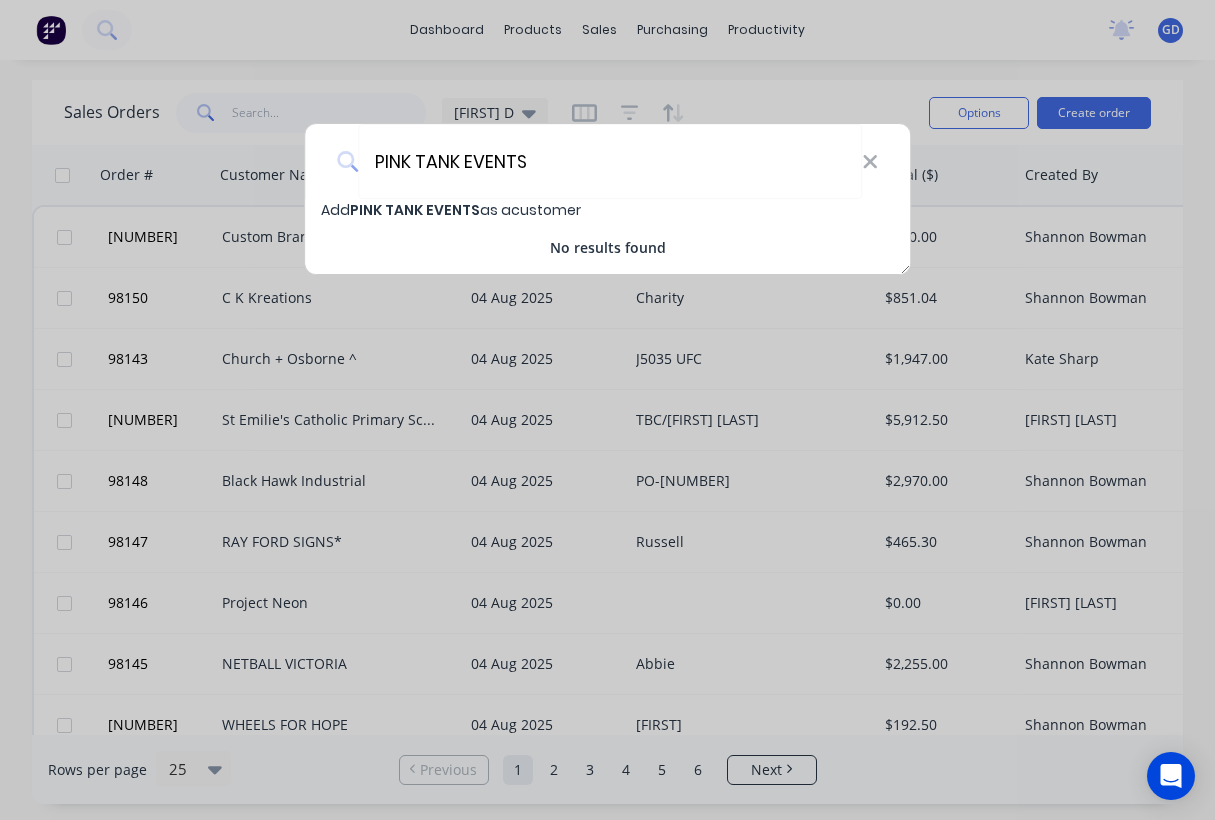 click on "PINK TANK EVENTS" at bounding box center [415, 210] 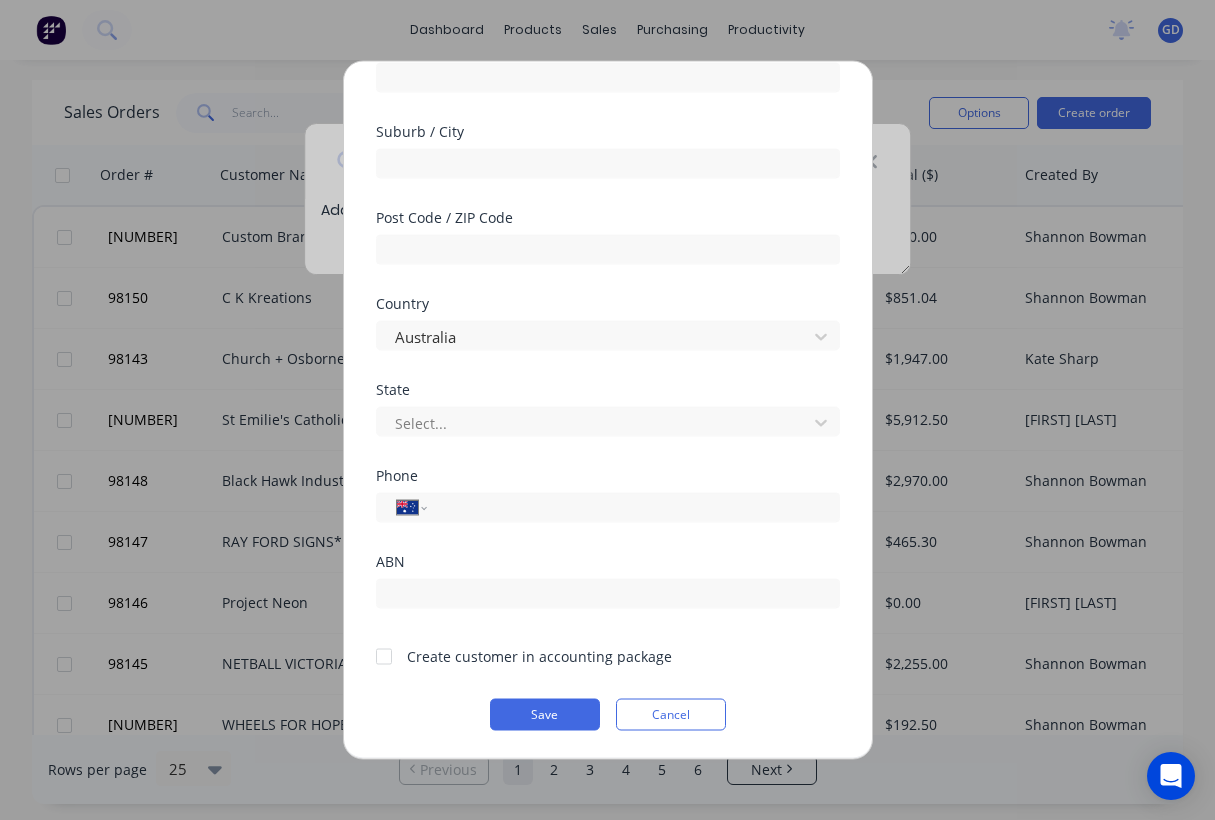 scroll, scrollTop: 279, scrollLeft: 0, axis: vertical 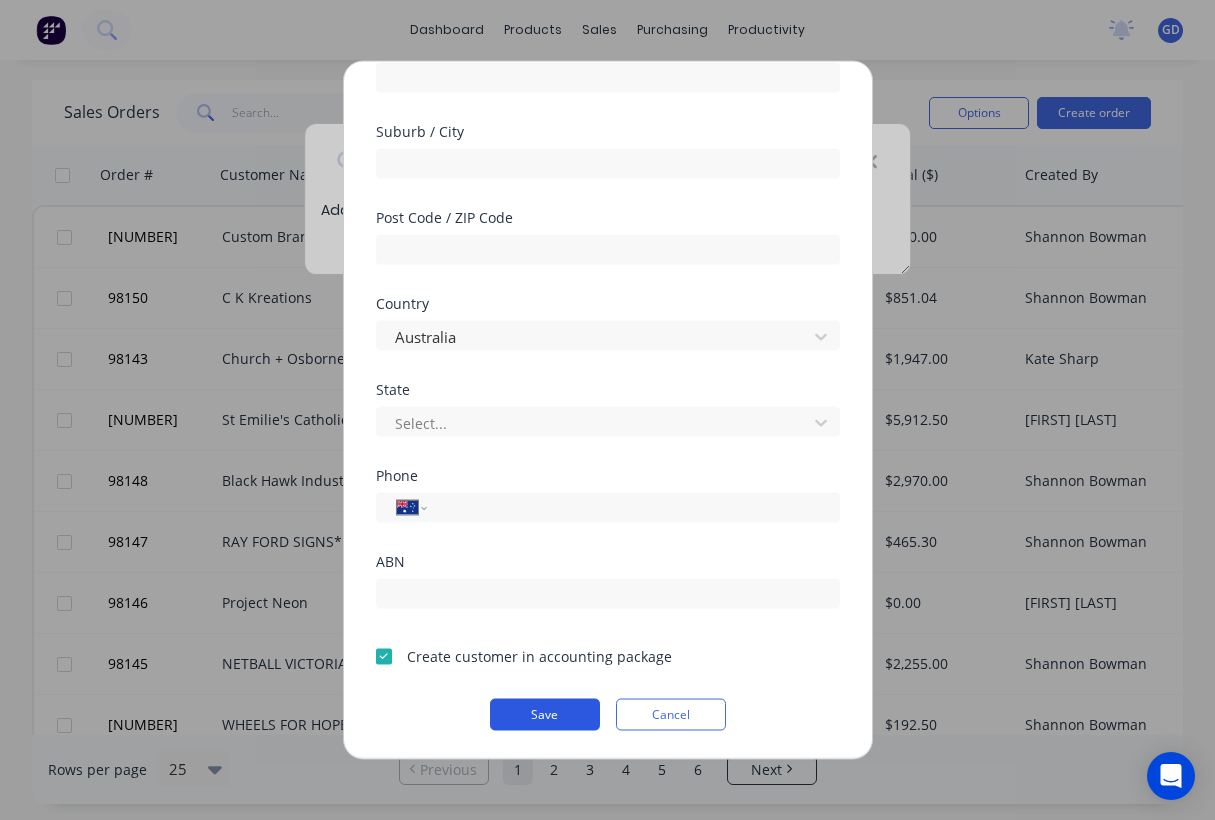 click on "Save" at bounding box center [545, 715] 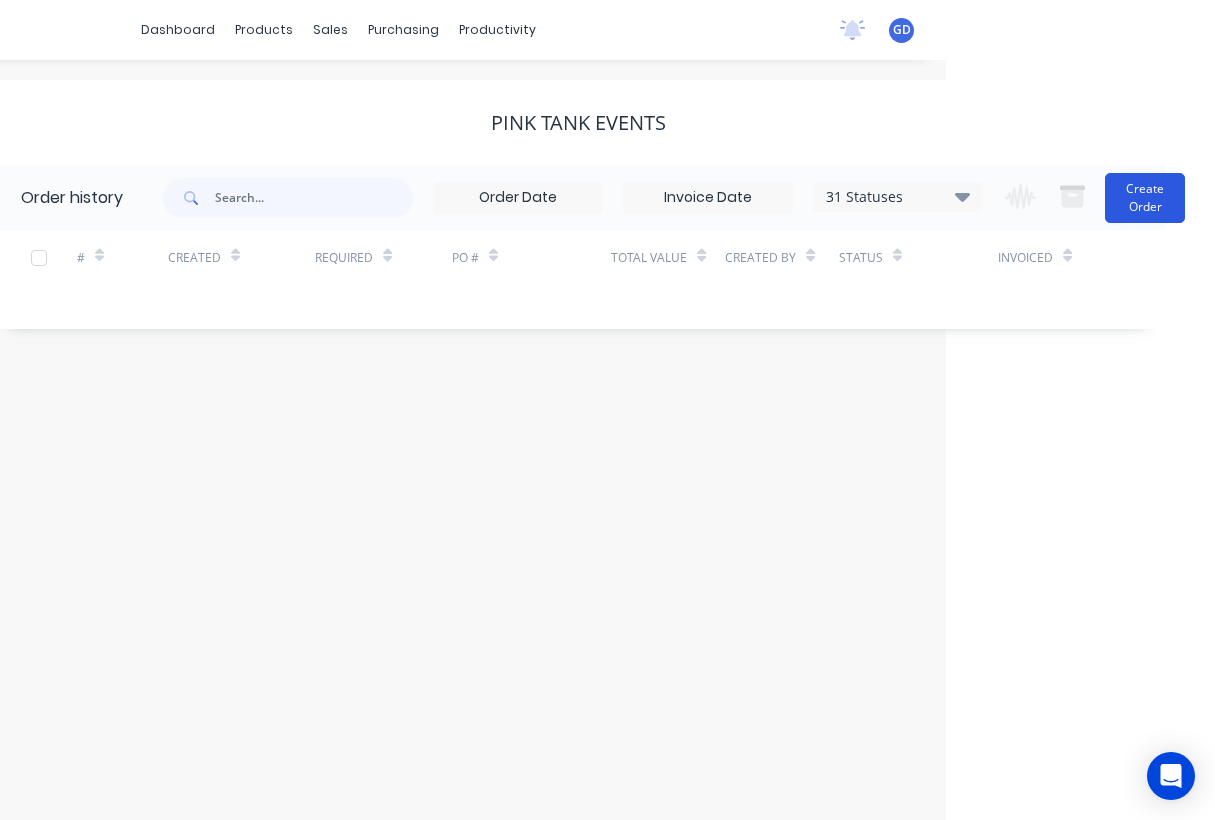 scroll, scrollTop: 0, scrollLeft: 269, axis: horizontal 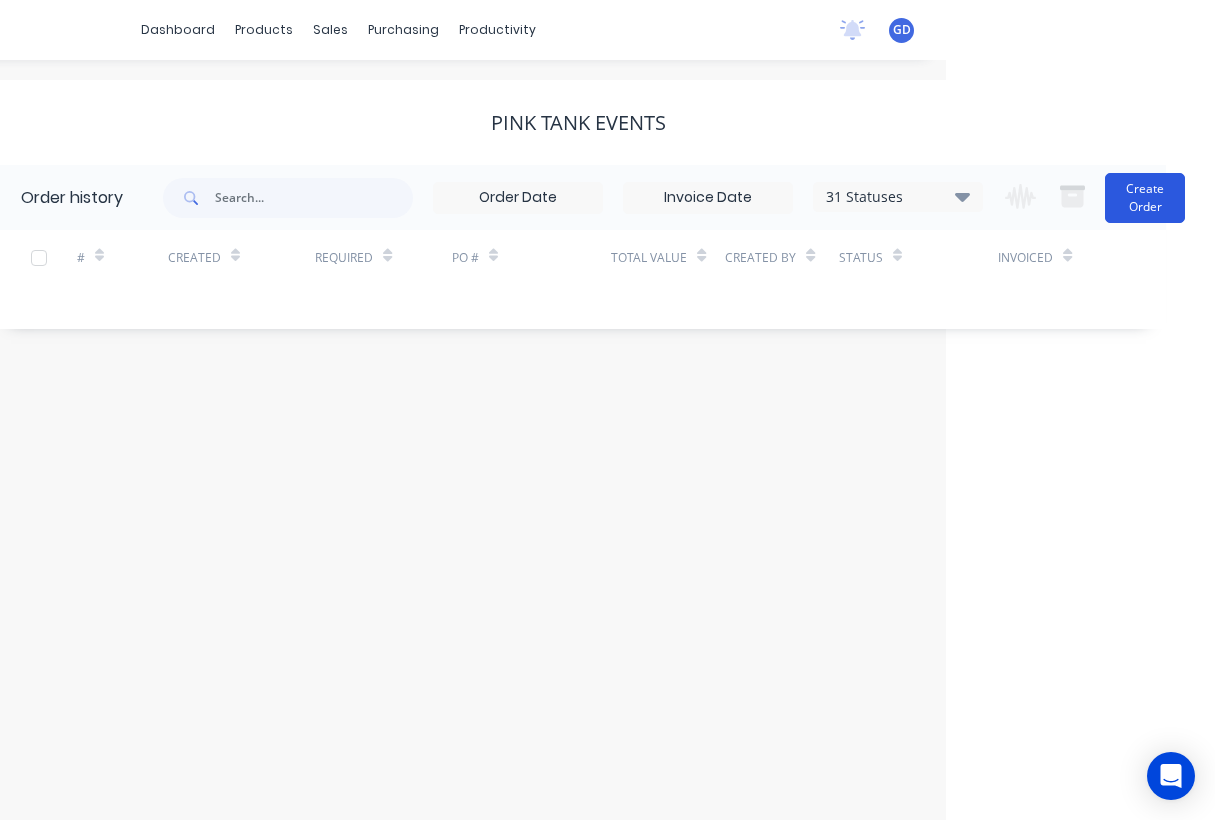 click on "Create Order" at bounding box center [1145, 198] 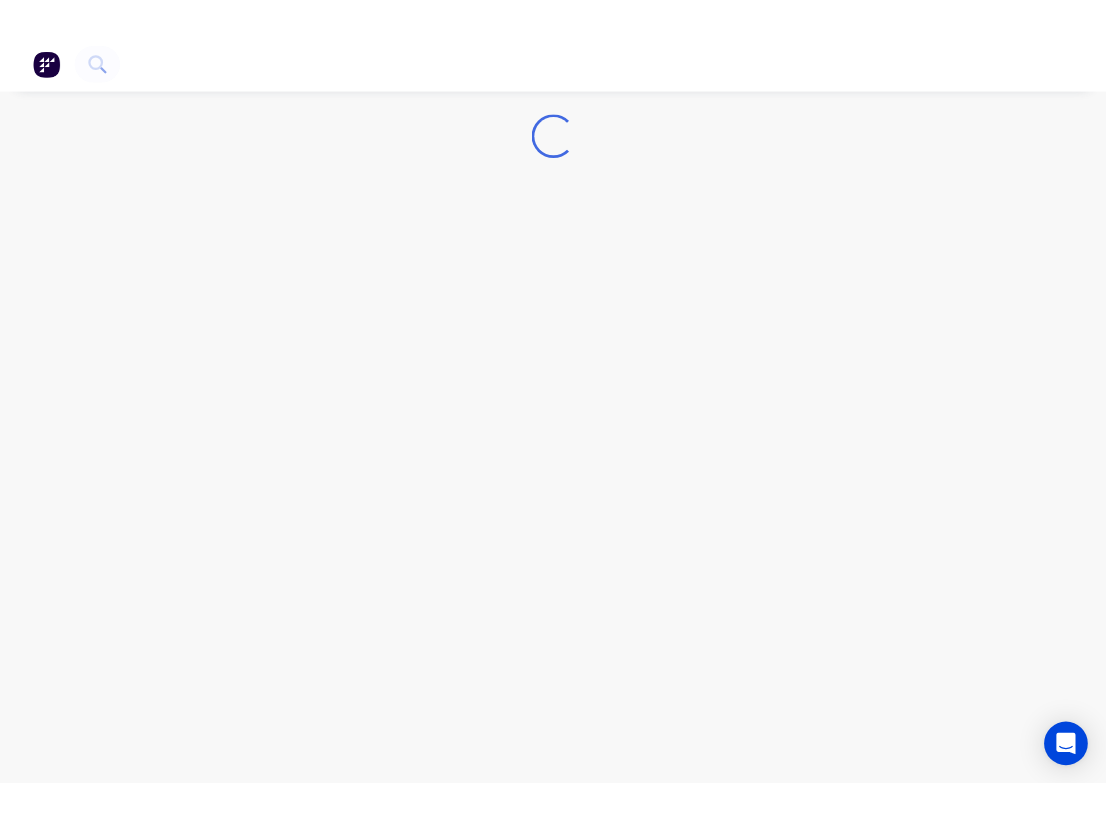 scroll, scrollTop: 0, scrollLeft: 0, axis: both 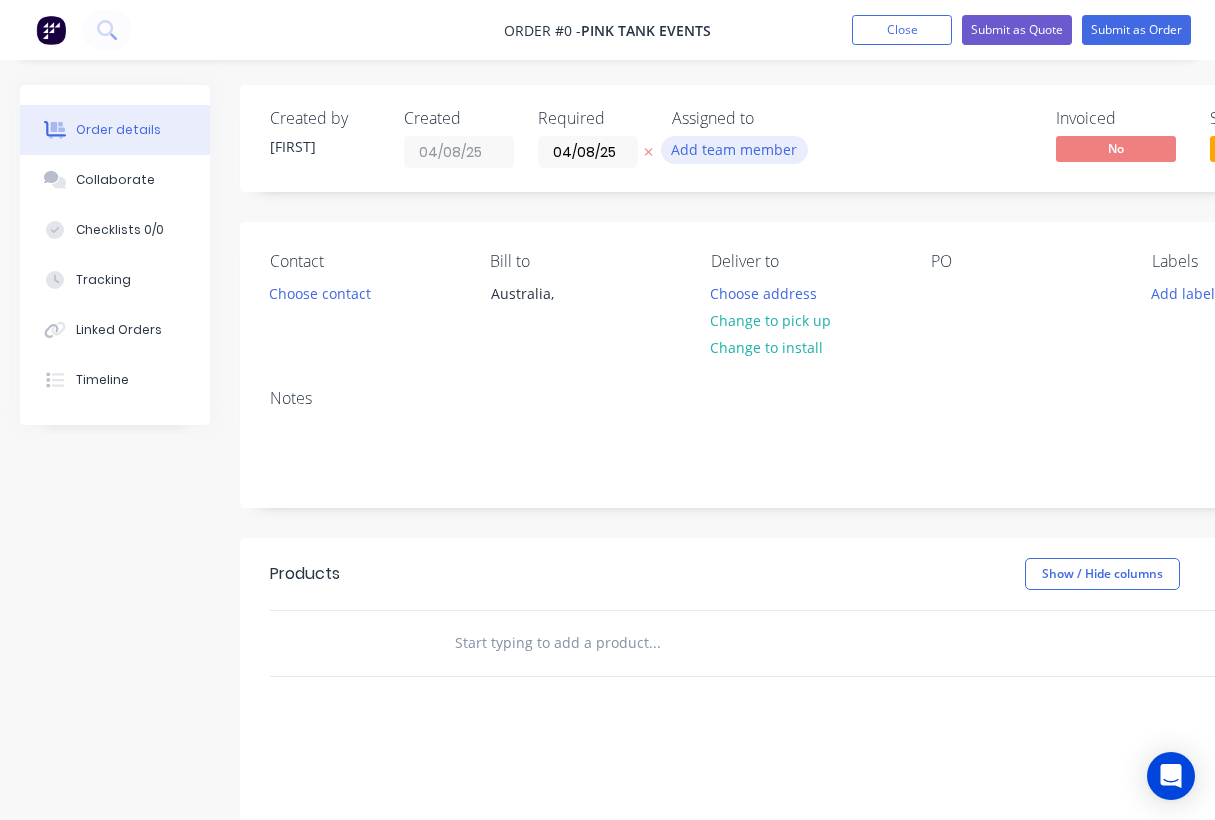 click on "Add team member" at bounding box center [734, 149] 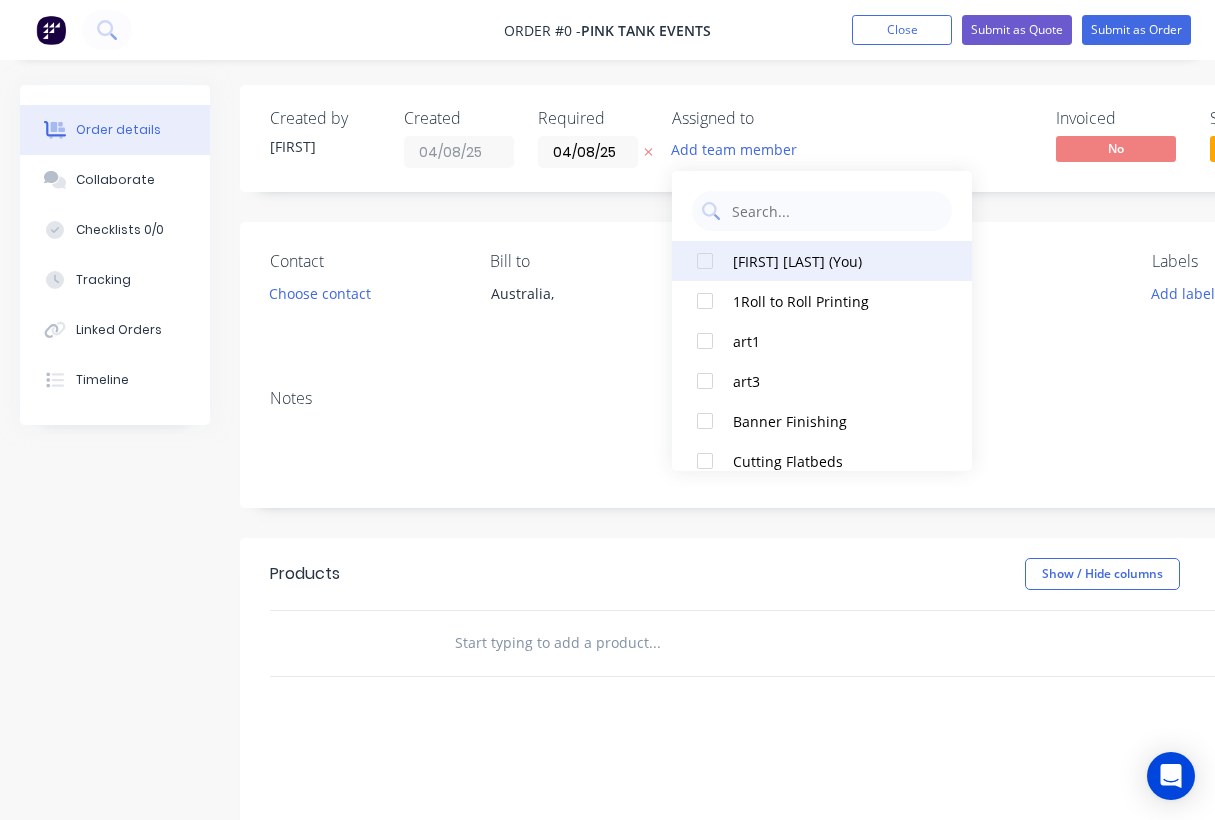 click at bounding box center [705, 261] 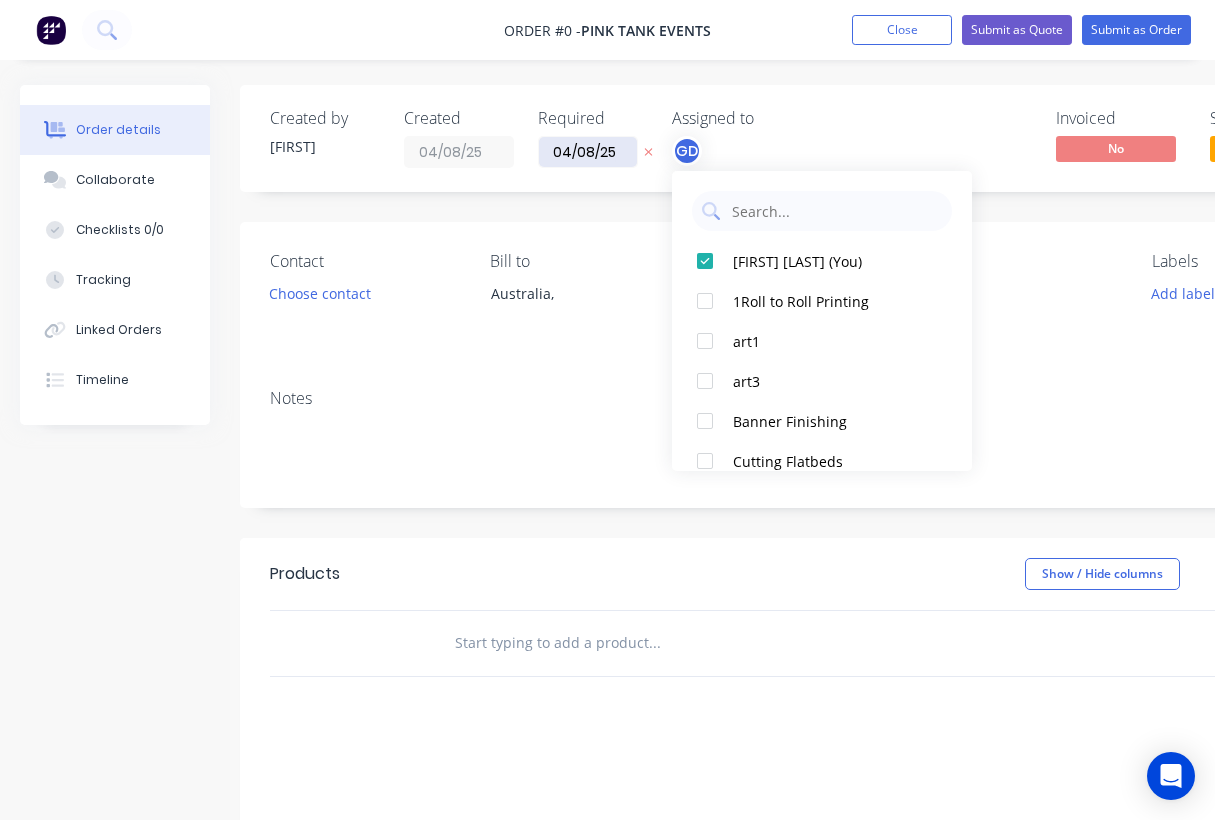 click on "Order details Collaborate Checklists 0/0 Tracking Linked Orders Timeline   Order details   Collaborate   Checklists   Tracking   Linked Orders   Timeline Created by Gino Created 04/08/25 Required 04/08/25 Assigned to GD Invoiced No Status Draft Contact Choose contact Bill to   Australia,  Deliver to Choose address Change to pick up Change to install PO Labels Add labels Notes Products Show / Hide columns Add product     add delivery fee add markup add discount Labour $0.00 Sub total $0.00 Margin $0.00  ( 0 %) Tax $0.00 Total $0.00" at bounding box center [695, 636] 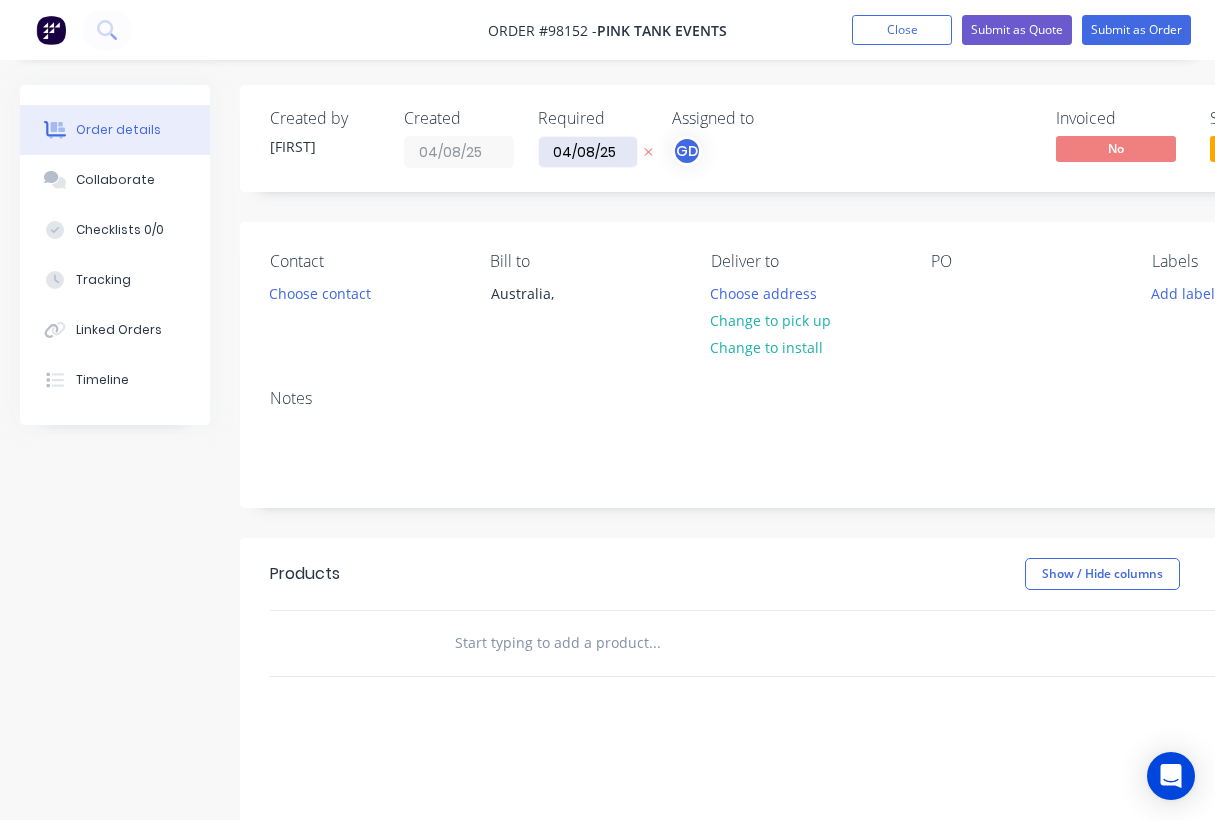 click on "04/08/25" at bounding box center (588, 152) 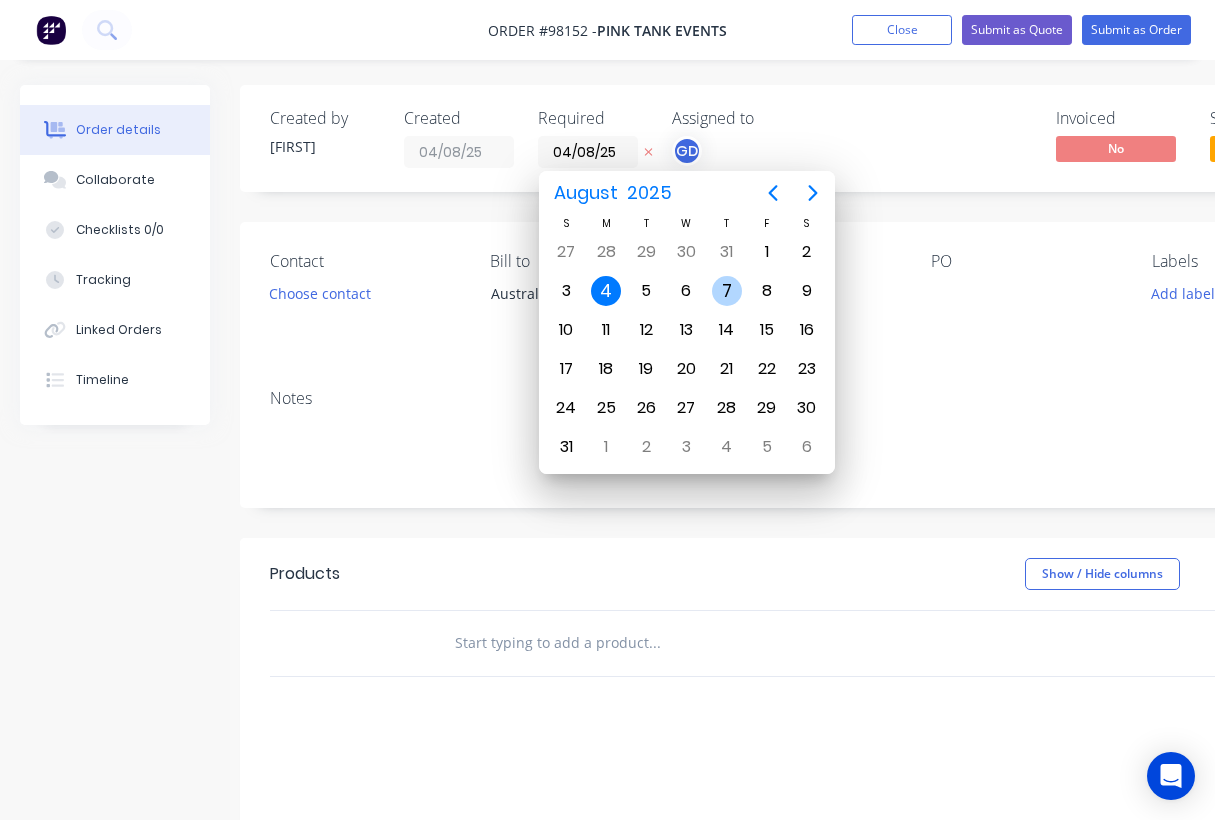 click on "7" at bounding box center [727, 291] 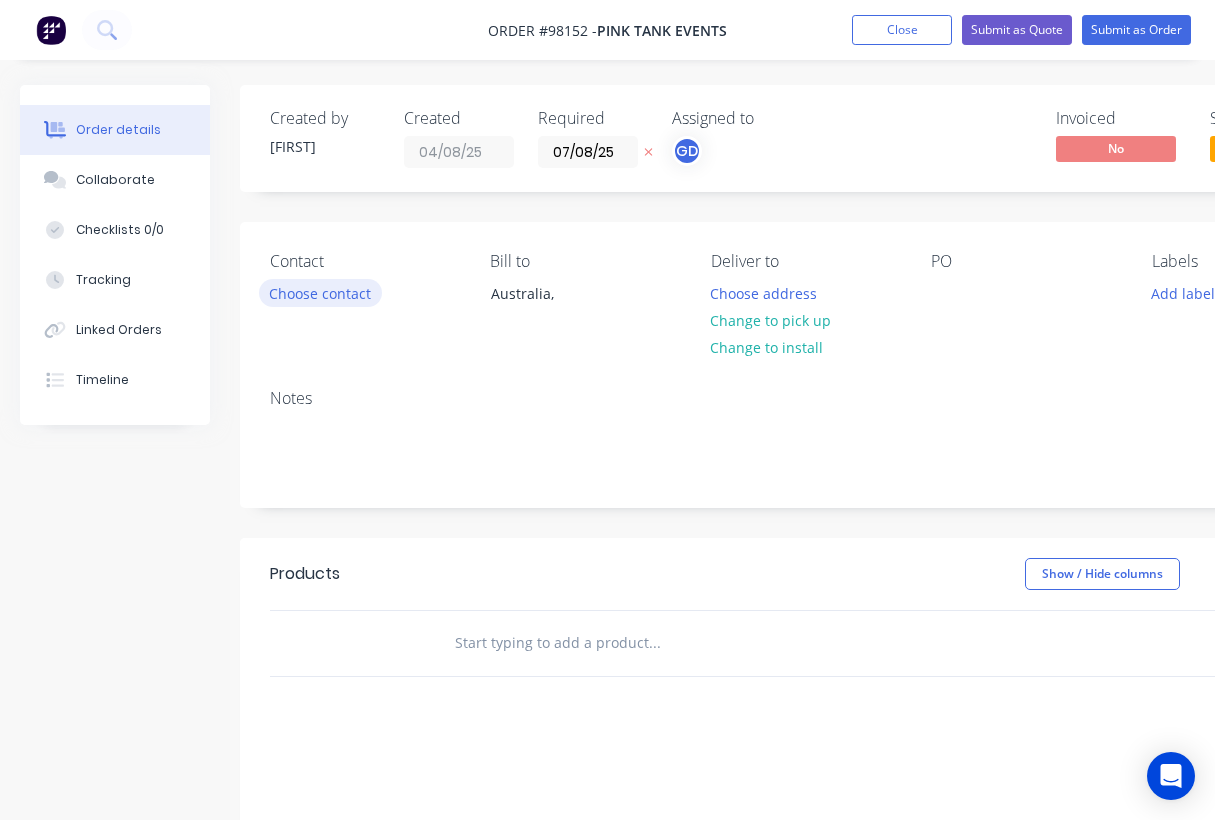 click on "Choose contact" at bounding box center (320, 292) 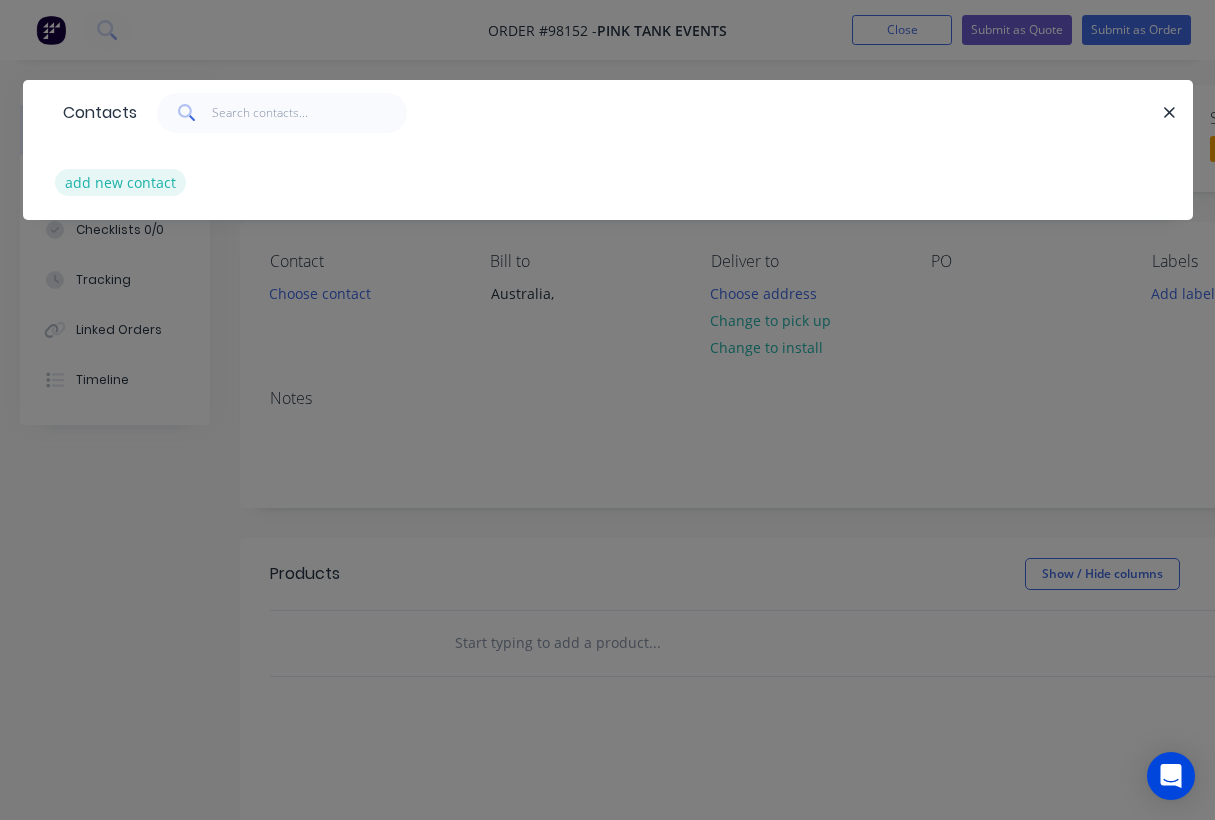 click on "add new contact" at bounding box center (121, 182) 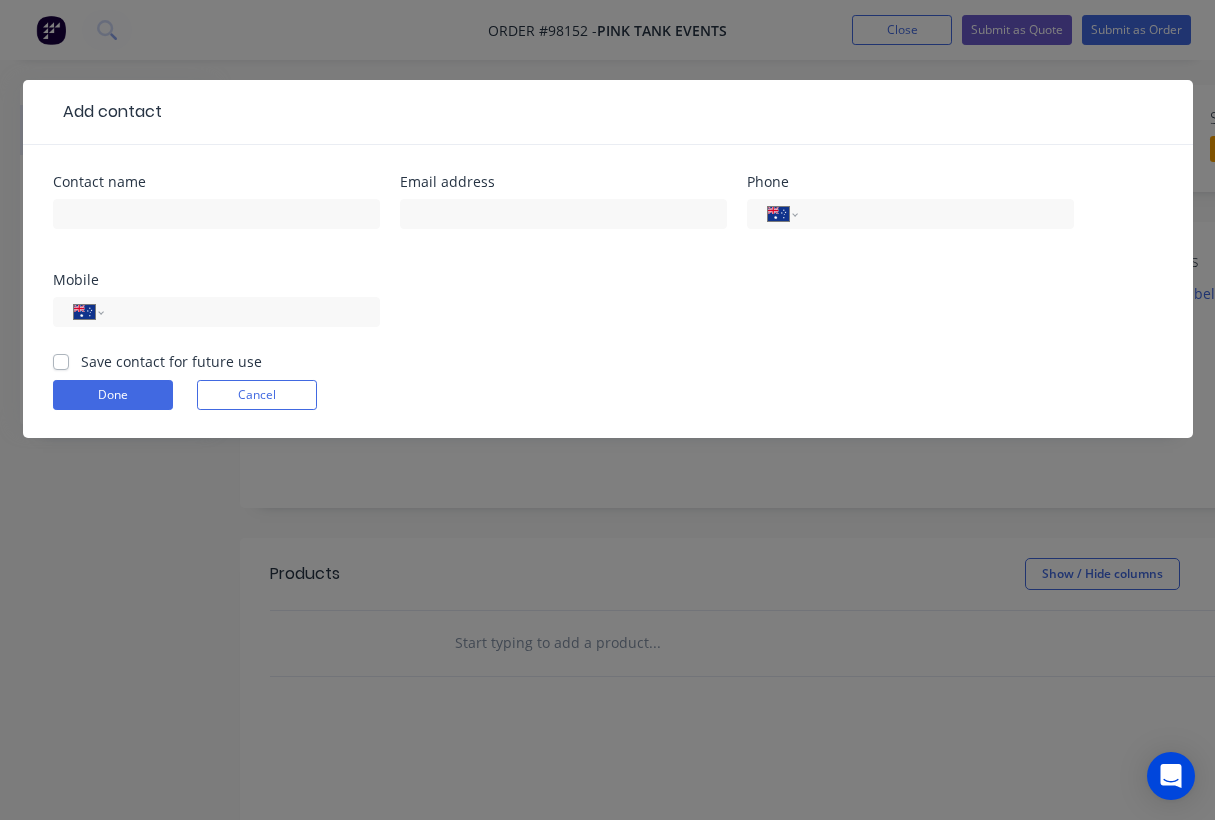 click on "Save contact for future use" at bounding box center (171, 361) 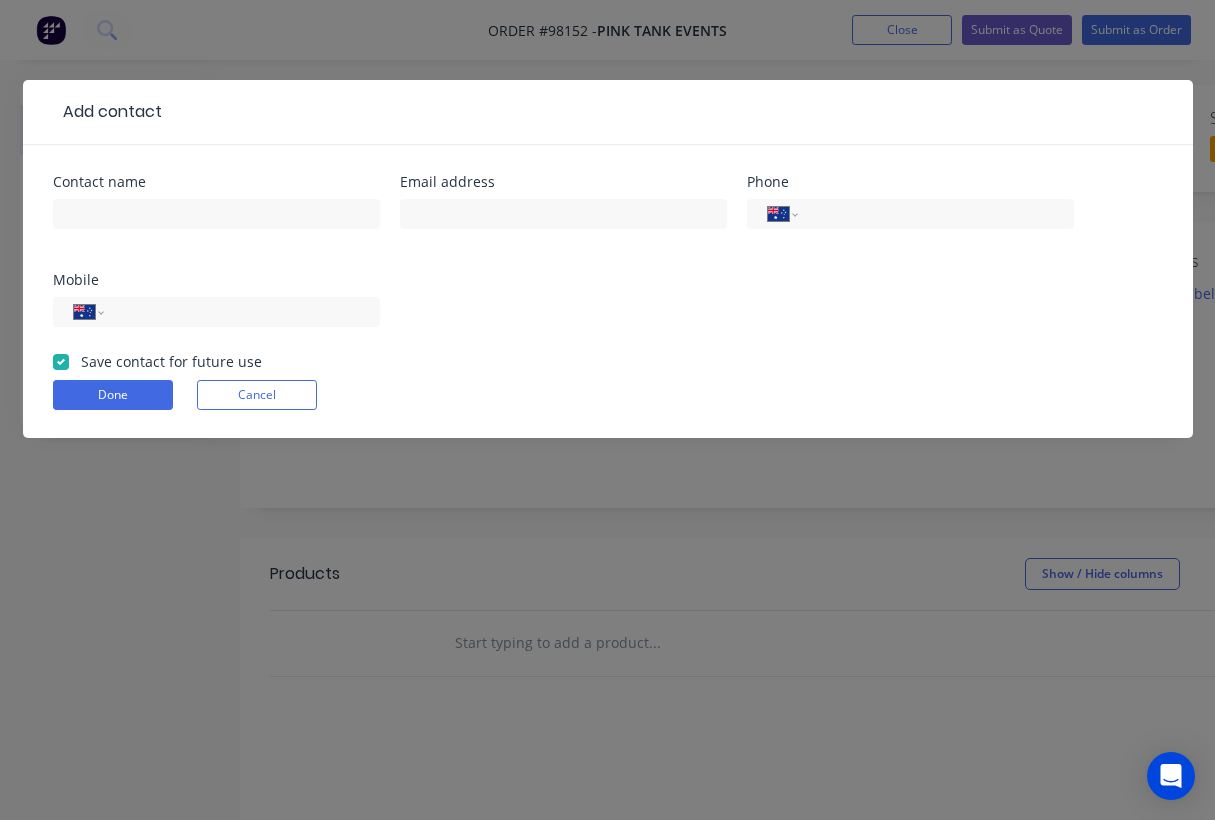 checkbox on "true" 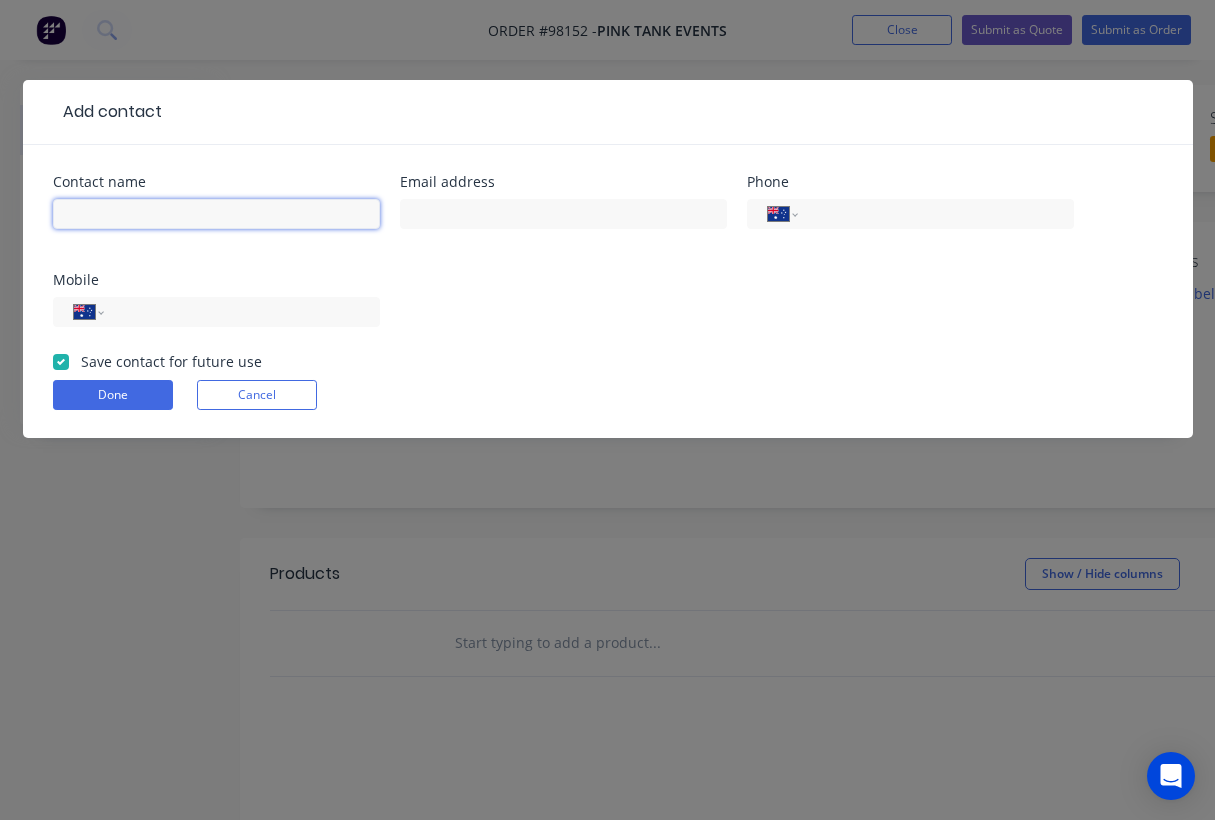 paste on "Haylee Malton" 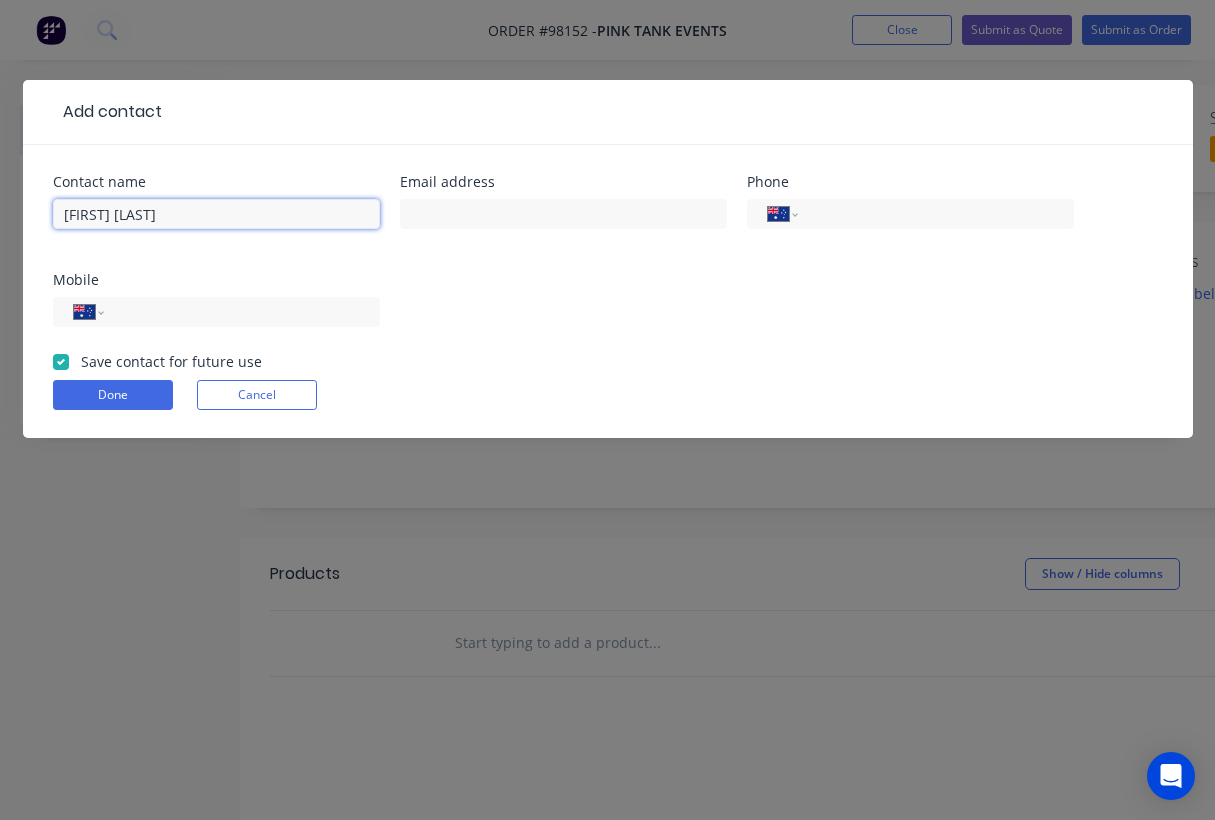 type on "Haylee Malton" 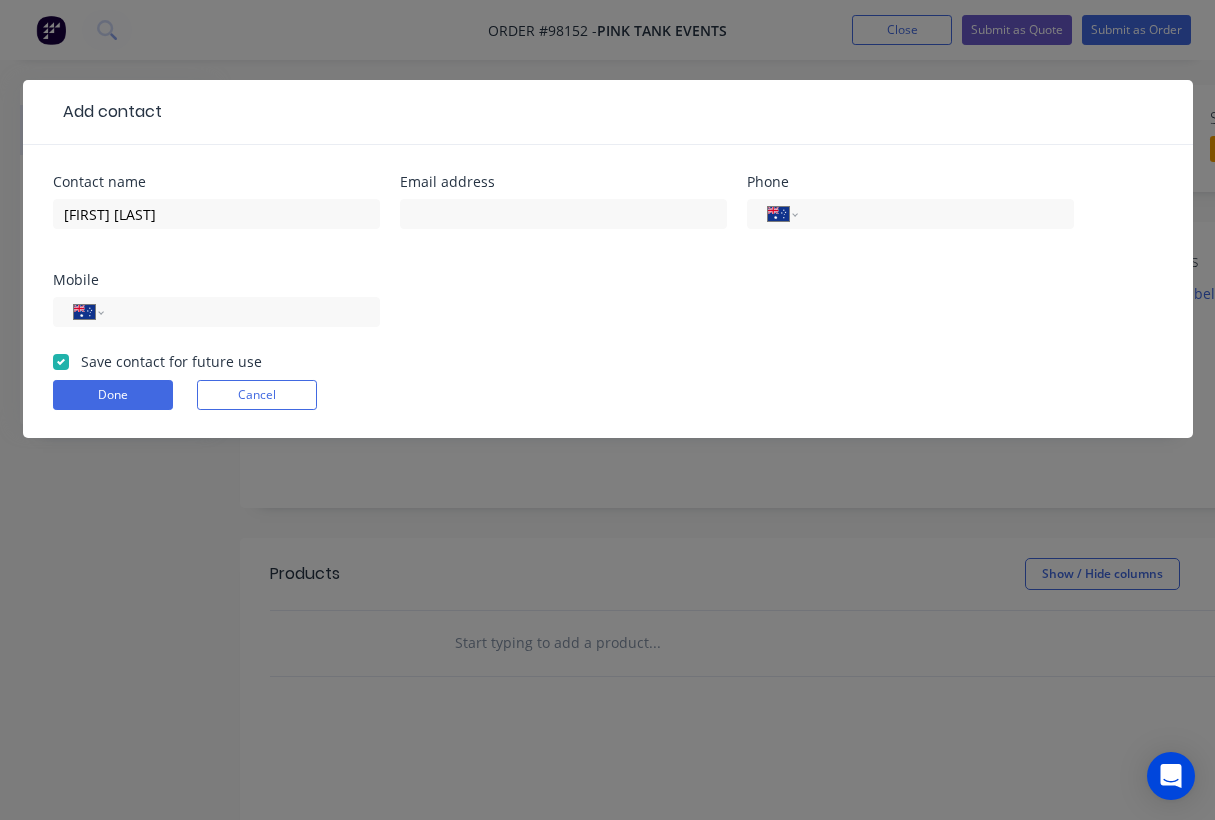 click on "Contact name Haylee Malton Email address Phone International Afghanistan Åland Islands Albania Algeria American Samoa Andorra Angola Anguilla Antigua and Barbuda Argentina Armenia Aruba Ascension Island Australia Austria Azerbaijan Bahamas Bahrain Bangladesh Barbados Belarus Belgium Belize Benin Bermuda Bhutan Bolivia Bonaire, Sint Eustatius and Saba Bosnia and Herzegovina Botswana Brazil British Indian Ocean Territory Brunei Darussalam Bulgaria Burkina Faso Burundi Cambodia Cameroon Canada Cape Verde Cayman Islands Central African Republic Chad Chile China Christmas Island Cocos (Keeling) Islands Colombia Comoros Congo Congo, Democratic Republic of the Cook Islands Costa Rica Cote d'Ivoire Croatia Cuba Curaçao Cyprus Czech Republic Denmark Djibouti Dominica Dominican Republic Ecuador Egypt El Salvador Equatorial Guinea Eritrea Estonia Ethiopia Falkland Islands Faroe Islands Federated States of Micronesia Fiji Finland France French Guiana French Polynesia Gabon Gambia Georgia Germany Ghana Gibraltar Greece" at bounding box center [608, 263] 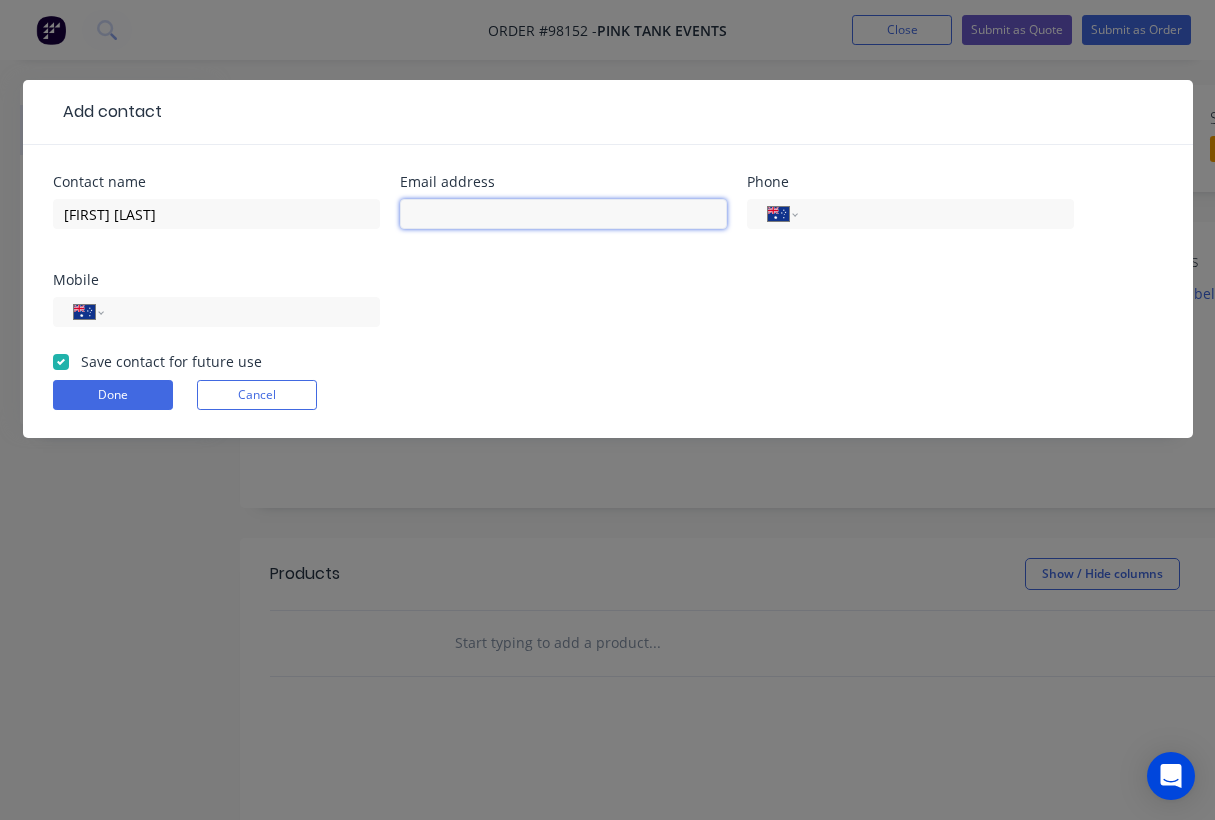 paste on "haylee@pinktankevents.com.au" 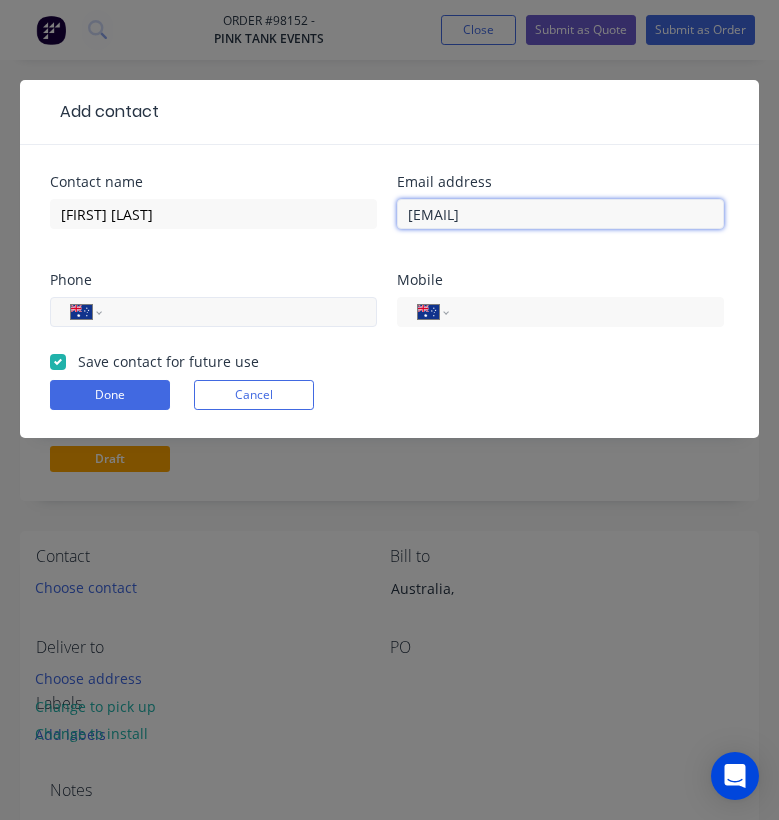 type on "haylee@pinktankevents.com.au" 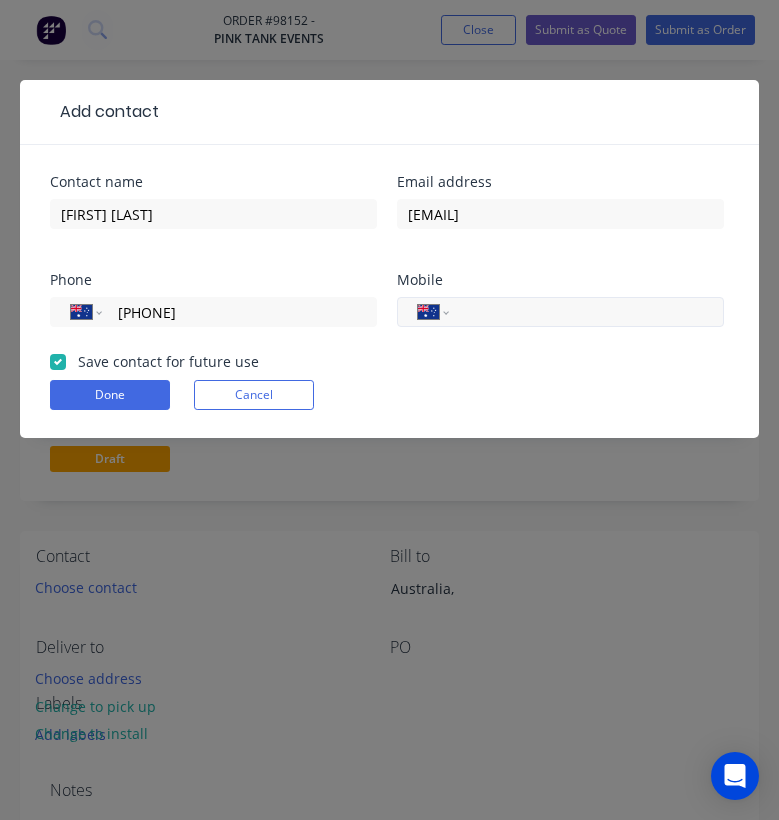 type on "0456 170 282" 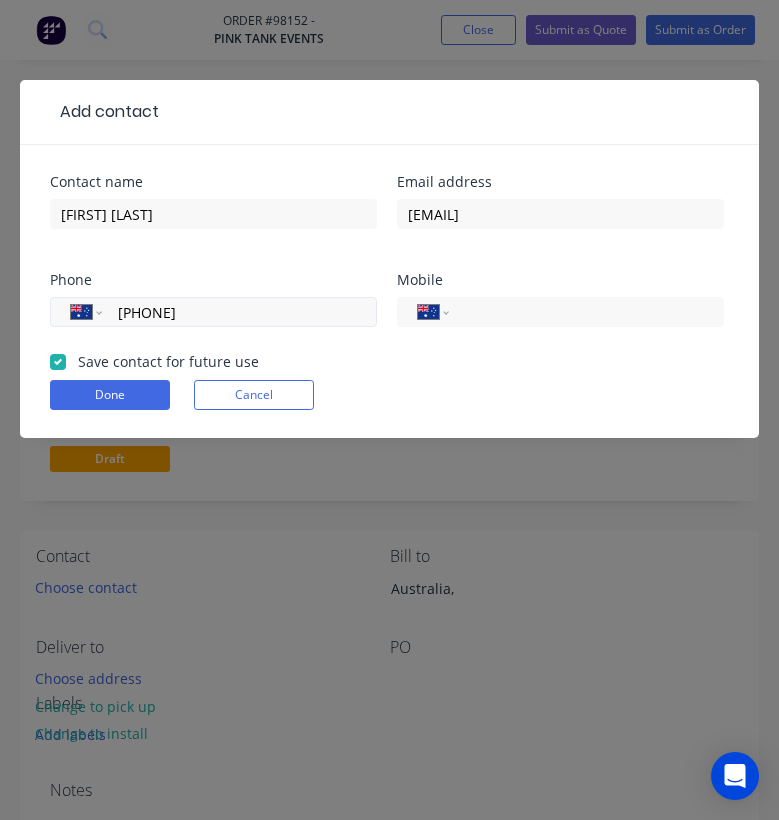 click on "0456 170 282" at bounding box center [236, 312] 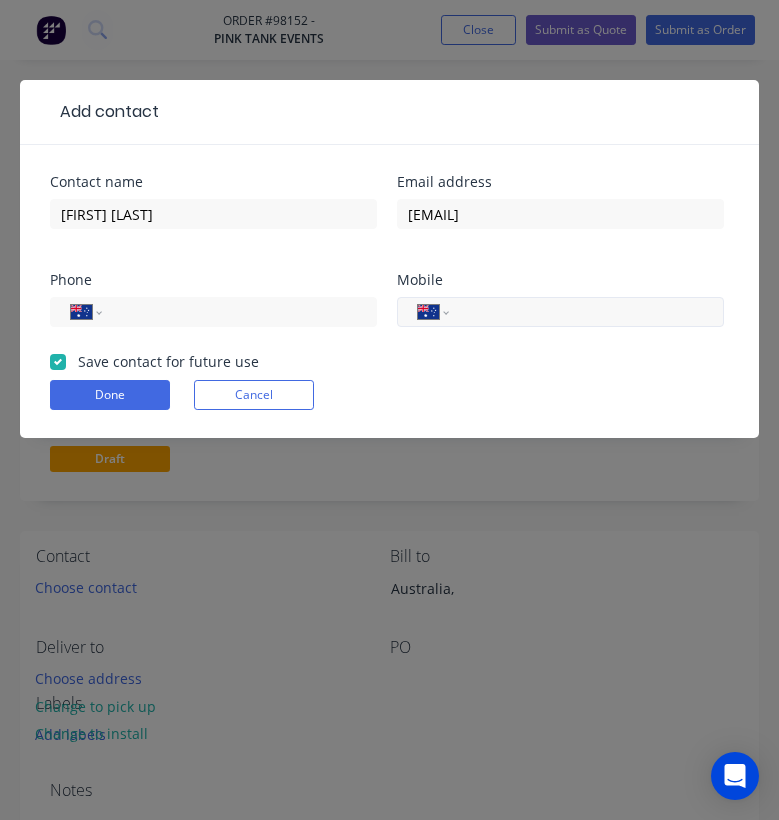 type 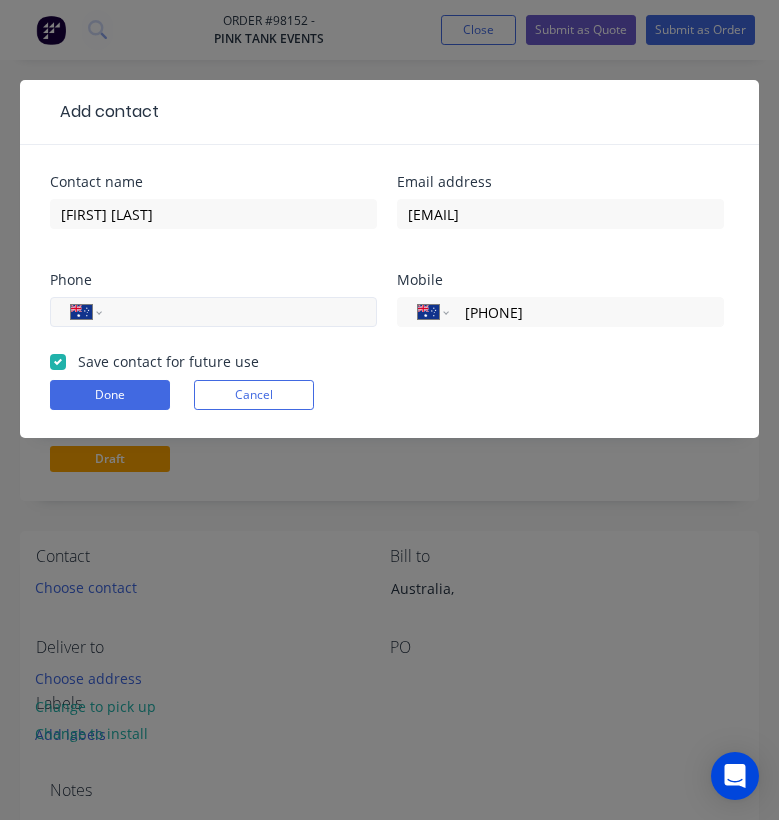 type on "0456 170 282" 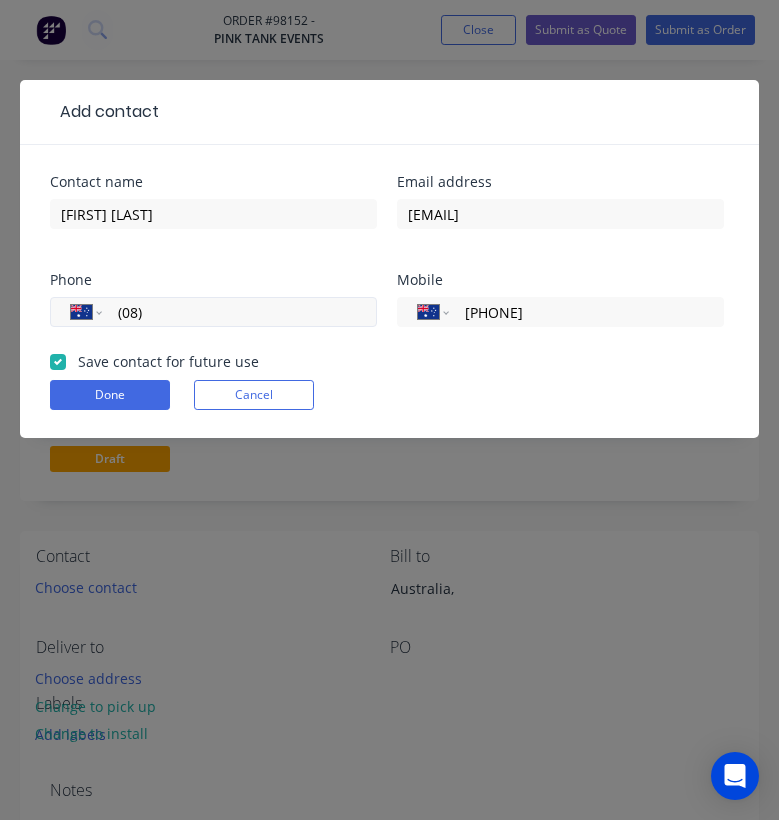 type on "0" 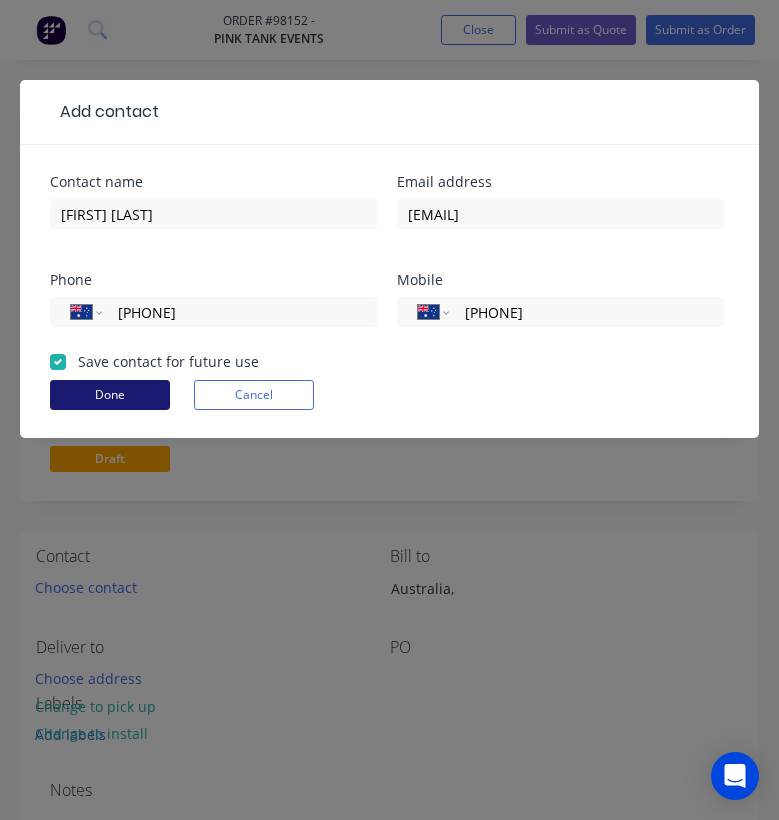 type on "(08) 9380 9733" 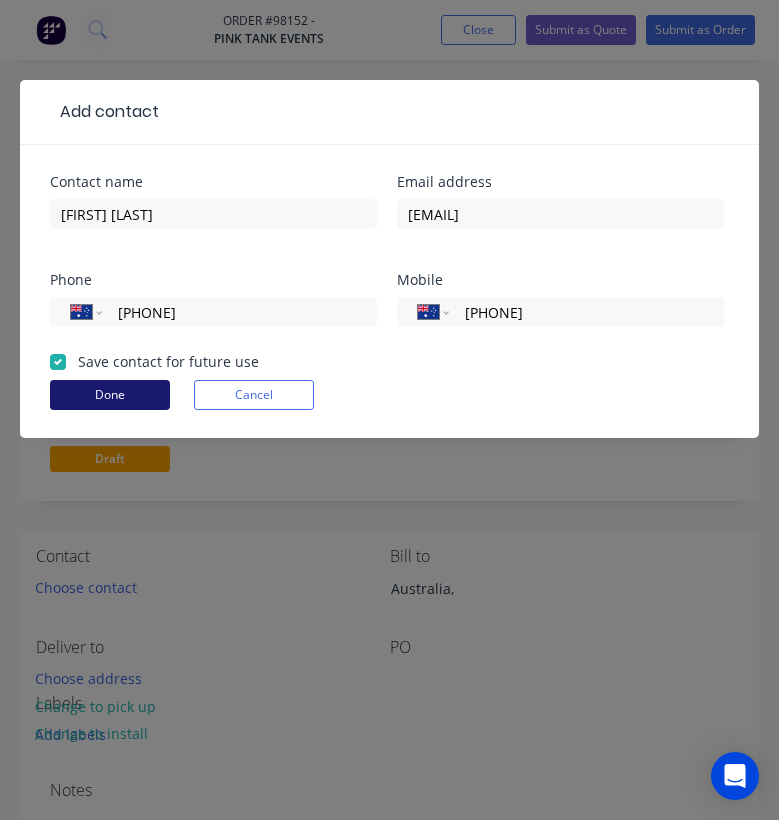 click on "Done" at bounding box center (110, 395) 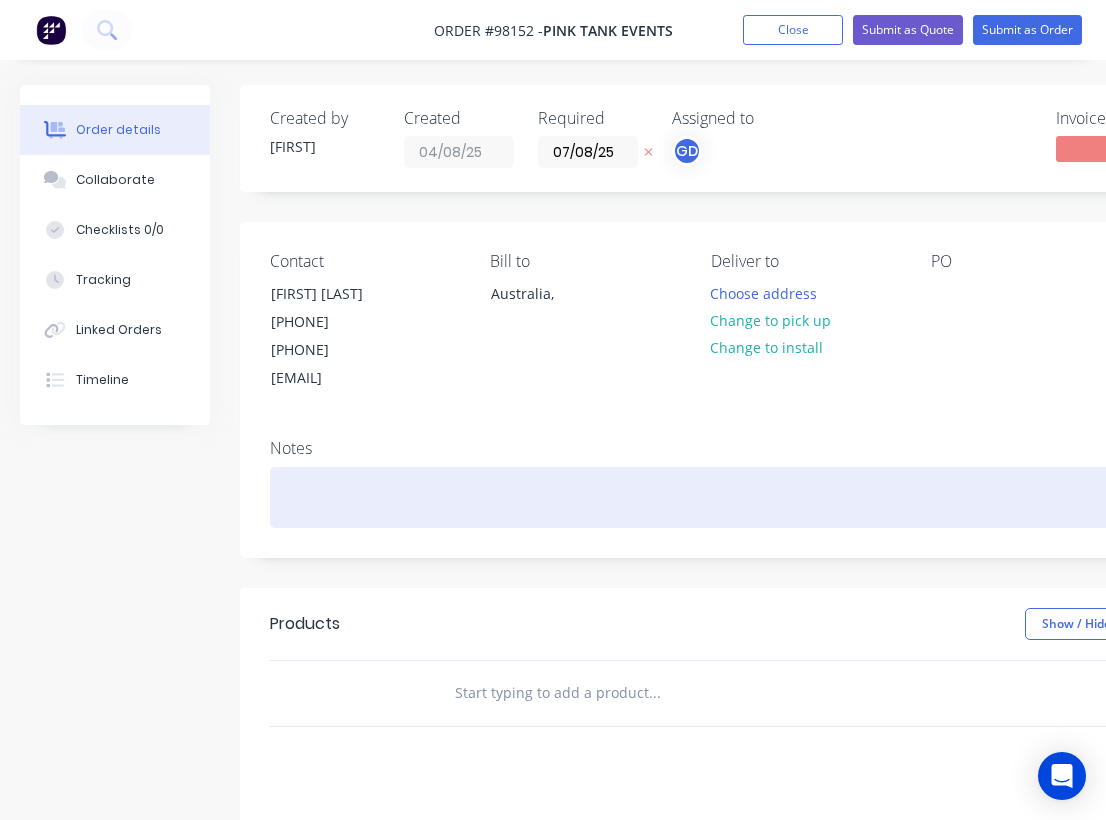 click at bounding box center (805, 497) 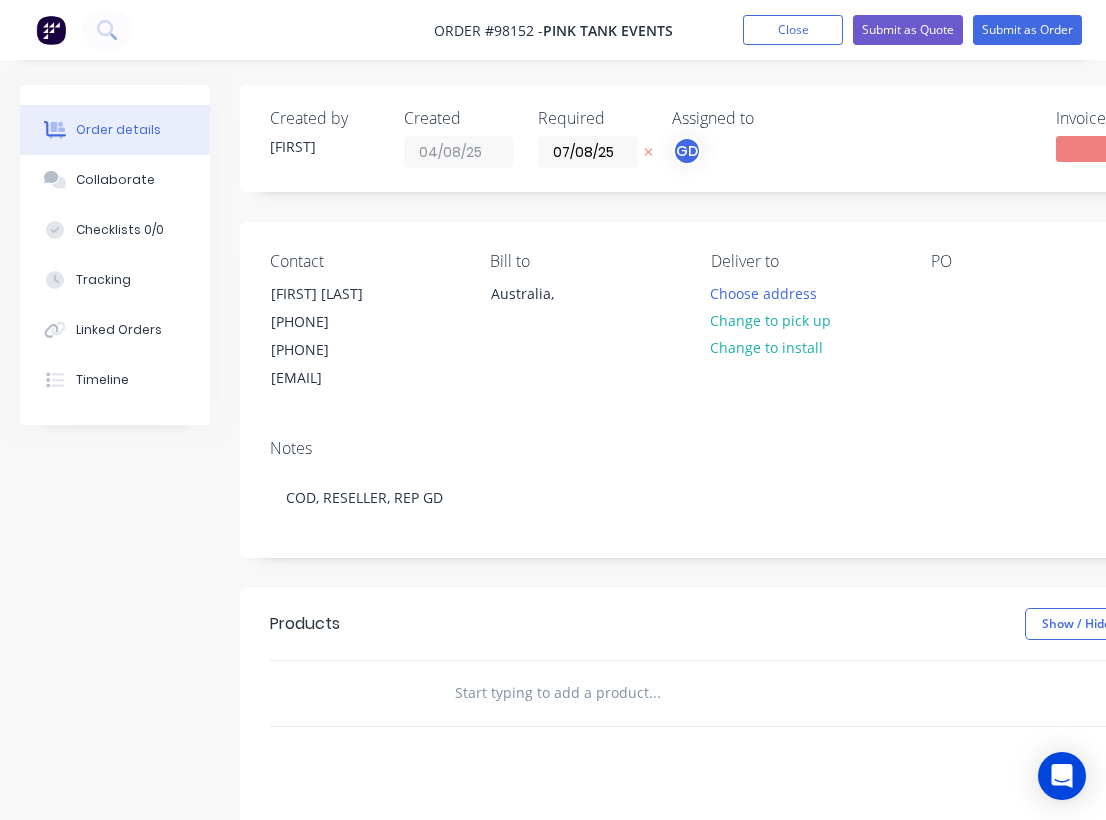 click on "Bill to   Australia," at bounding box center [584, 322] 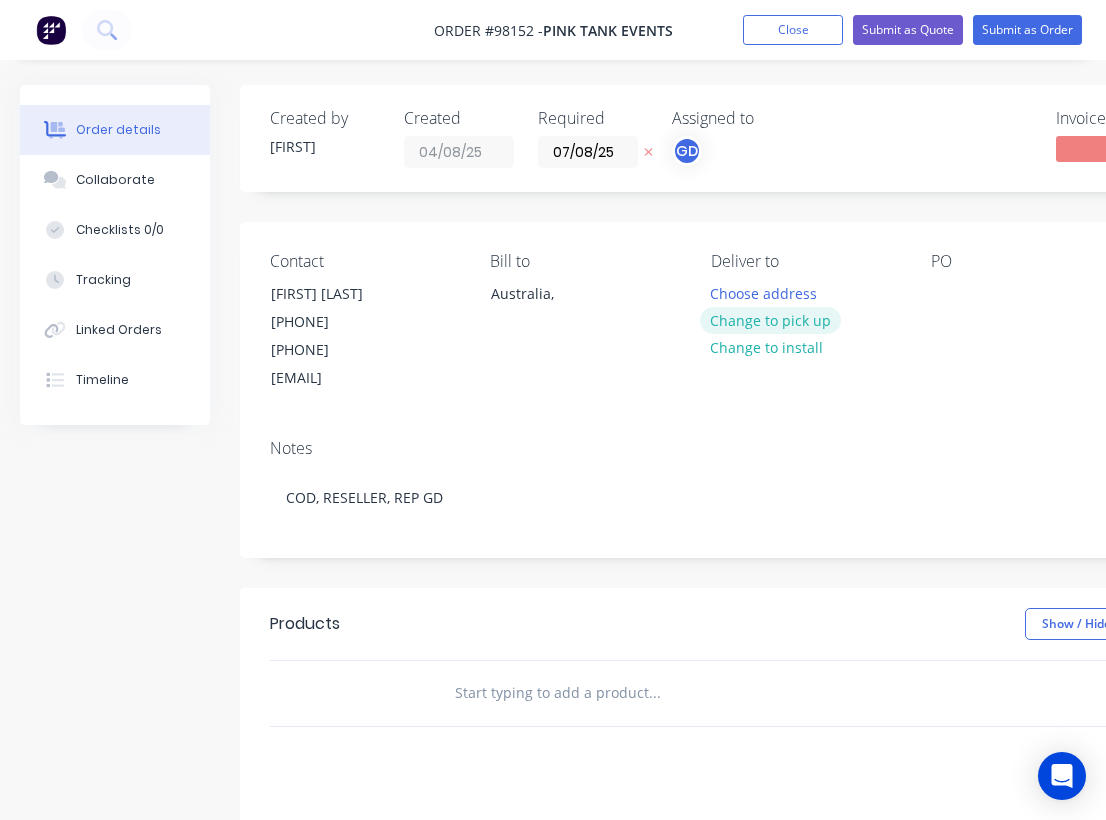 click on "Change to pick up" at bounding box center [771, 320] 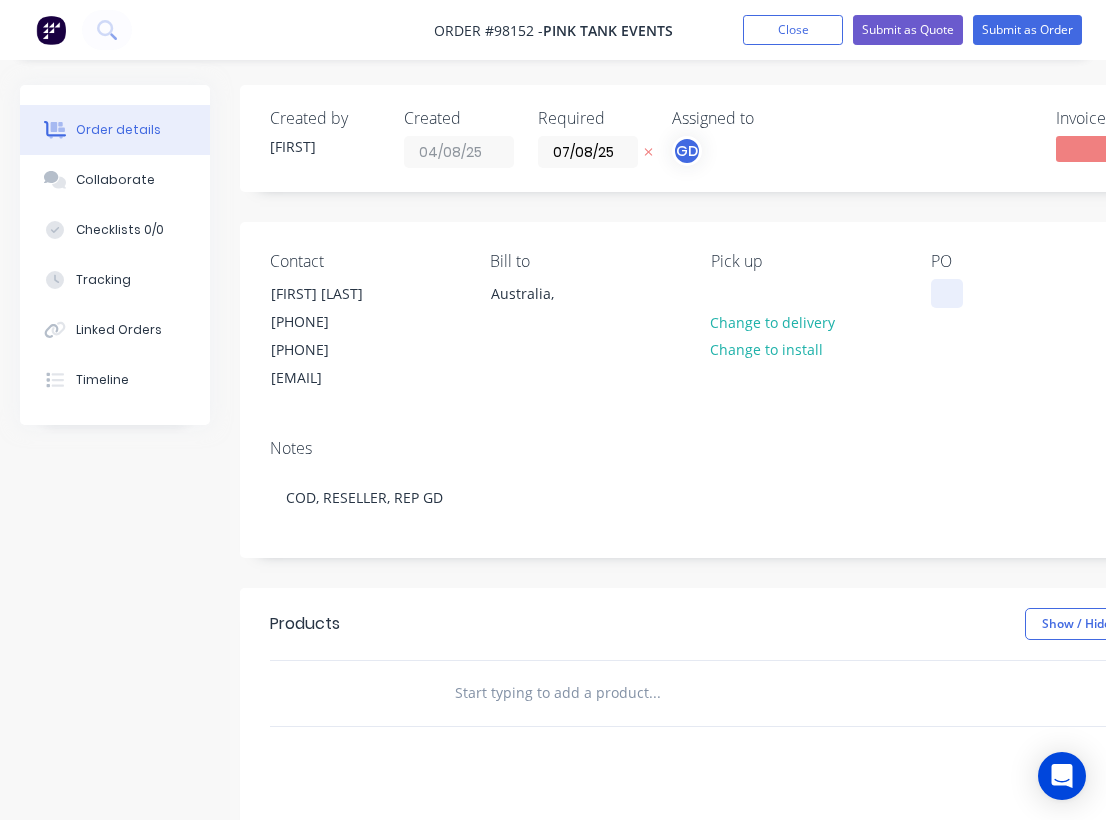 click at bounding box center [947, 293] 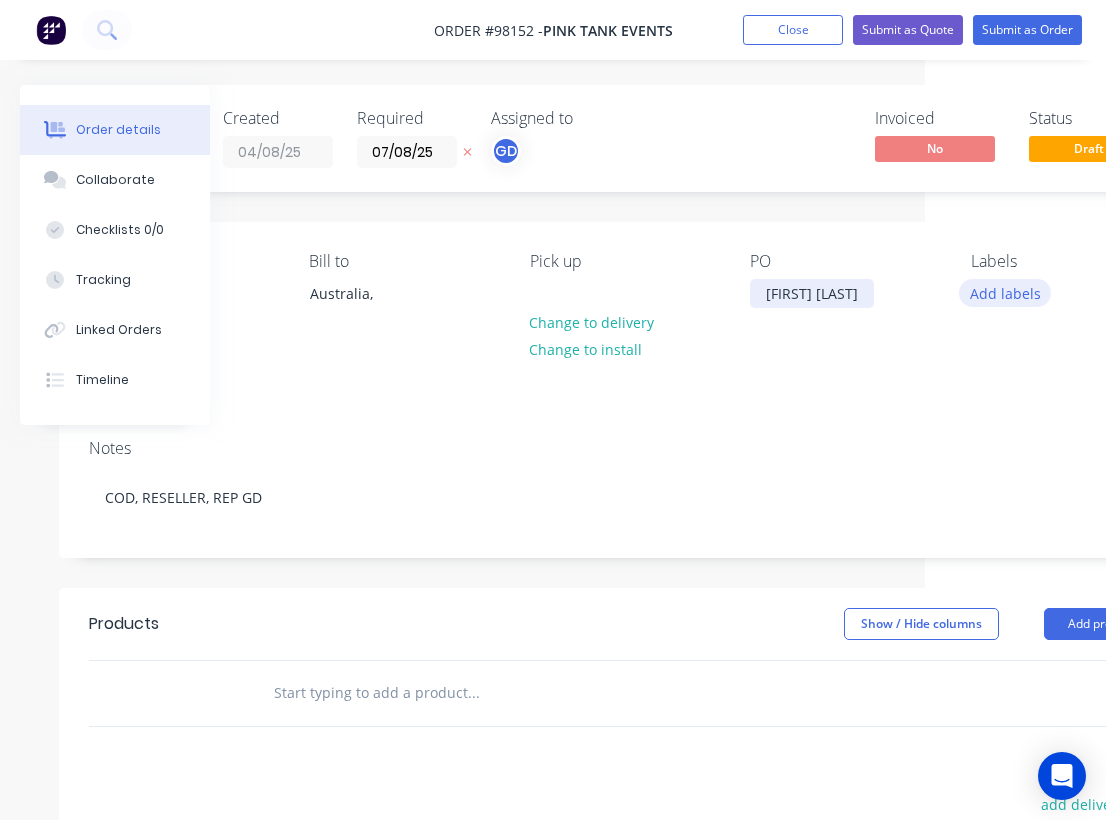 scroll, scrollTop: 0, scrollLeft: 210, axis: horizontal 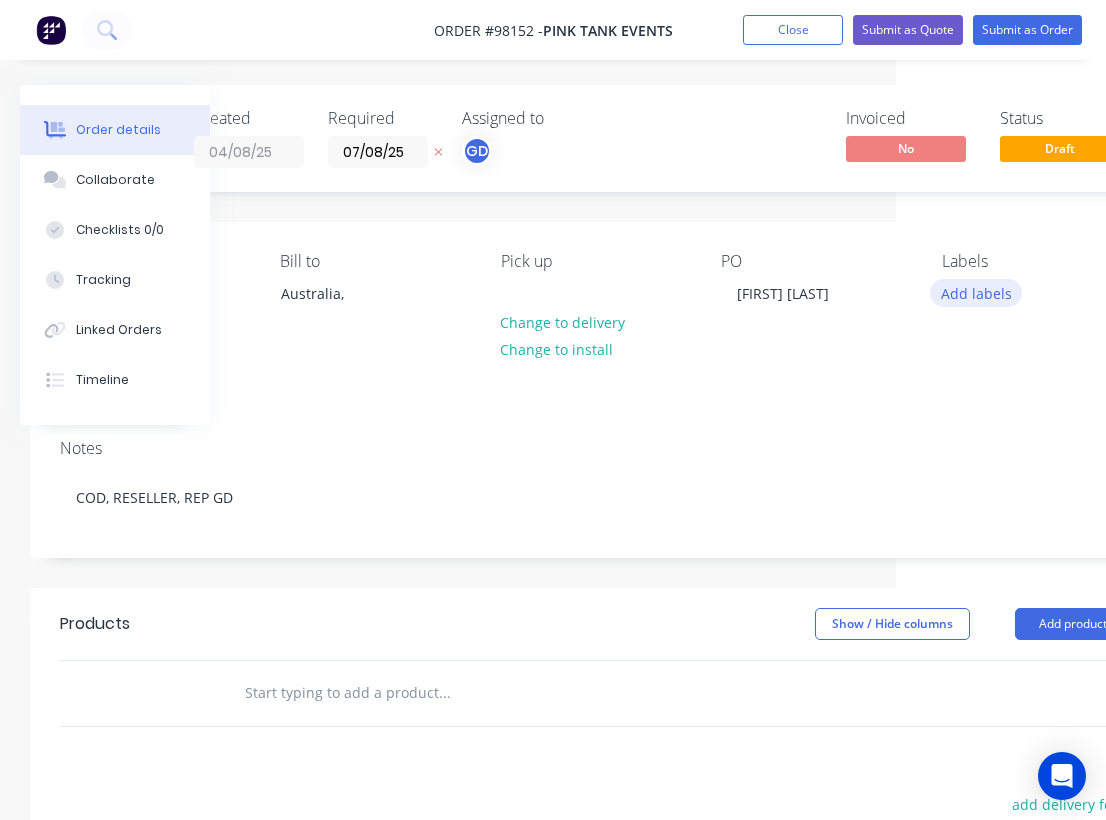 click on "Add labels" at bounding box center (976, 292) 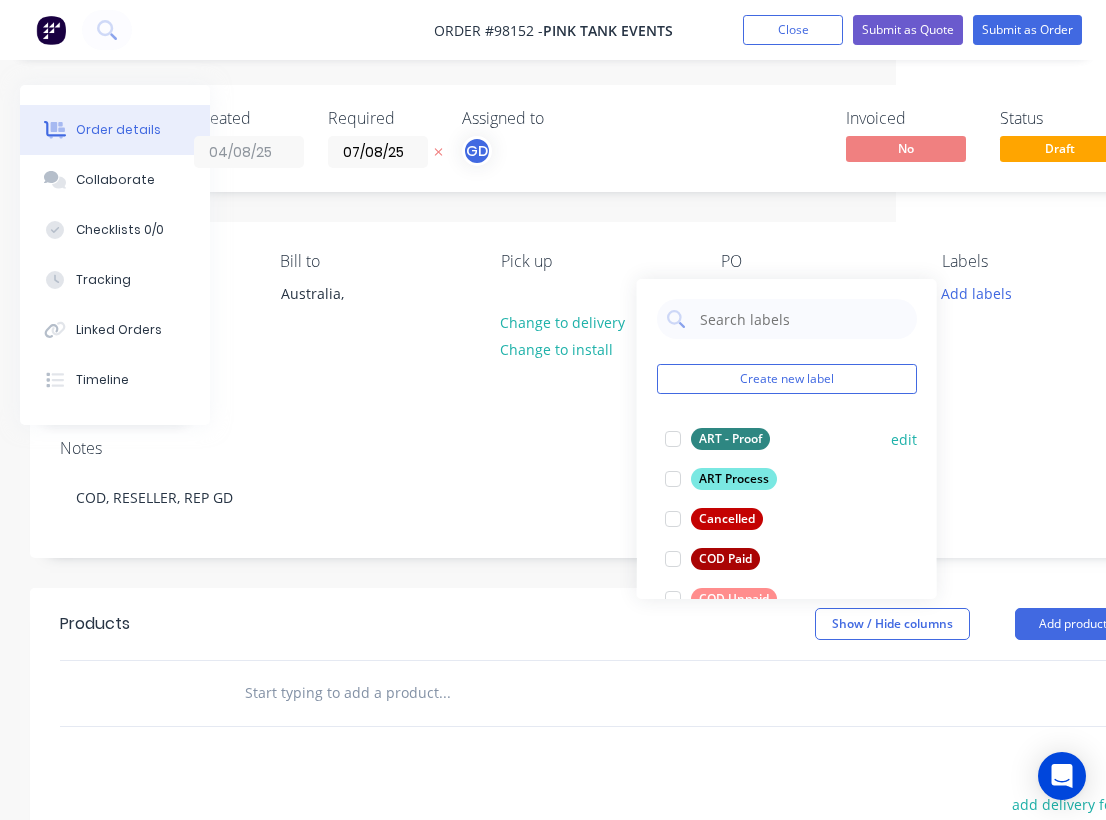click on "ART - Proof" at bounding box center [730, 439] 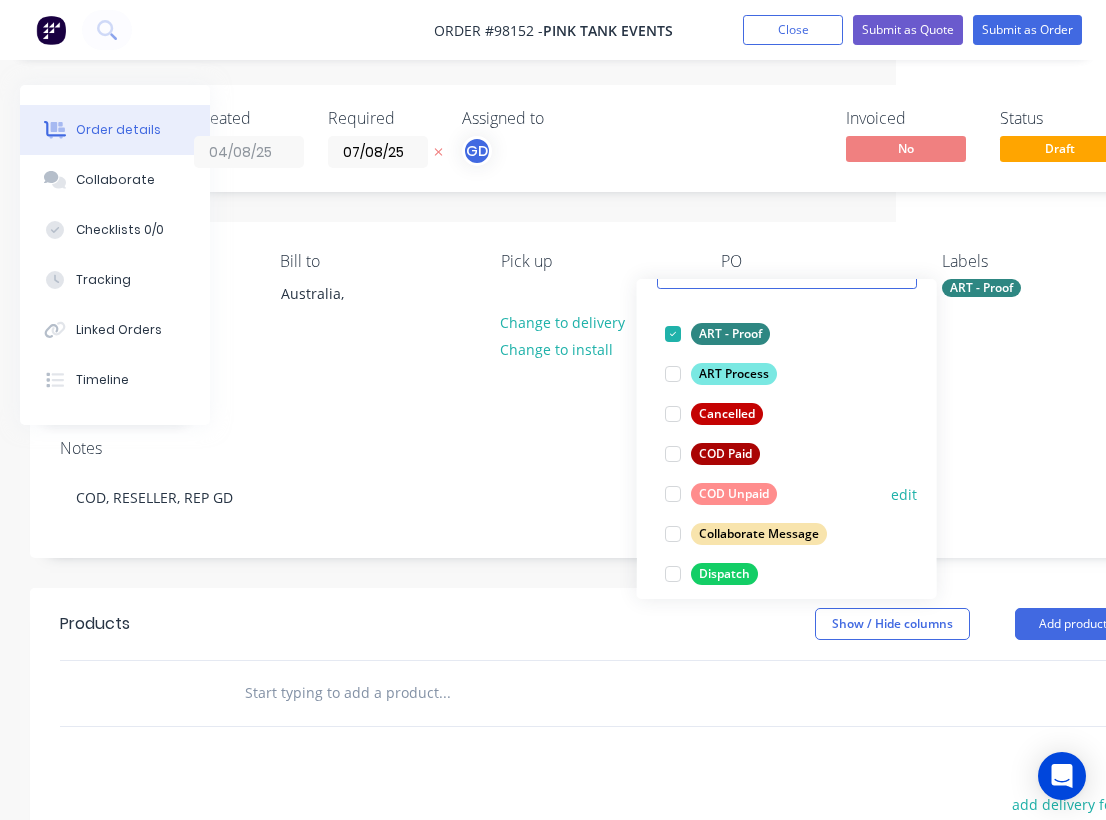 scroll, scrollTop: 106, scrollLeft: 0, axis: vertical 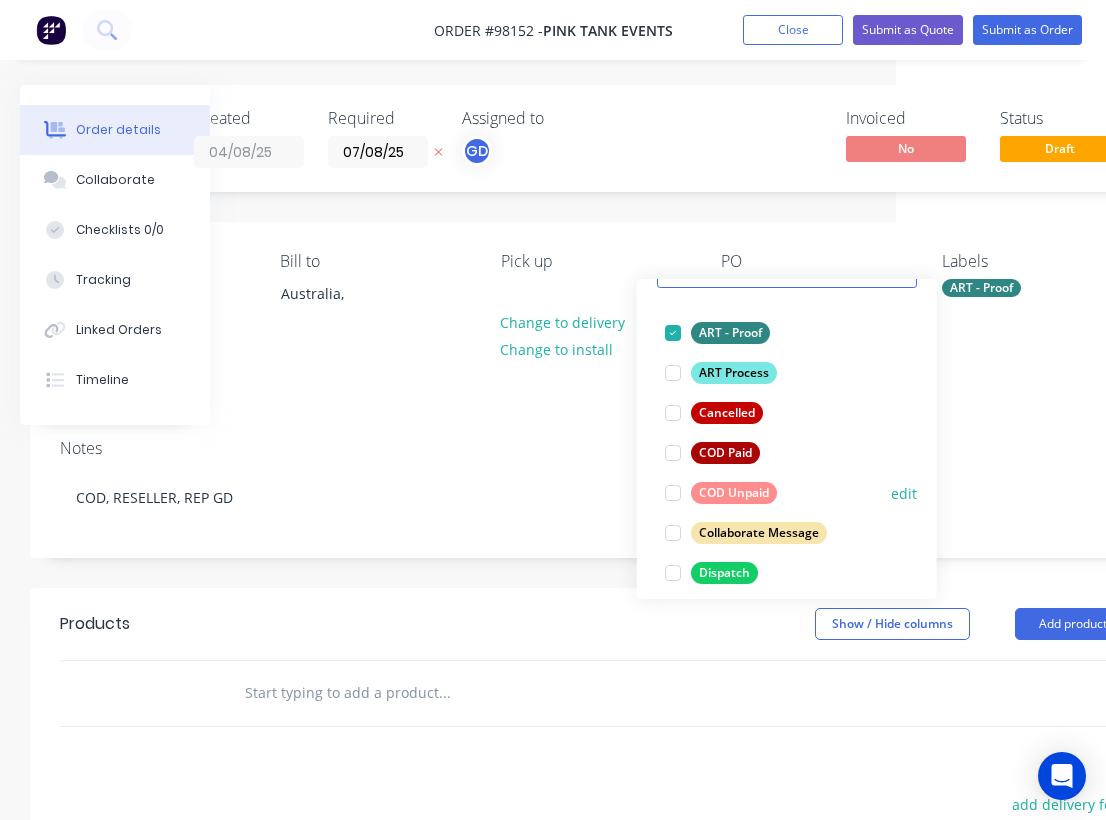 click on "COD Unpaid" at bounding box center [734, 493] 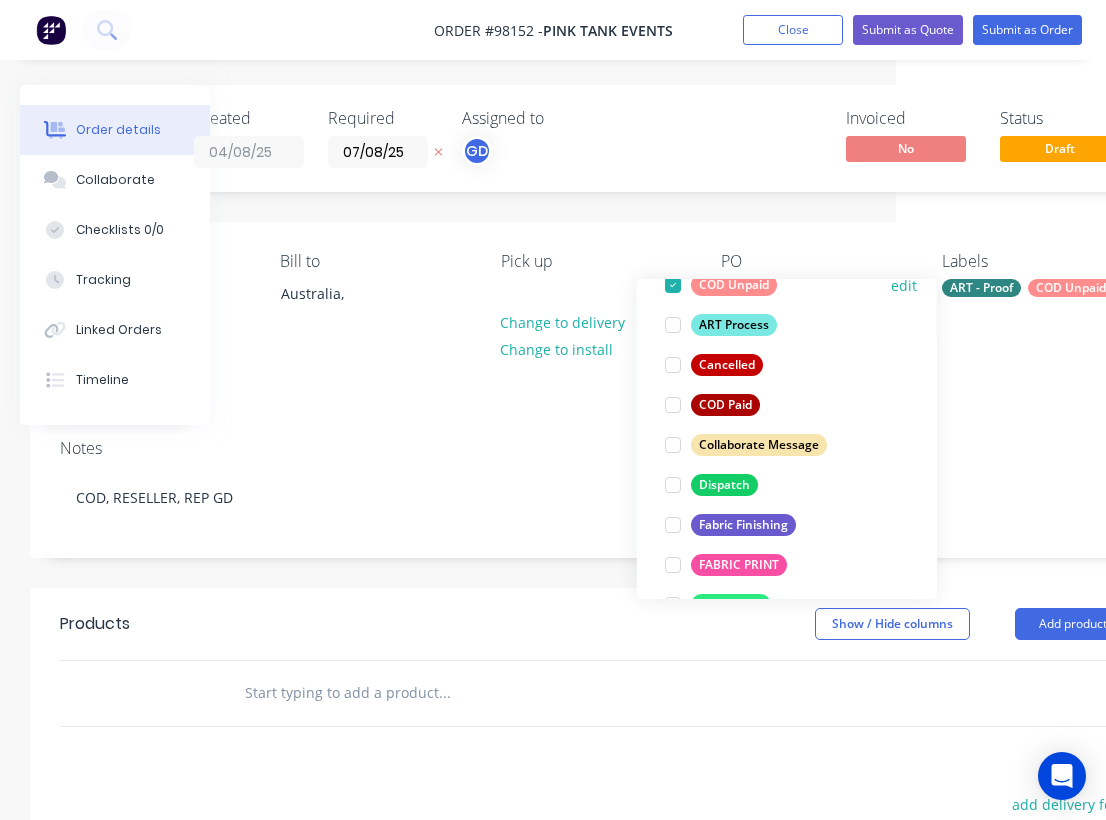 scroll, scrollTop: 200, scrollLeft: 0, axis: vertical 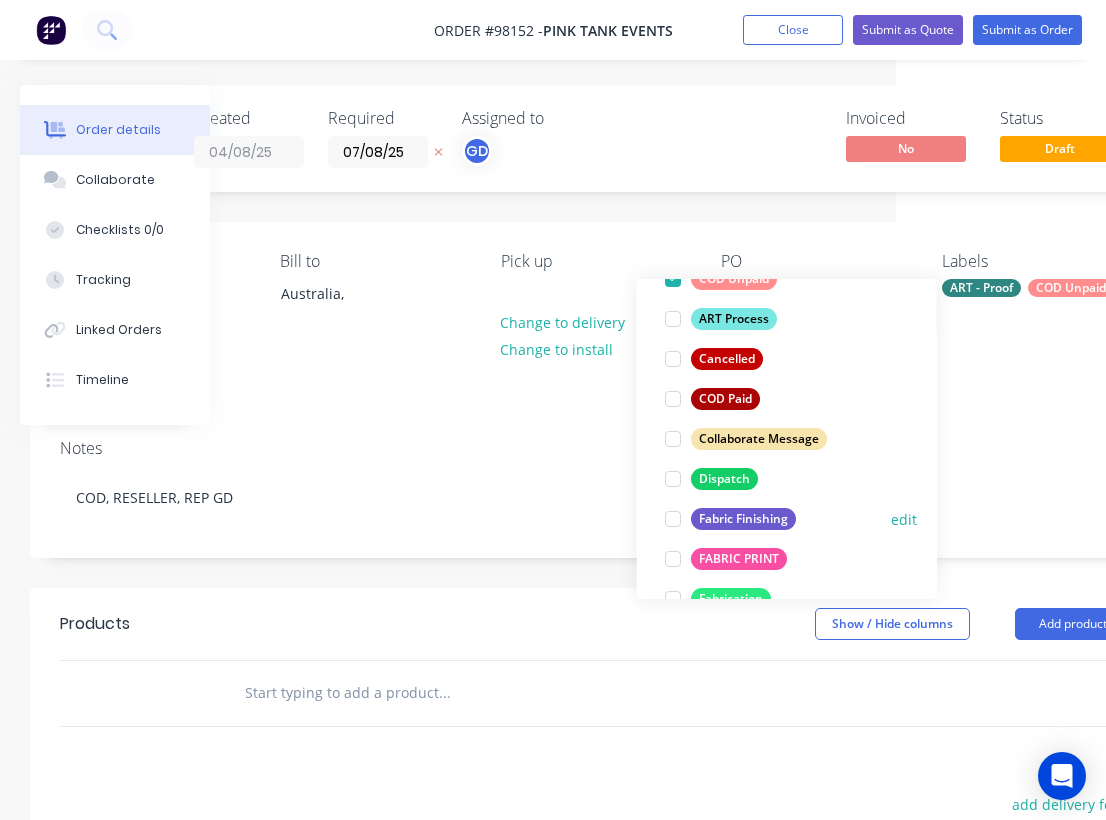 click on "Fabric Finishing" at bounding box center (743, 519) 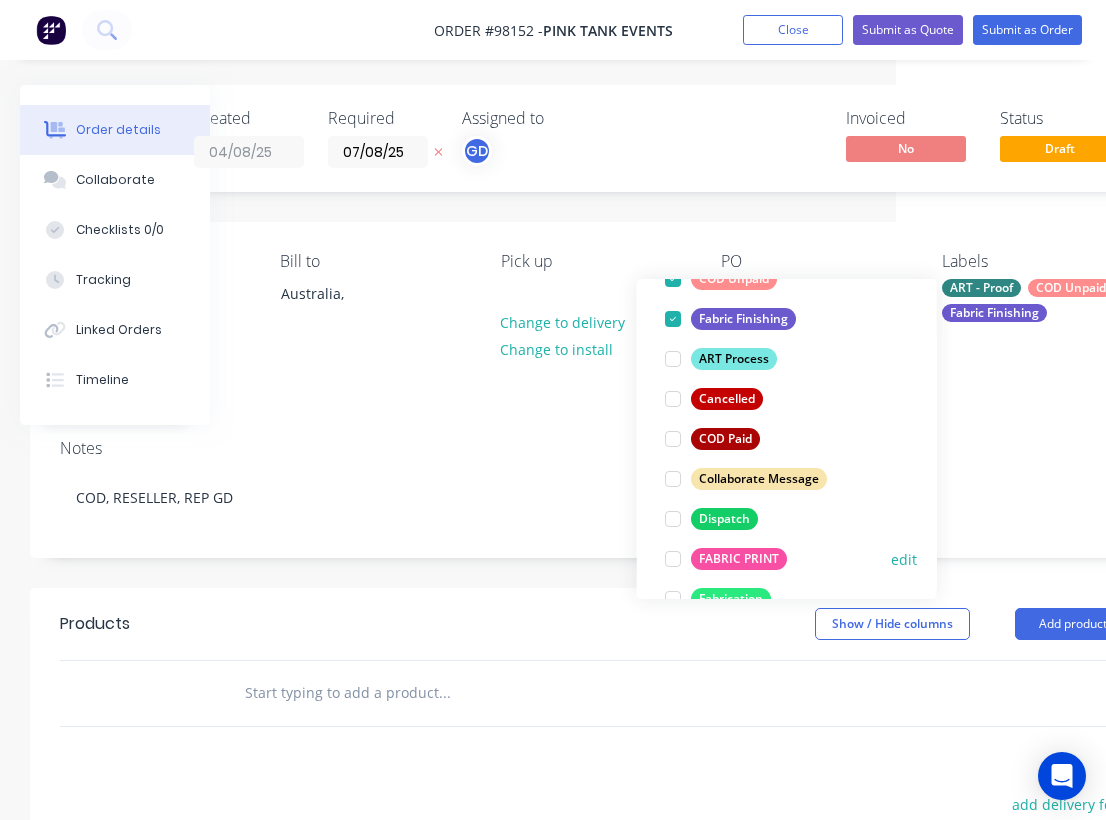 click on "FABRIC PRINT" at bounding box center (739, 559) 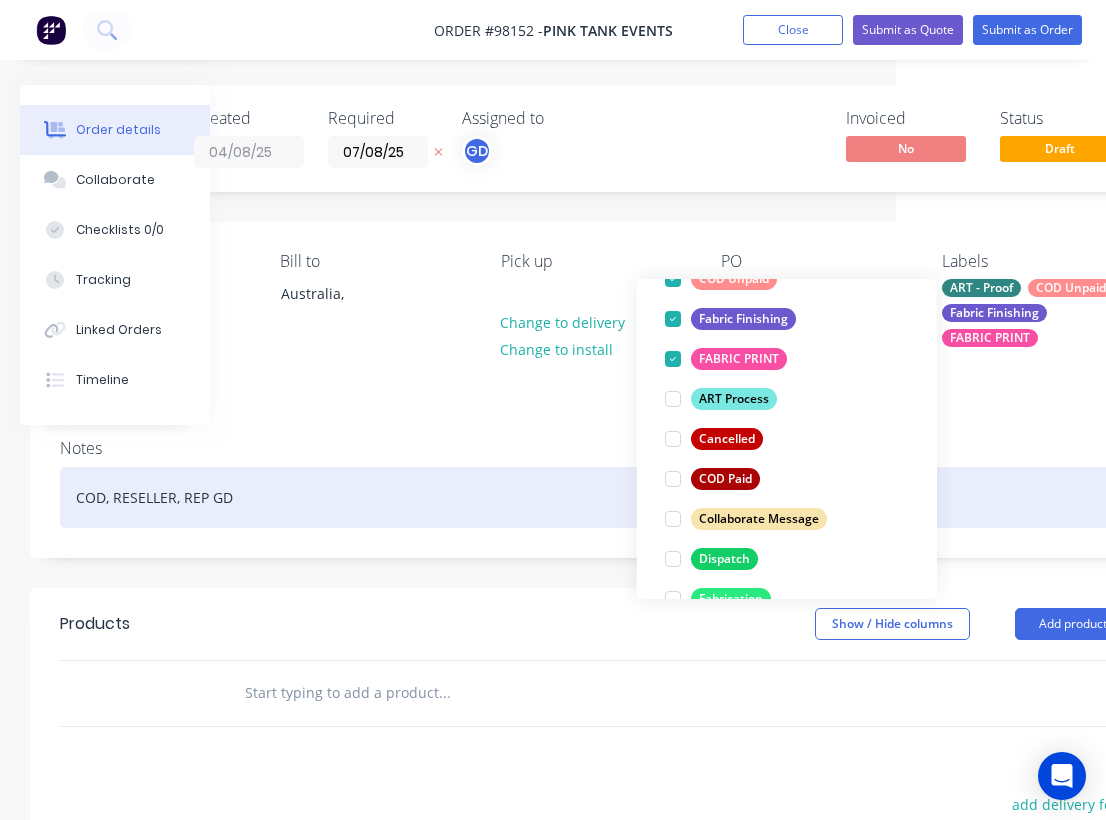 click on "COD, RESELLER, REP GD" at bounding box center (595, 497) 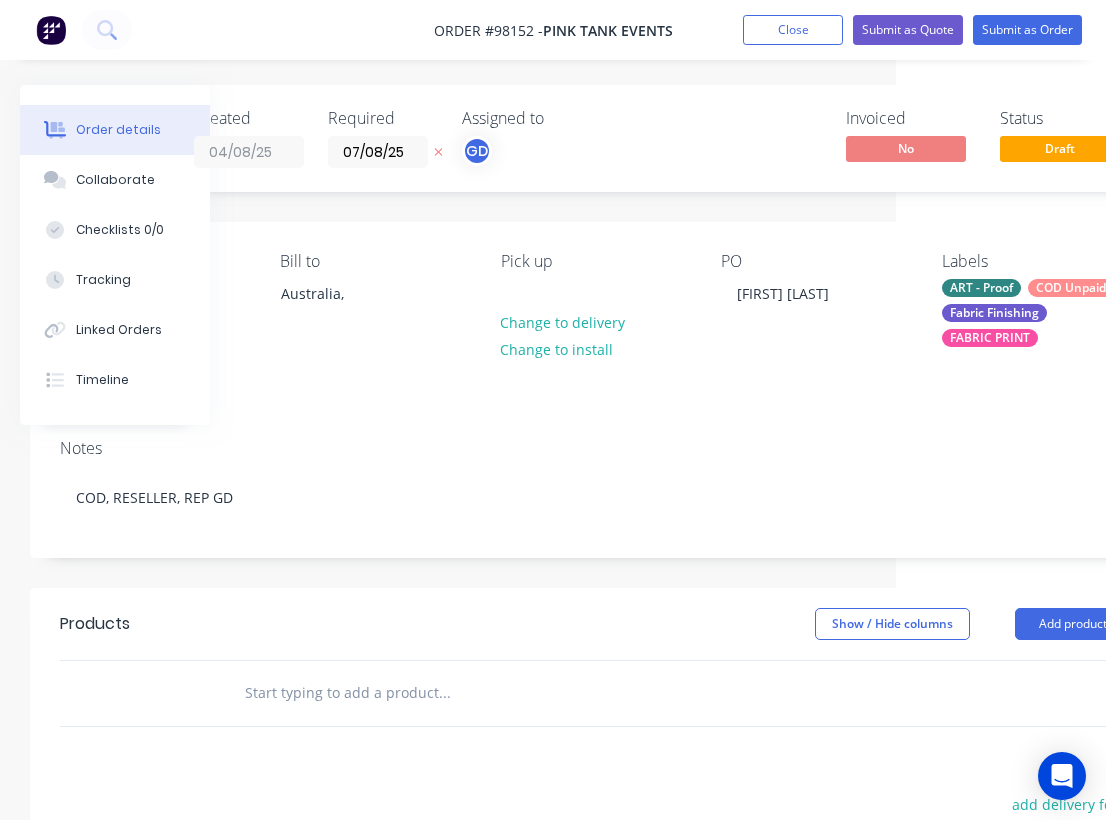 click at bounding box center [444, 693] 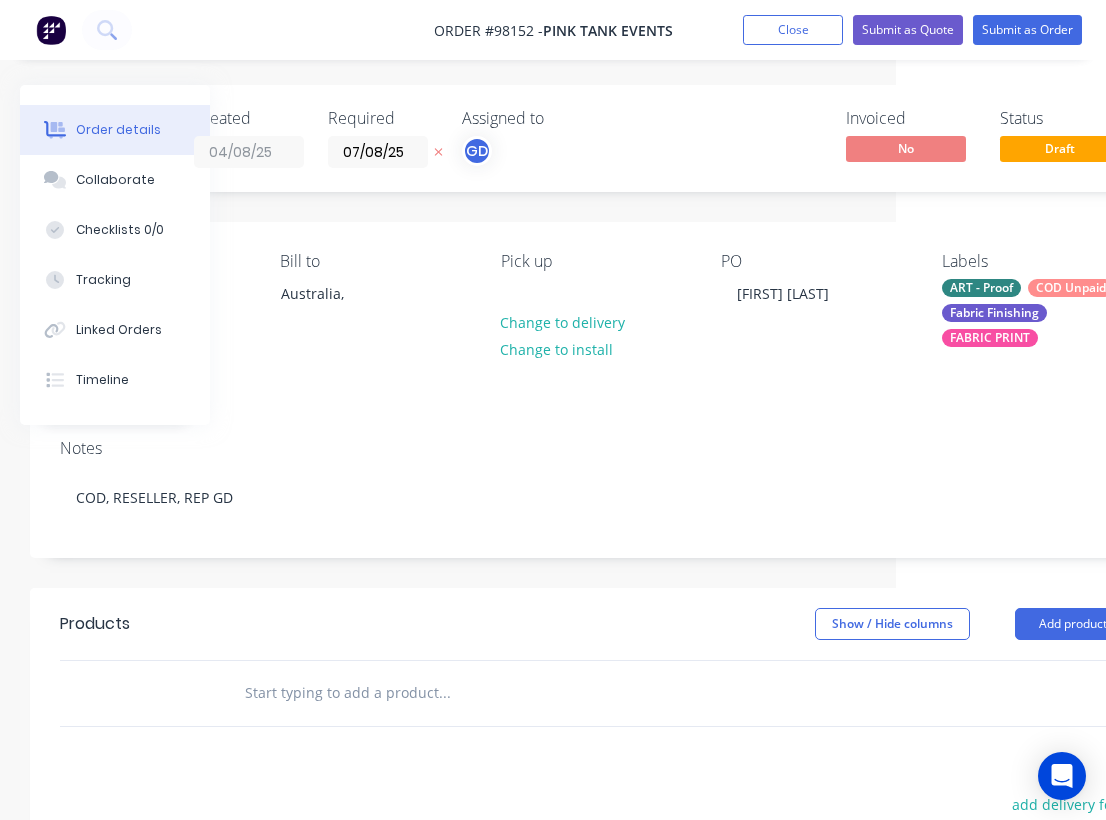 paste on "SEG blockout fabric print.   5130x2240mm. (this is the front and 2 sides that wrap the sides." 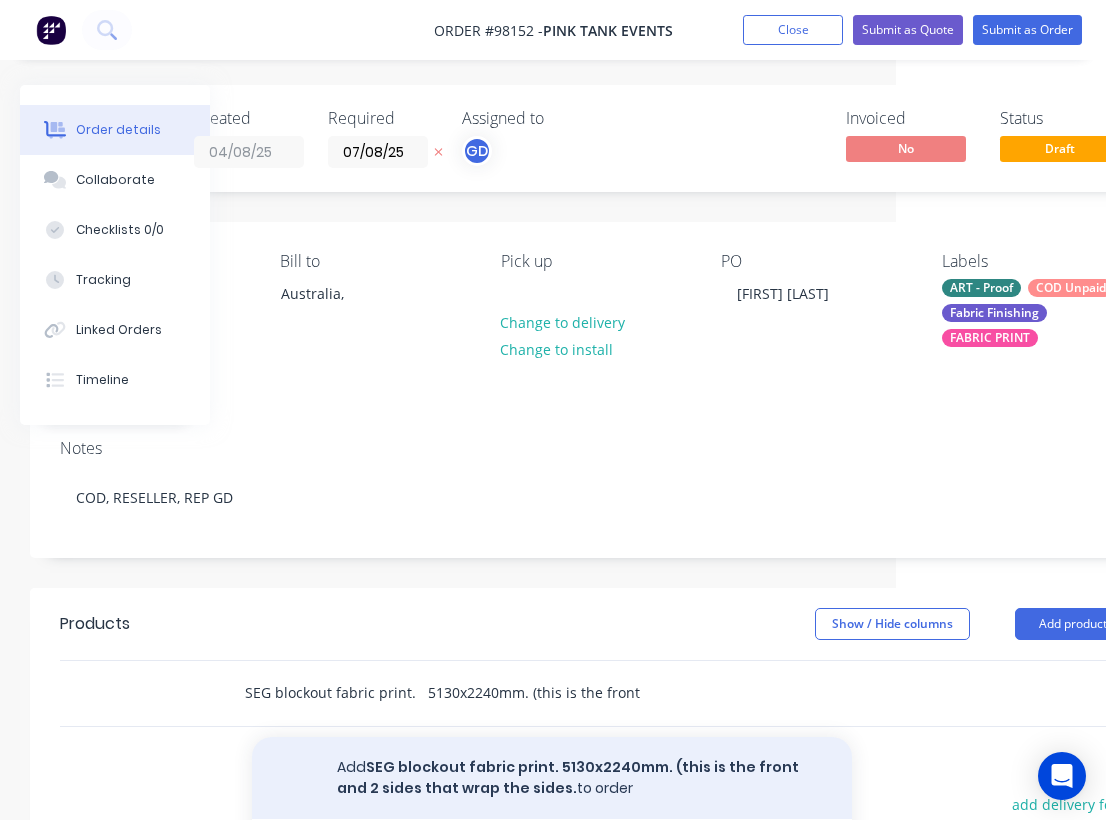 type on "SEG blockout fabric print.   5130x2240mm. (this is the front and 2 sides that wrap the sides." 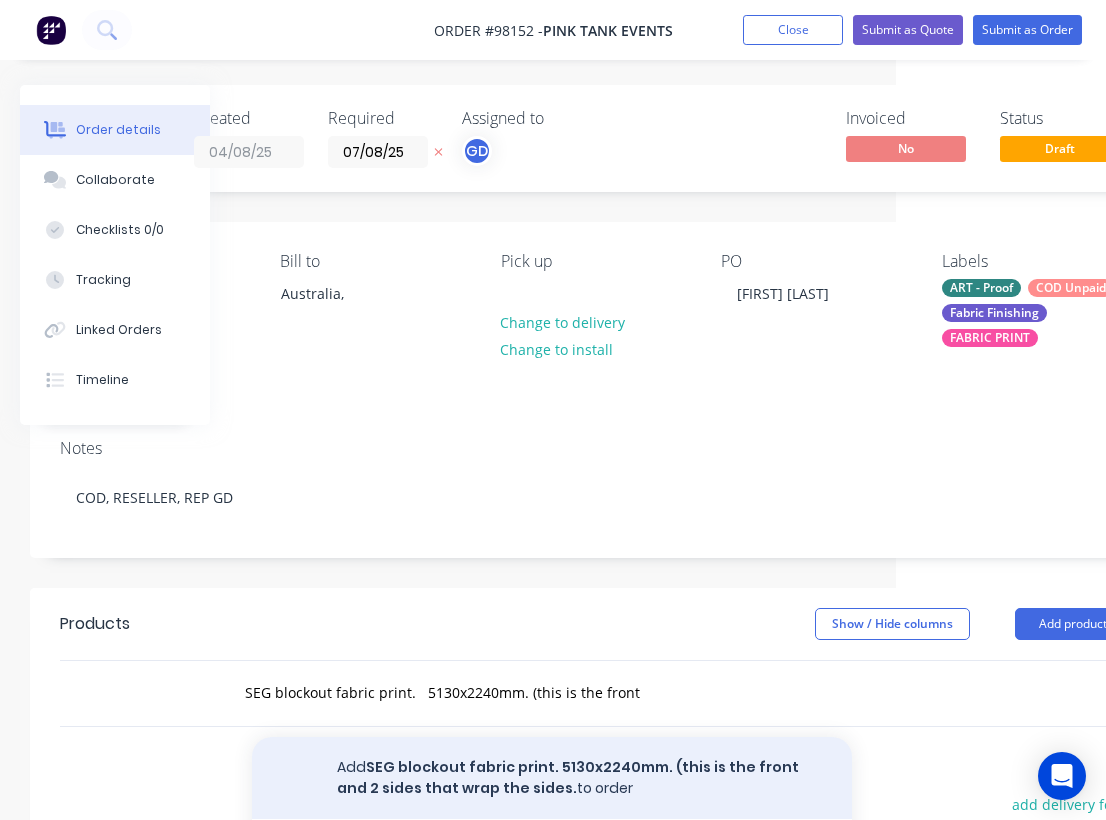 click on "Add  SEG blockout fabric print.   5130x2240mm. (this is the front and 2 sides that wrap the sides.  to order" at bounding box center [552, 778] 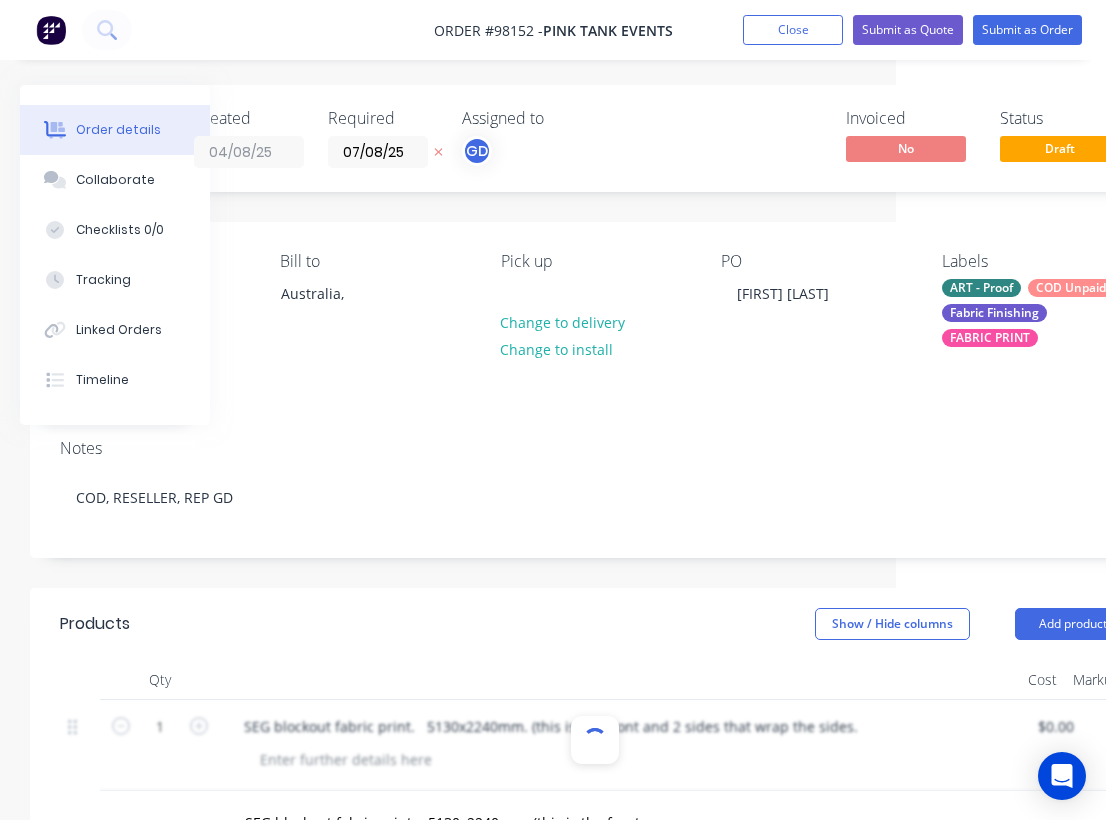 type 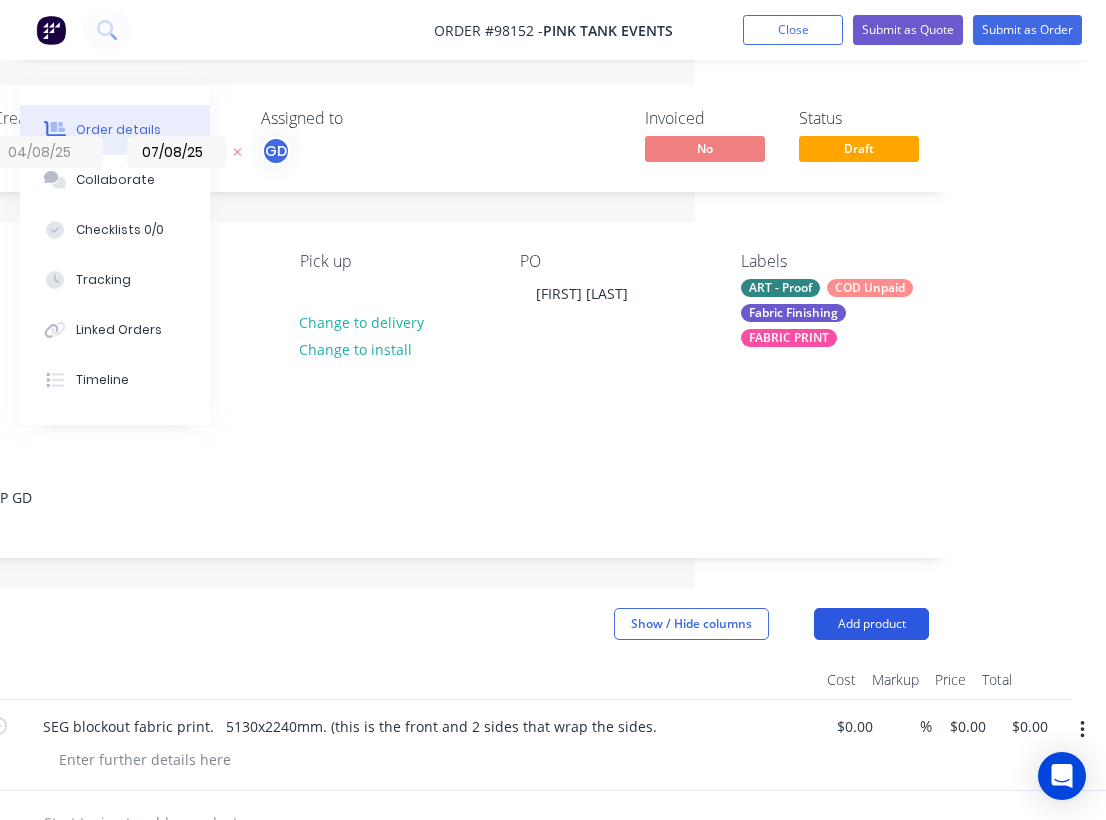 scroll, scrollTop: 0, scrollLeft: 411, axis: horizontal 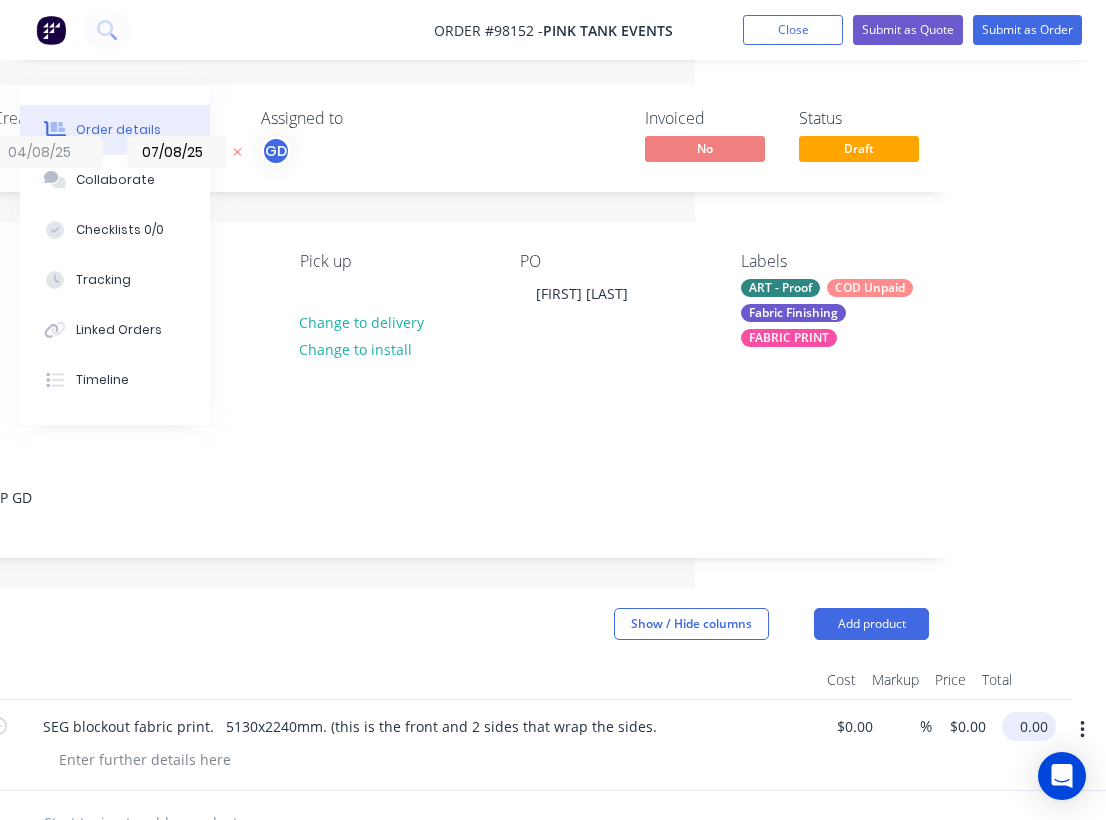 click on "0.00" at bounding box center [1033, 726] 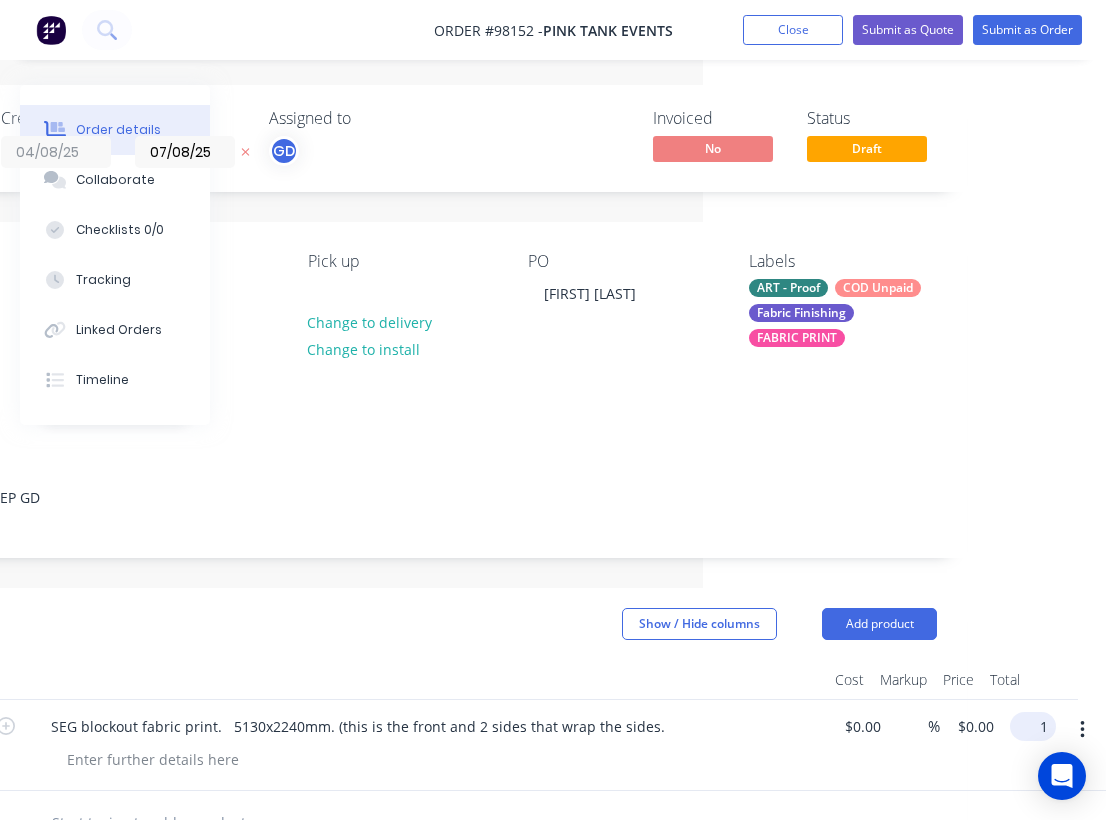 scroll, scrollTop: 0, scrollLeft: 388, axis: horizontal 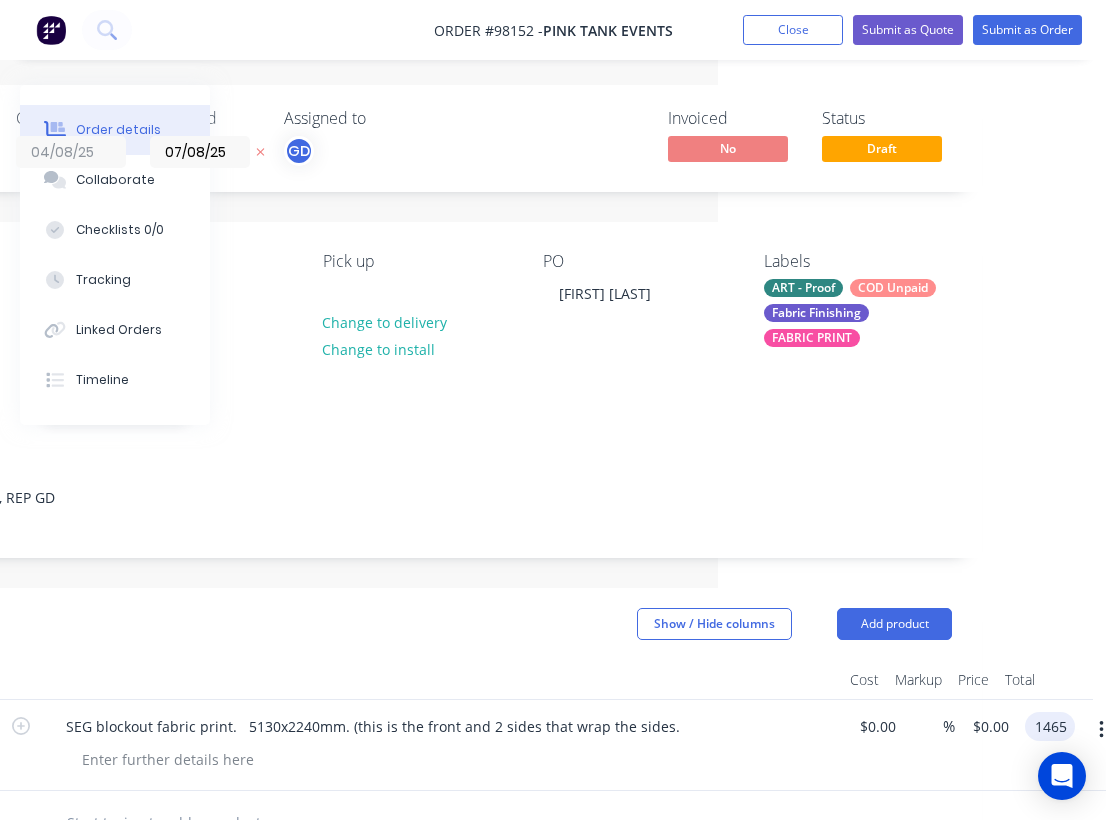 type on "1465" 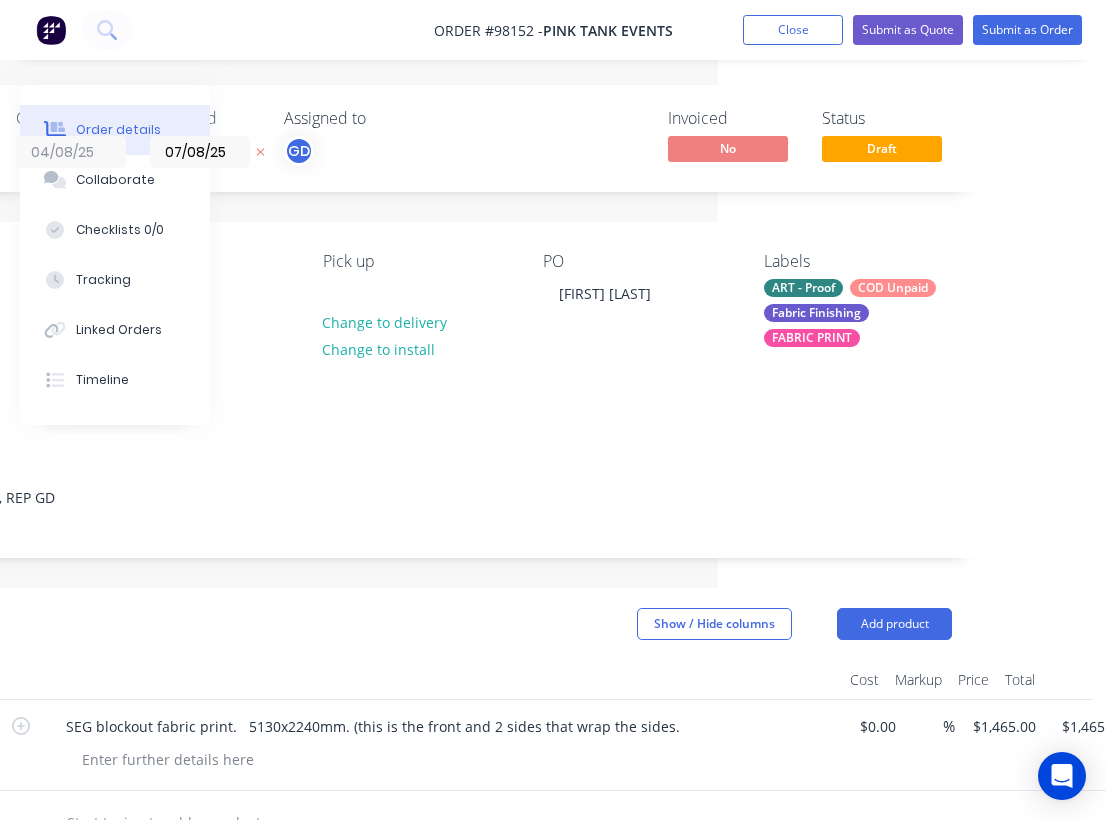 click on "Products Show / Hide columns Add product" at bounding box center [417, 624] 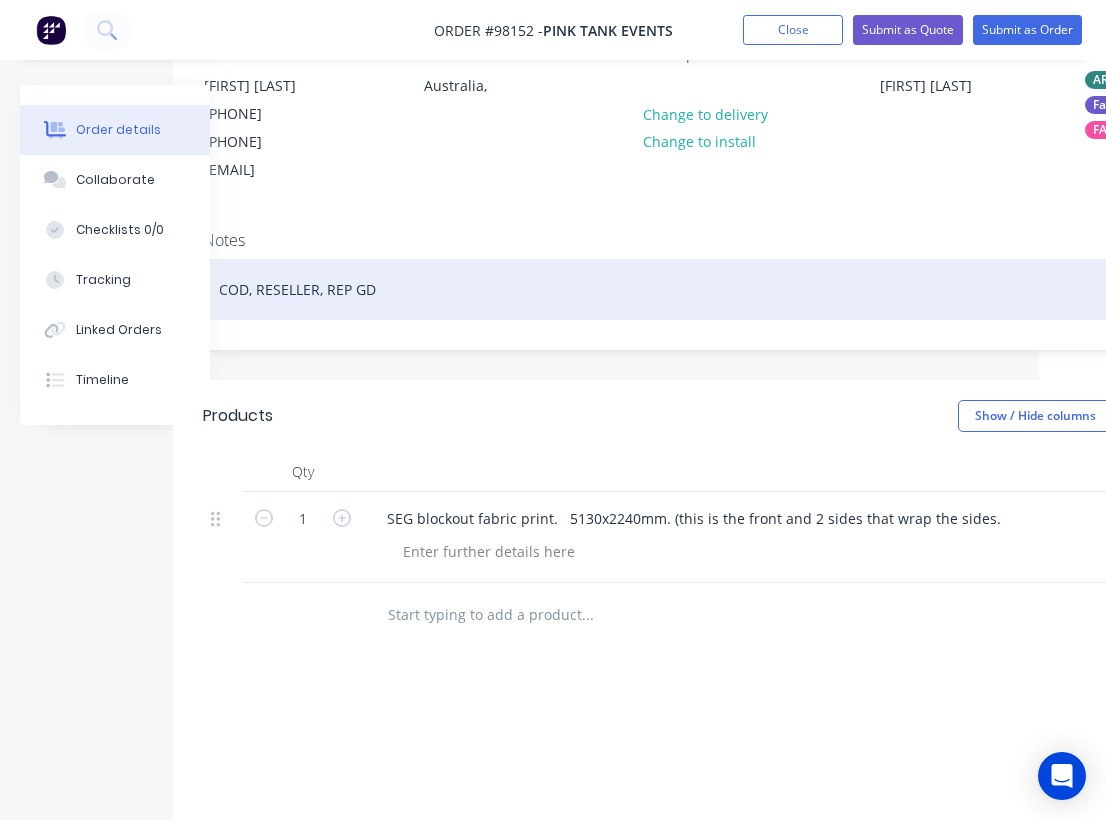 scroll, scrollTop: 236, scrollLeft: 67, axis: both 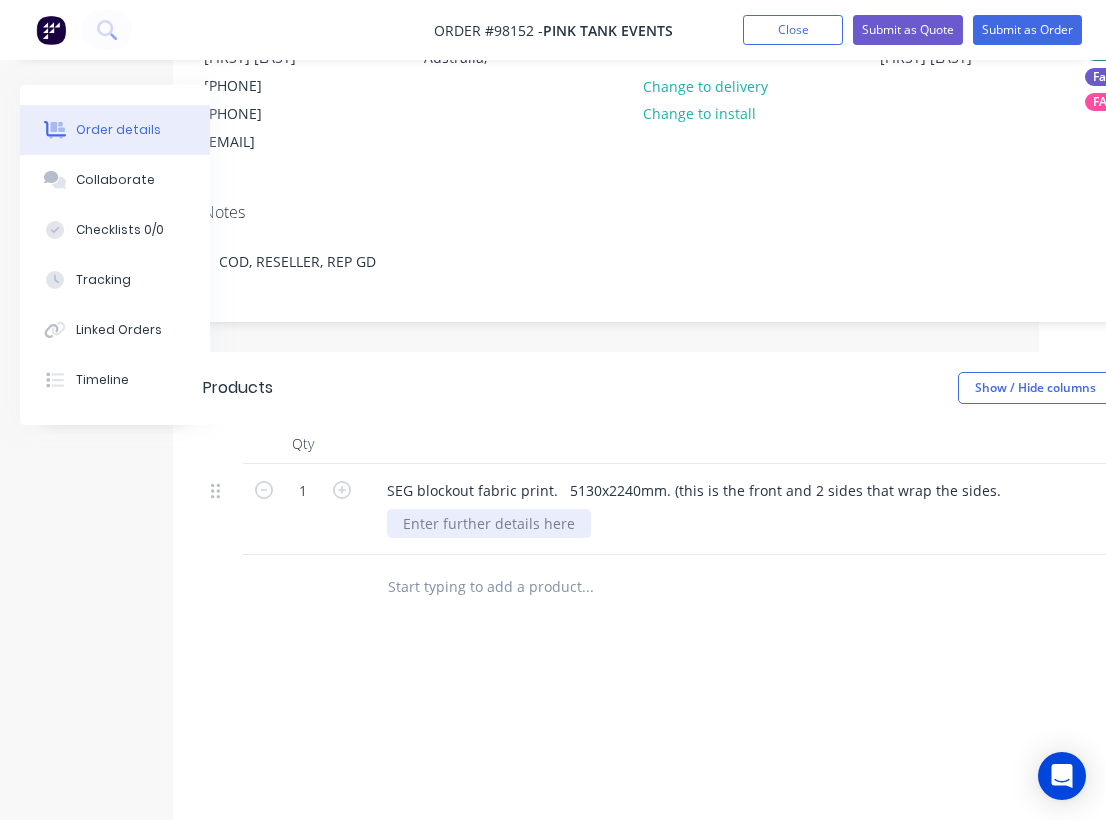 click at bounding box center [489, 523] 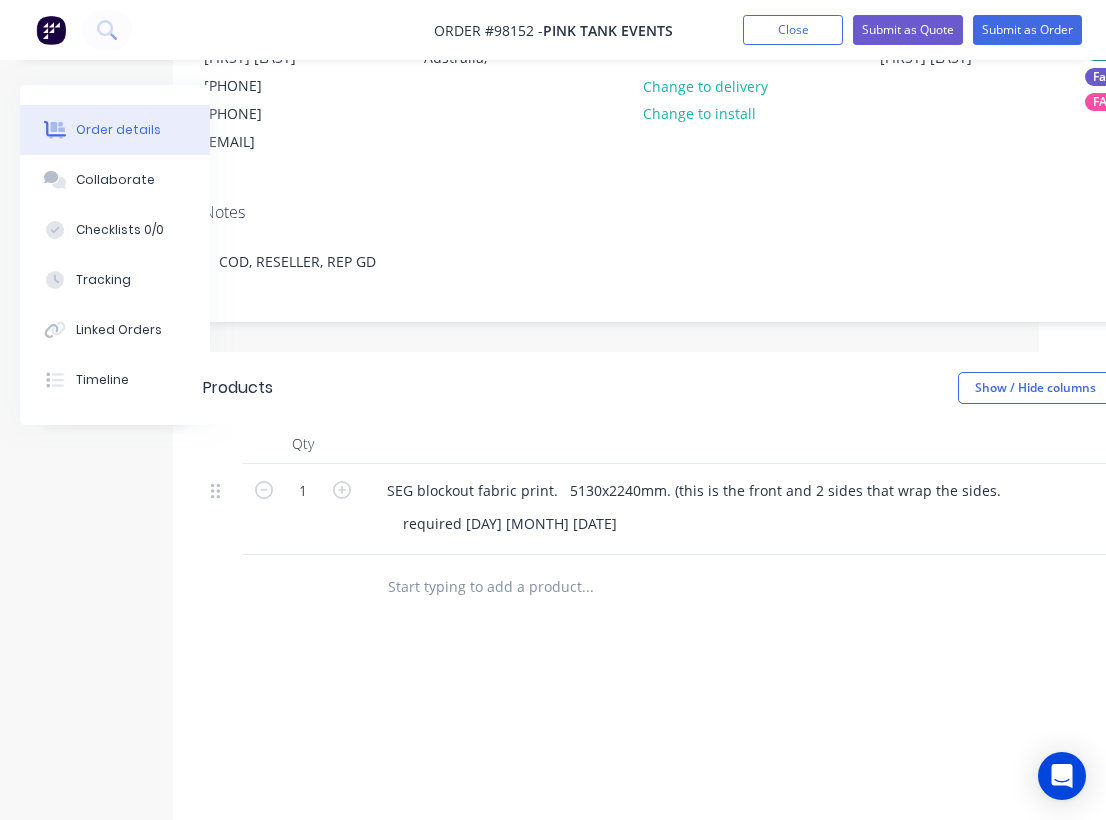 click on "Products Show / Hide columns Add product     Qty Cost Markup Price Total 1 SEG blockout fabric print.   5130x2240mm. (this is the front and 2 sides that wrap the sides. required Friday AM 8th August $0.00 $0.00 % $1,465.00 $1,465.00 $1,465.00 $1,465.00   add delivery fee add markup add discount Labour $0.00 Sub total $1,465.00 Margin $0.00  ( 0.00 %) Tax $146.50 Total $1,611.50" at bounding box center [738, 726] 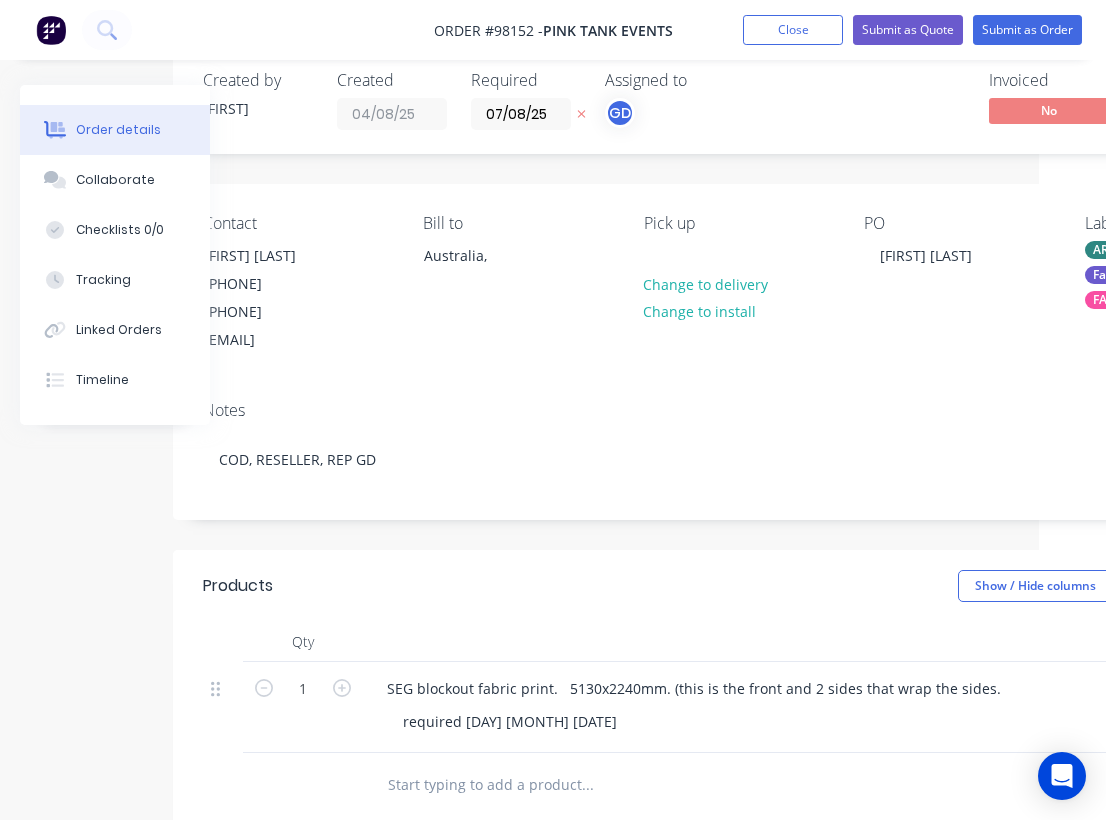 scroll, scrollTop: 0, scrollLeft: 67, axis: horizontal 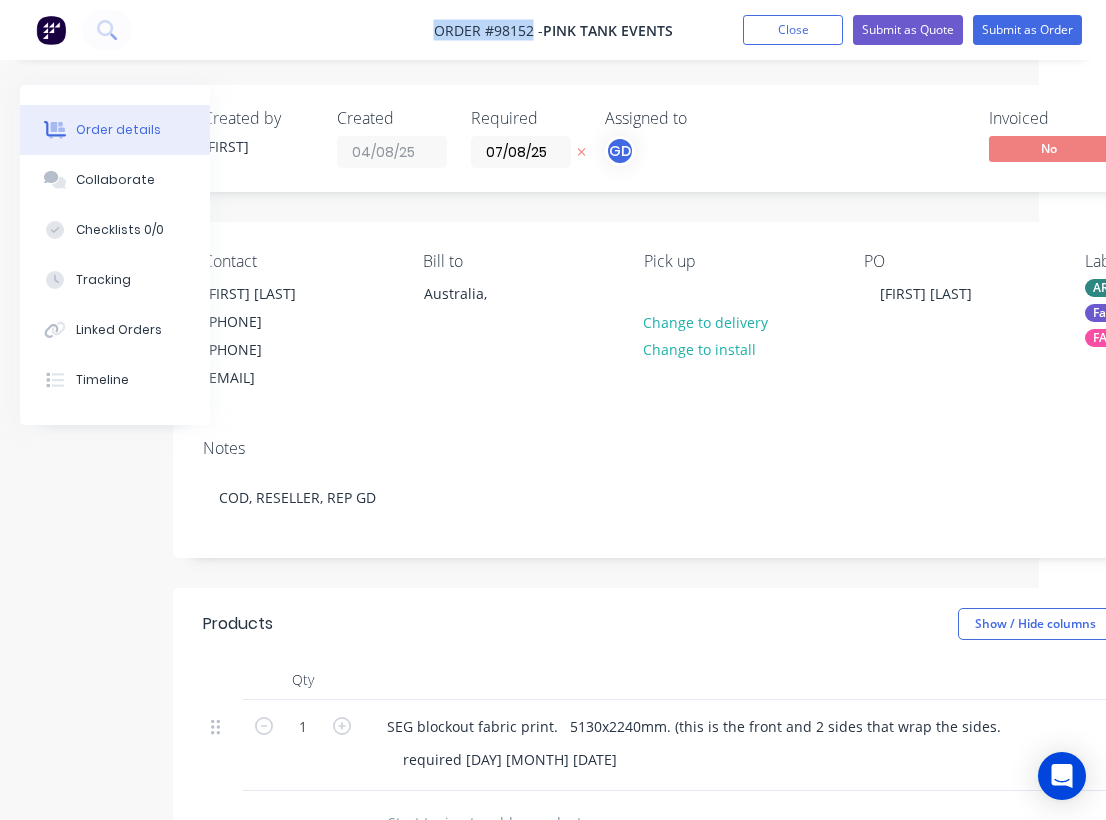 drag, startPoint x: 413, startPoint y: 23, endPoint x: 532, endPoint y: 30, distance: 119.2057 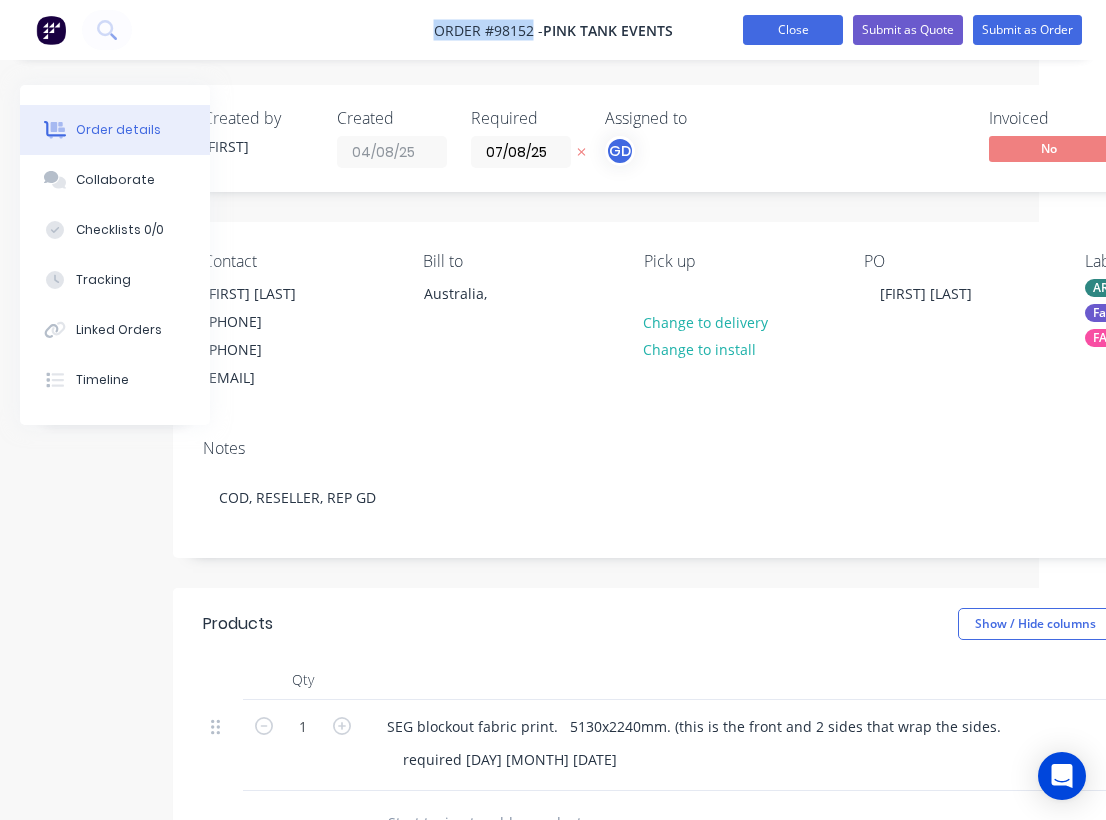 click on "Close" at bounding box center [793, 30] 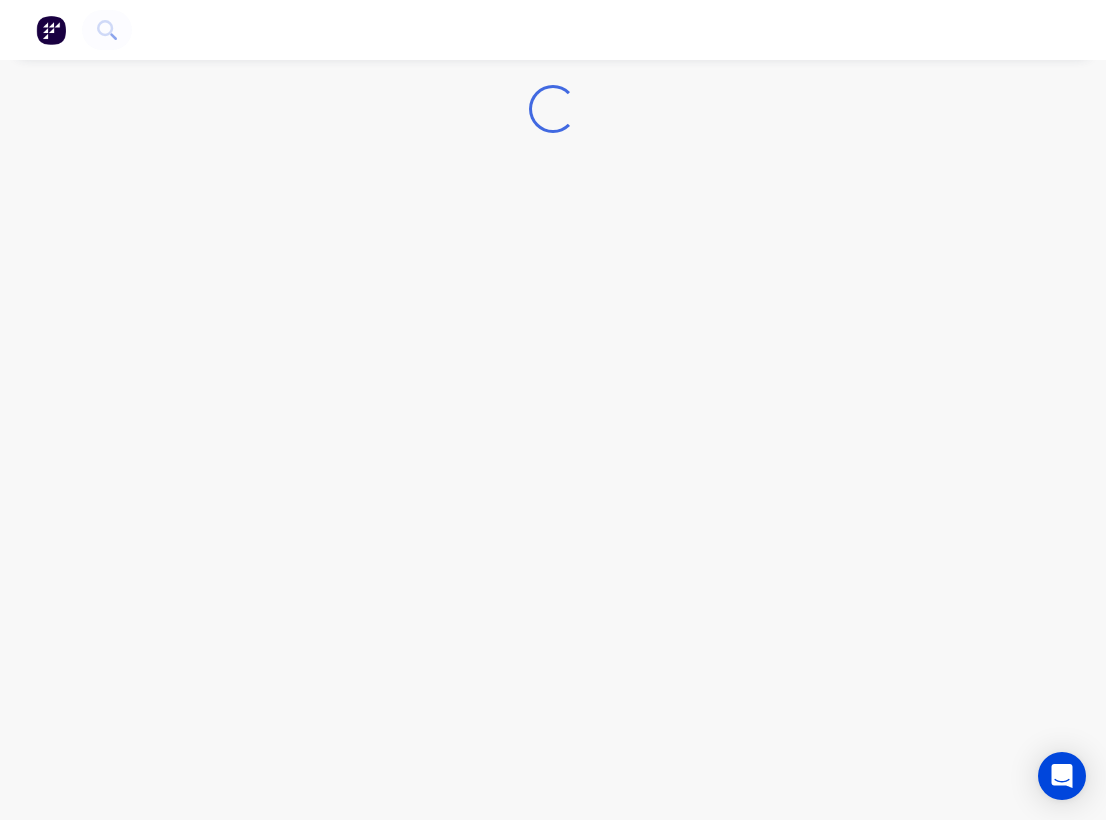 scroll, scrollTop: 0, scrollLeft: 0, axis: both 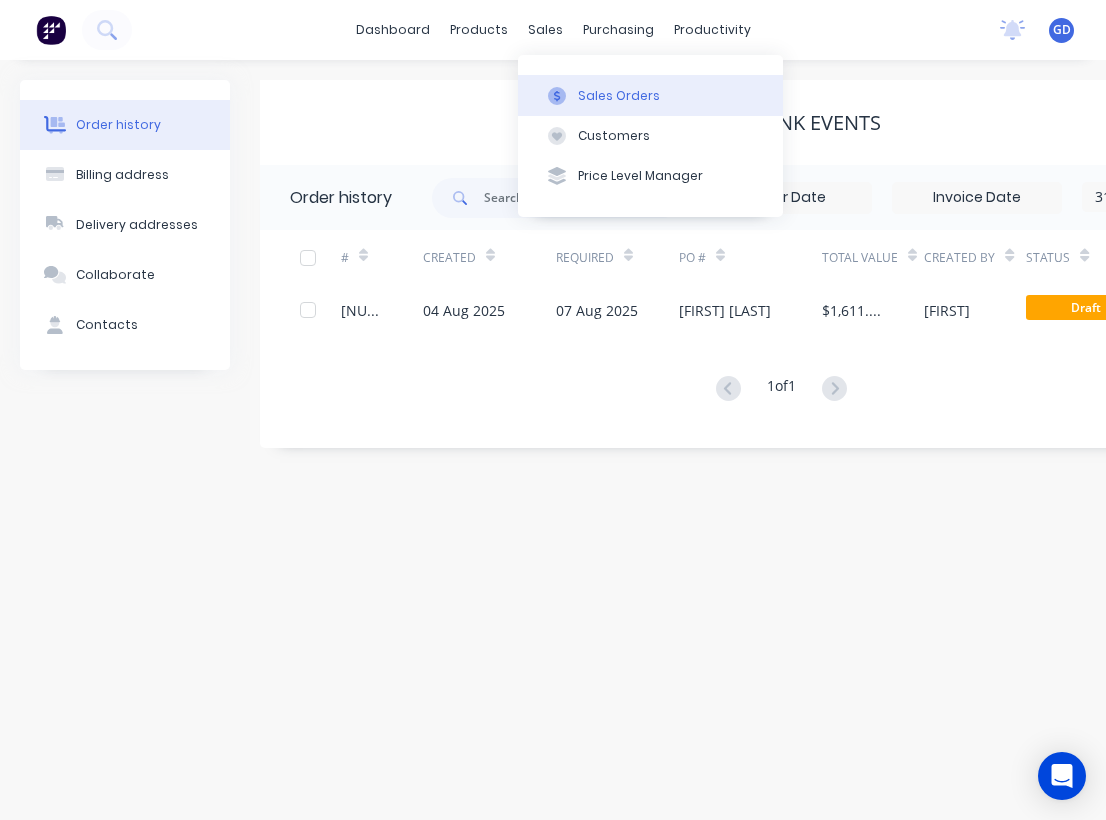 click on "Sales Orders" at bounding box center (619, 96) 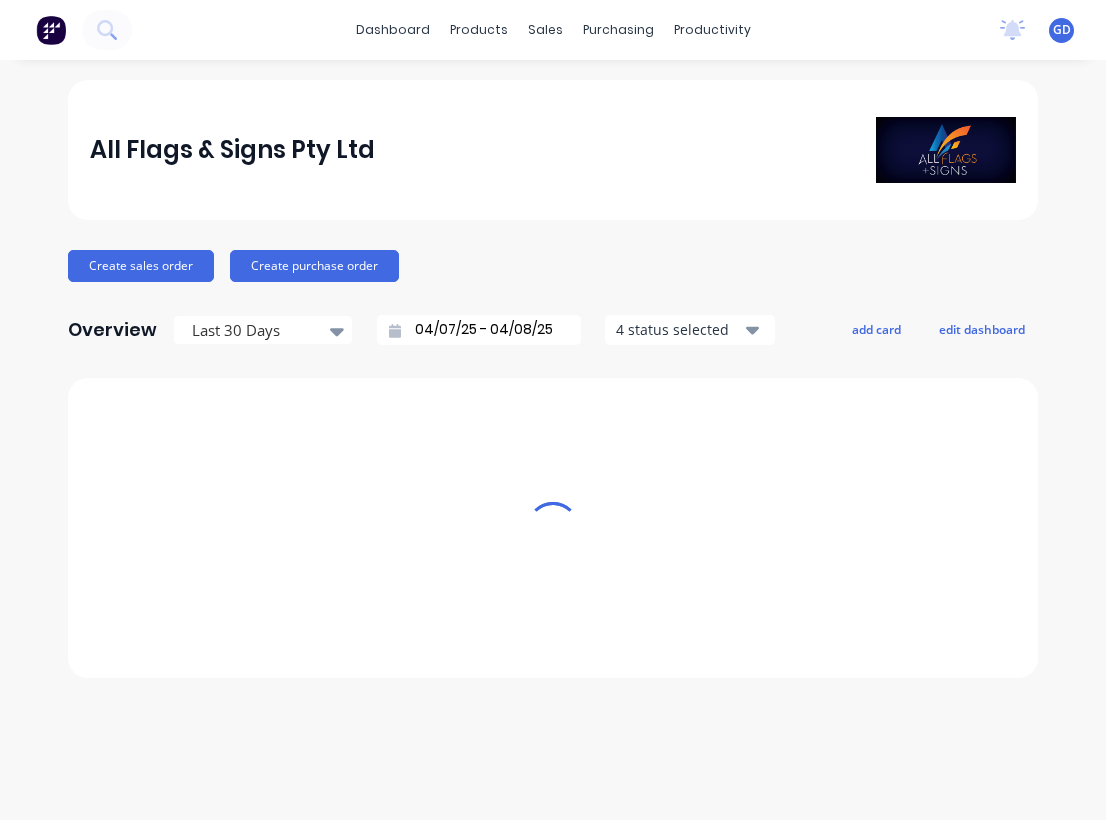 scroll, scrollTop: 0, scrollLeft: 0, axis: both 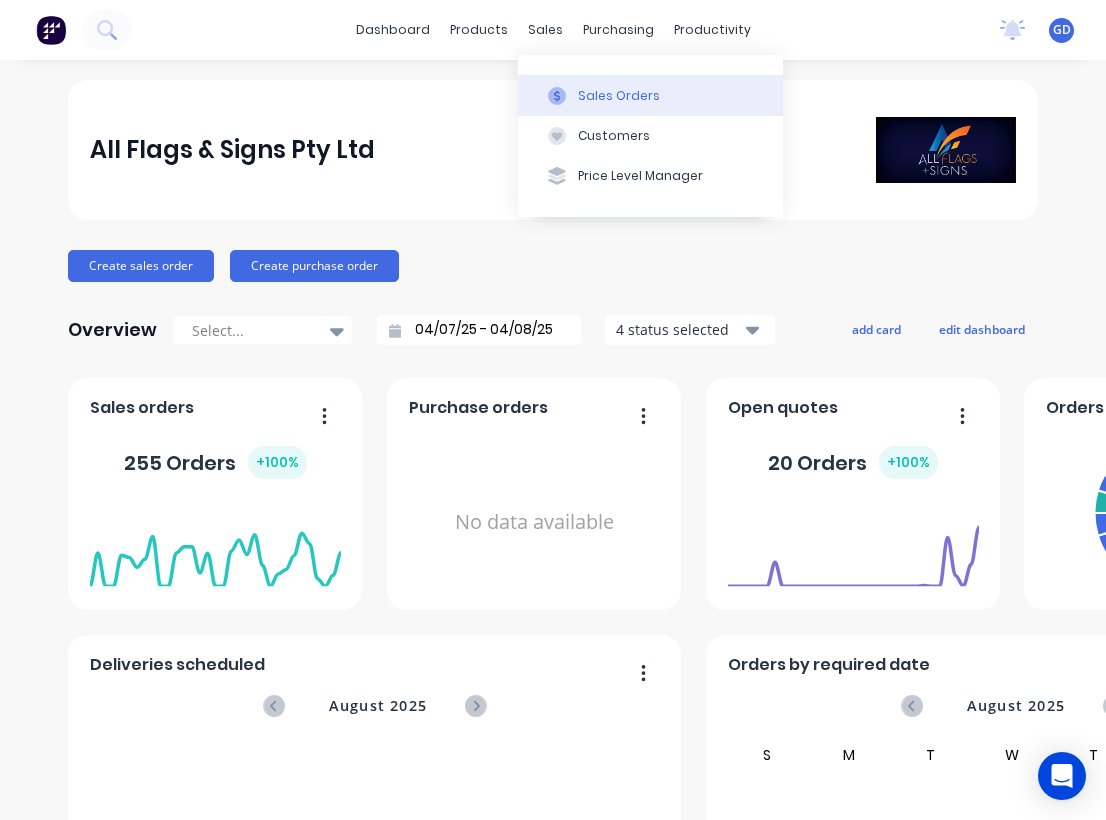 click on "Sales Orders" at bounding box center (619, 96) 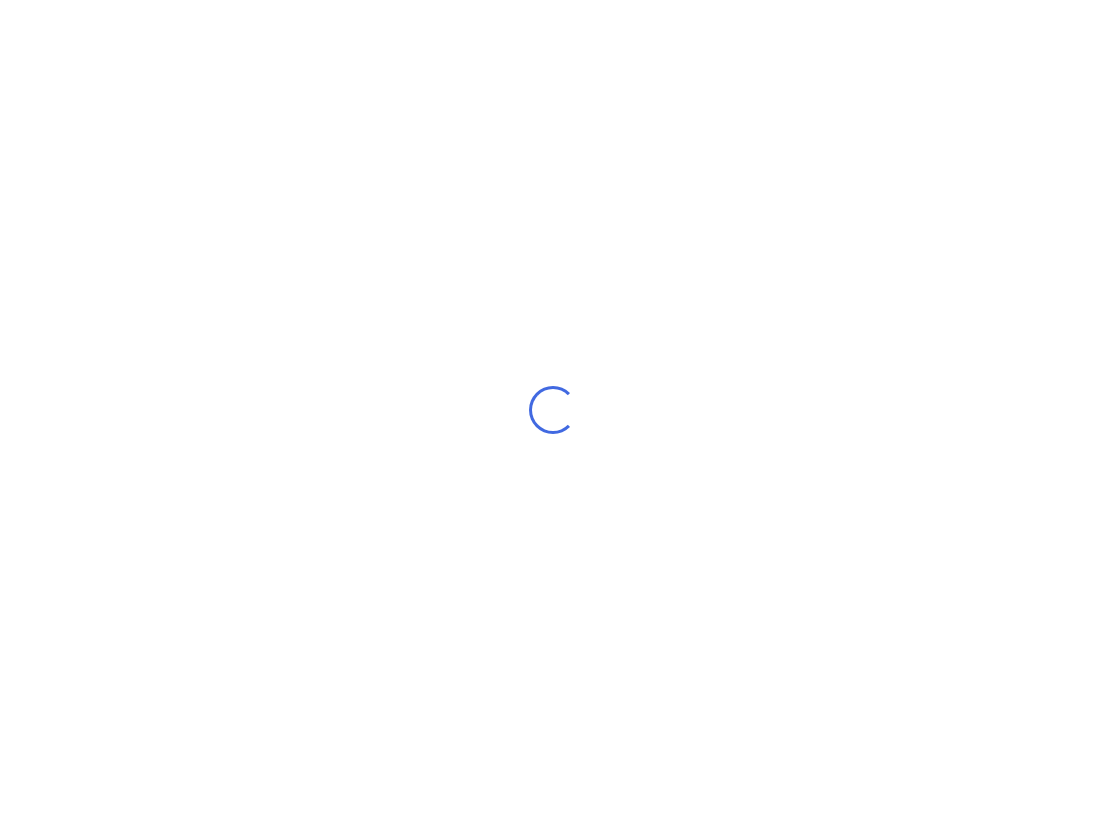 scroll, scrollTop: 0, scrollLeft: 0, axis: both 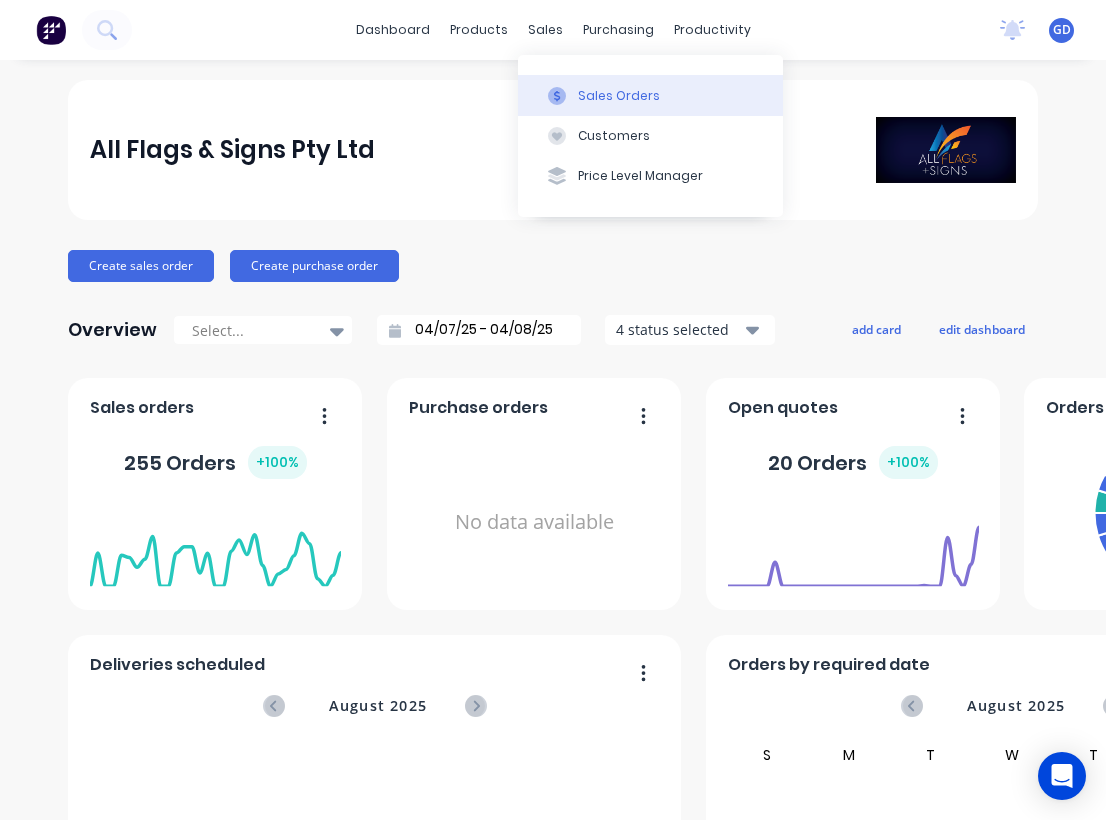 click on "Sales Orders" at bounding box center [619, 96] 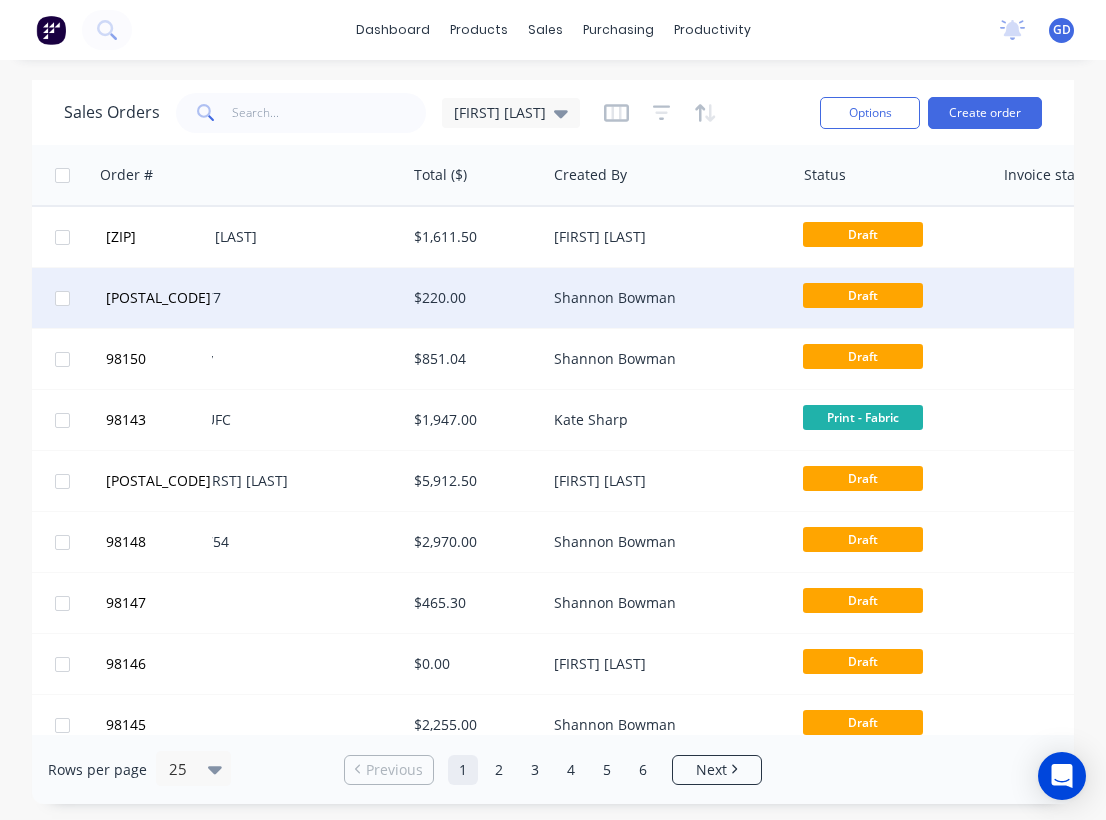 scroll, scrollTop: 0, scrollLeft: 591, axis: horizontal 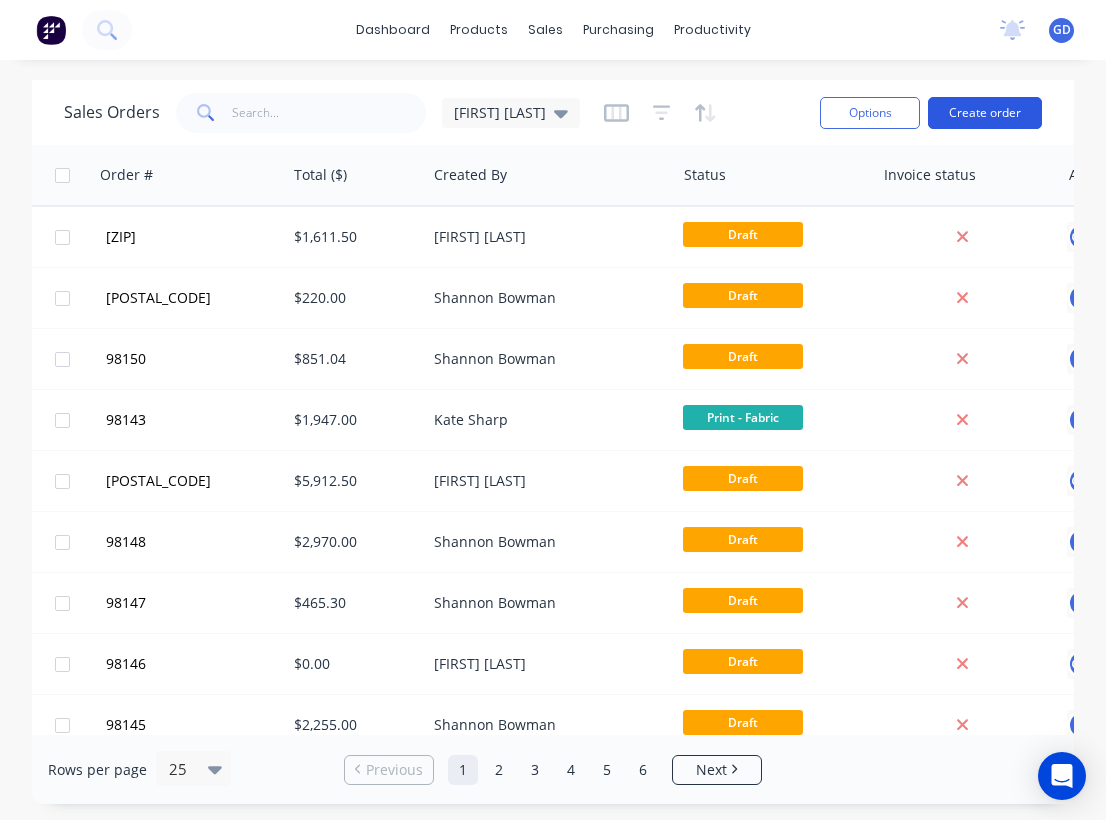 click on "Create order" at bounding box center [985, 113] 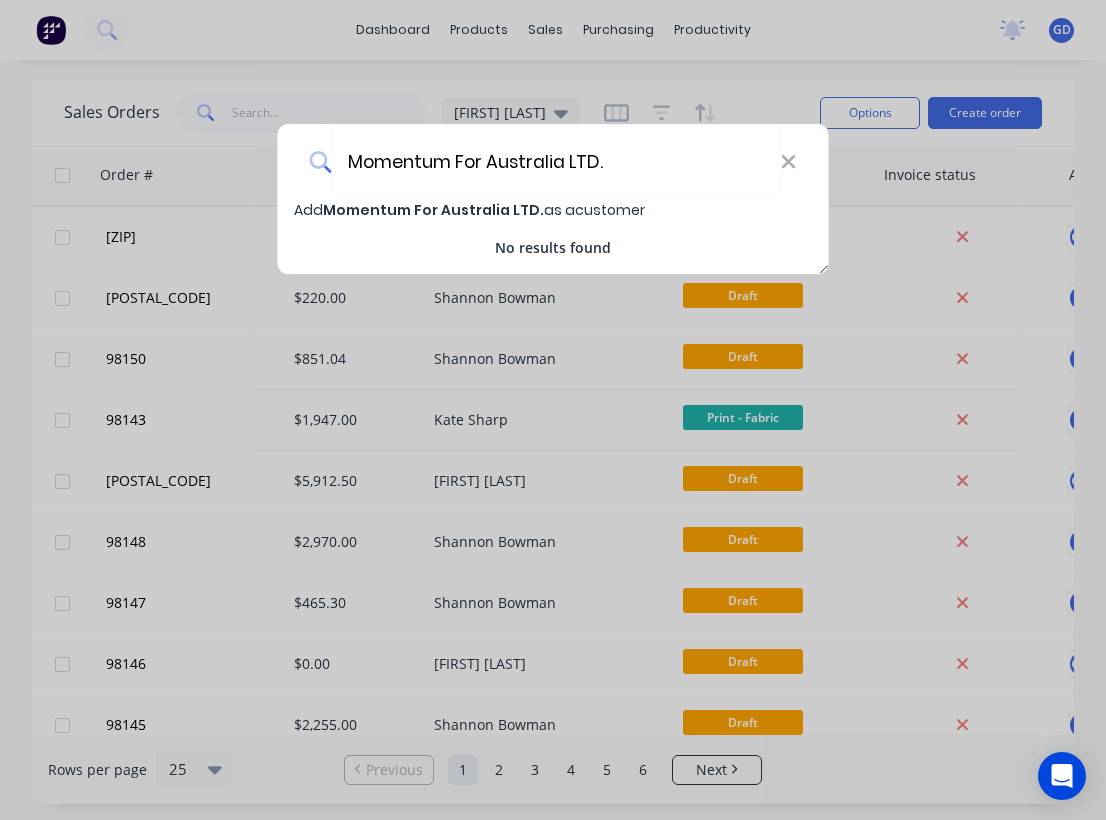 type on "Momentum For Australia LTD." 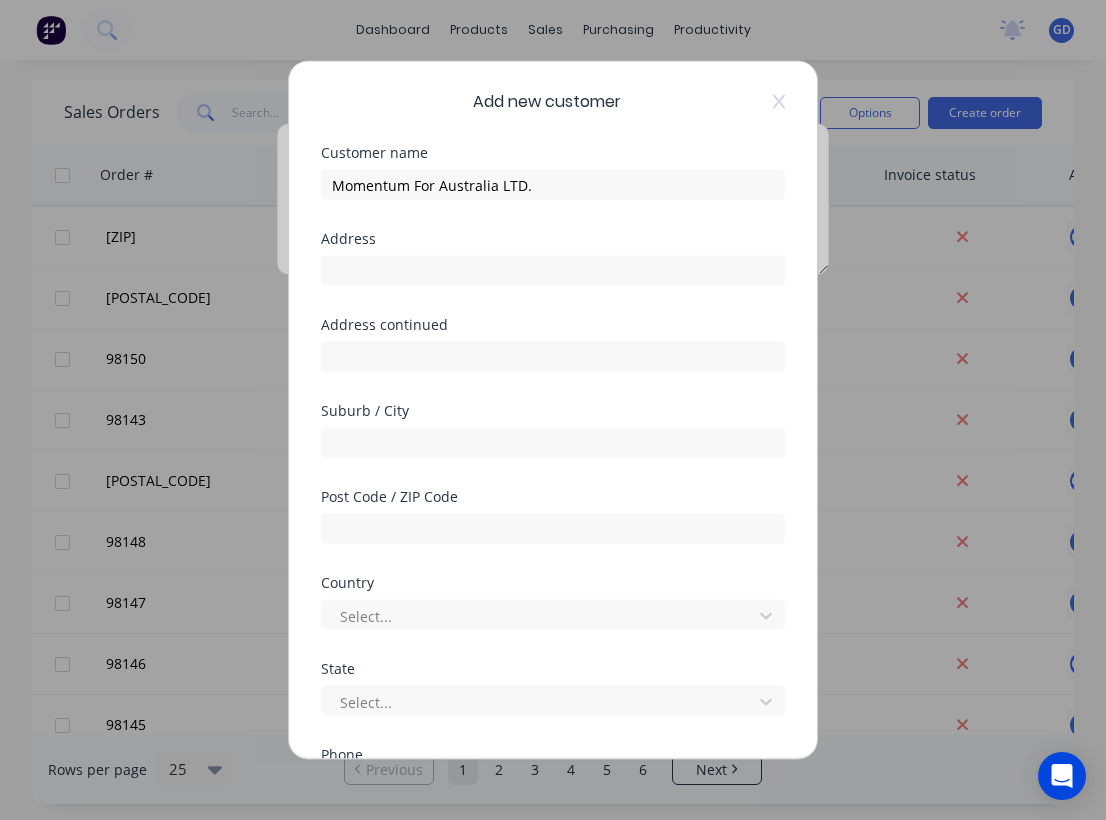 select on "AU" 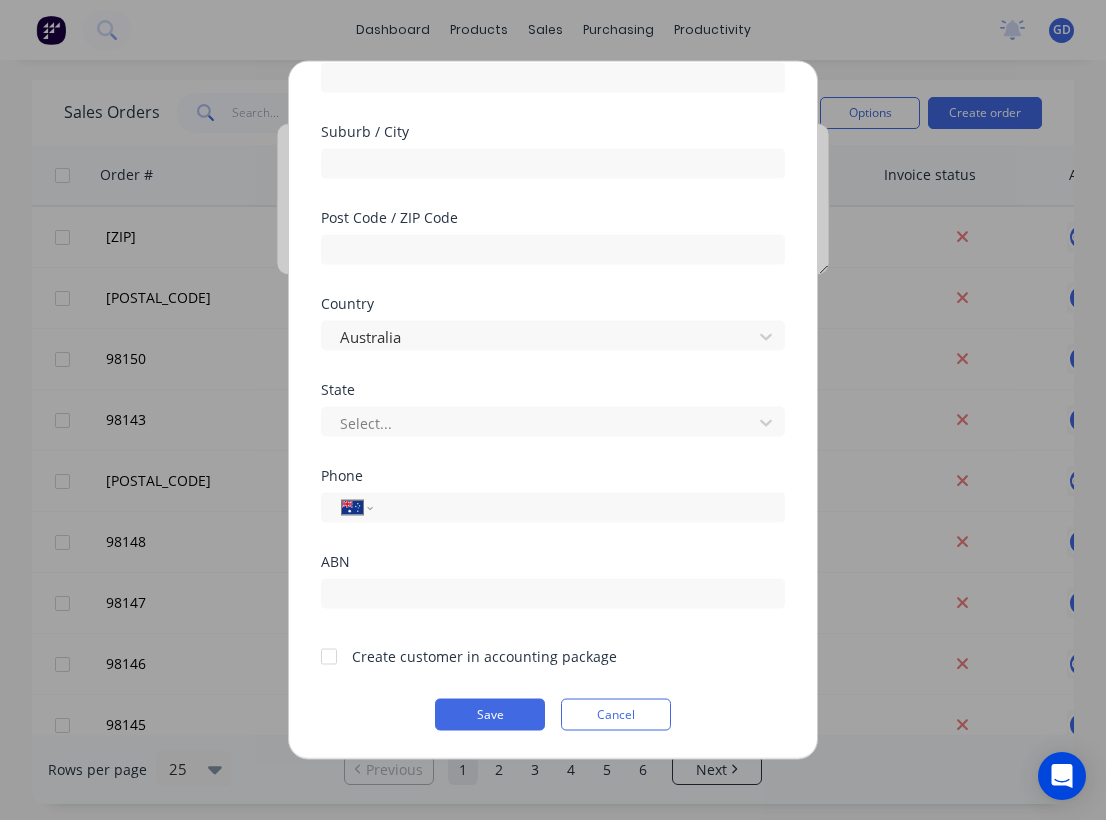 scroll, scrollTop: 279, scrollLeft: 0, axis: vertical 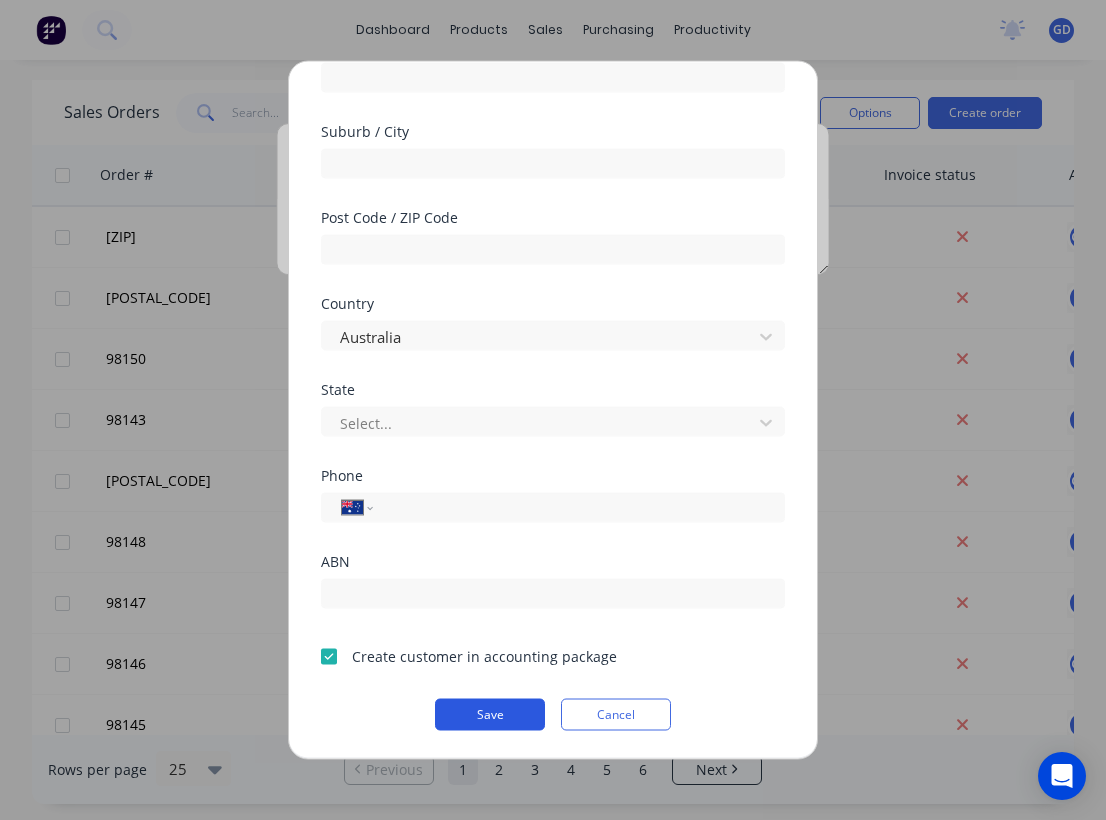click on "Save" at bounding box center [490, 715] 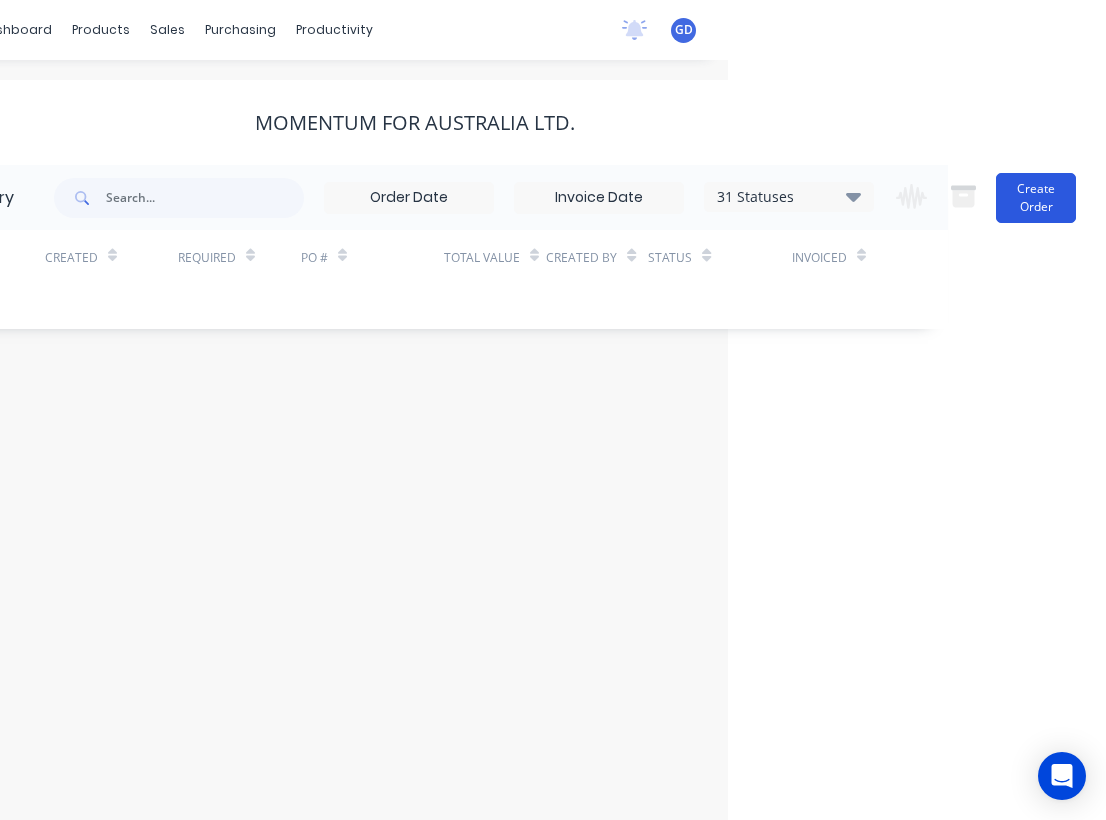 scroll, scrollTop: 0, scrollLeft: 378, axis: horizontal 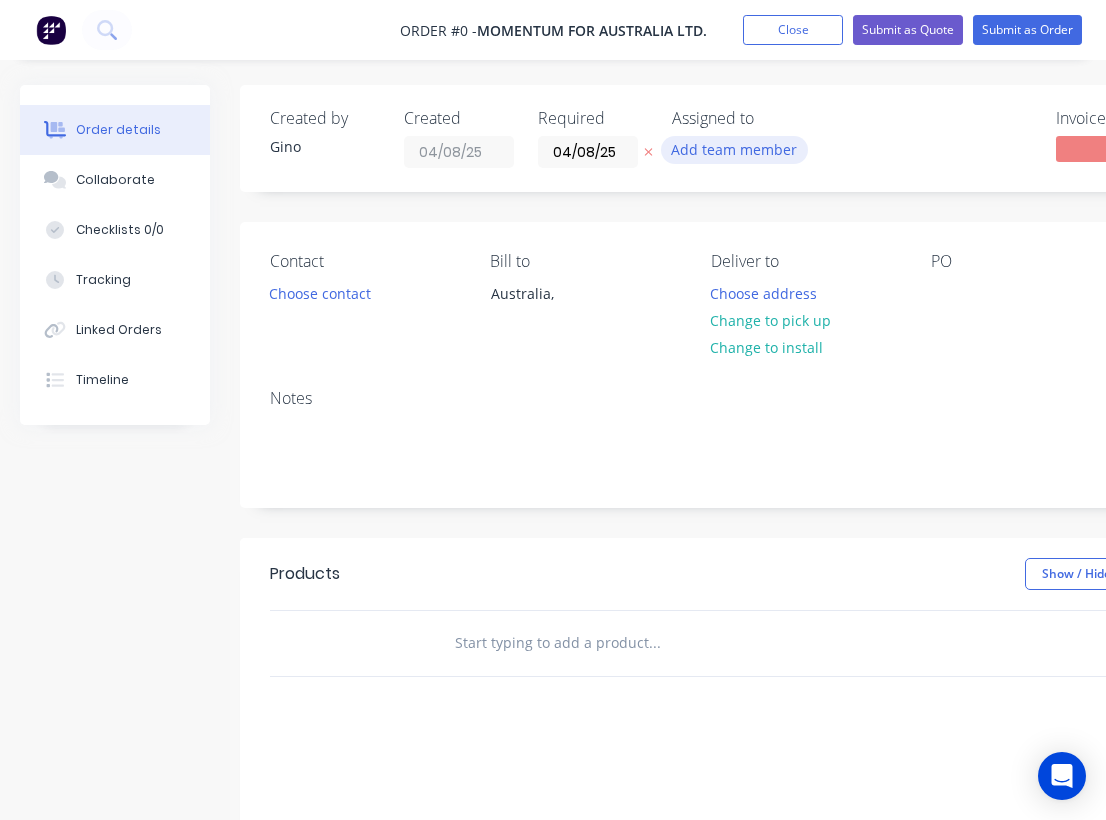 click on "Add team member" at bounding box center (734, 149) 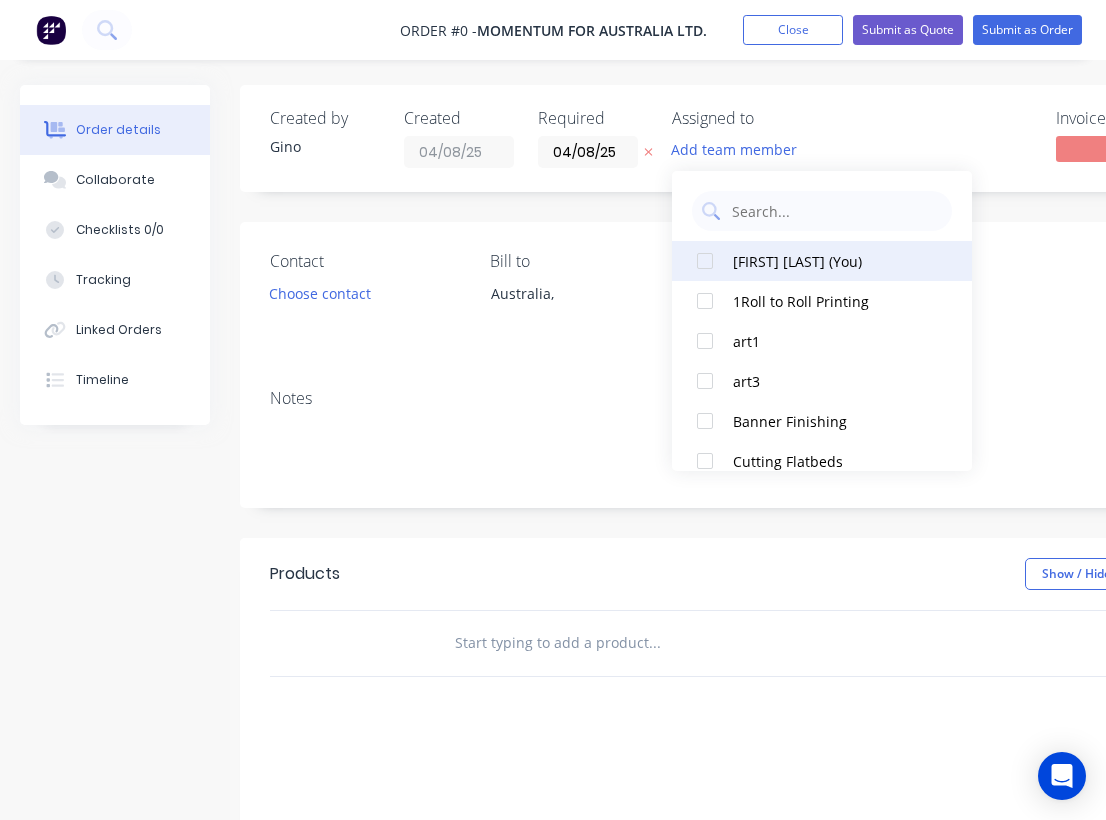click on "Gino Dilello (You)" at bounding box center [833, 261] 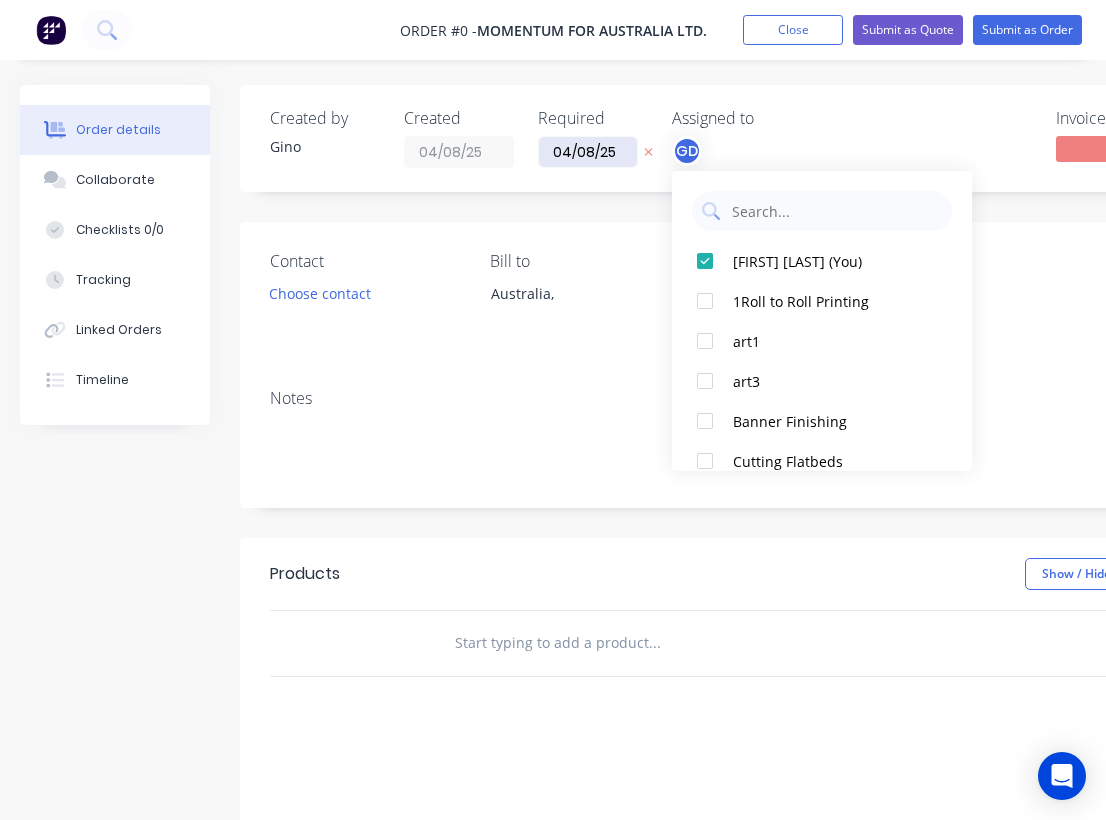 click on "Order details Collaborate Checklists 0/0 Tracking Linked Orders Timeline   Order details   Collaborate   Checklists   Tracking   Linked Orders   Timeline Created by Gino Created 04/08/25 Required 04/08/25 Assigned to GD Invoiced No Status Draft Contact Choose contact Bill to   Australia,  Deliver to Choose address Change to pick up Change to install PO Labels Add labels Notes Products Show / Hide columns Add product     add delivery fee add markup add discount Labour $0.00 Sub total $0.00 Margin $0.00  ( 0 %) Tax $0.00 Total $0.00" at bounding box center (695, 636) 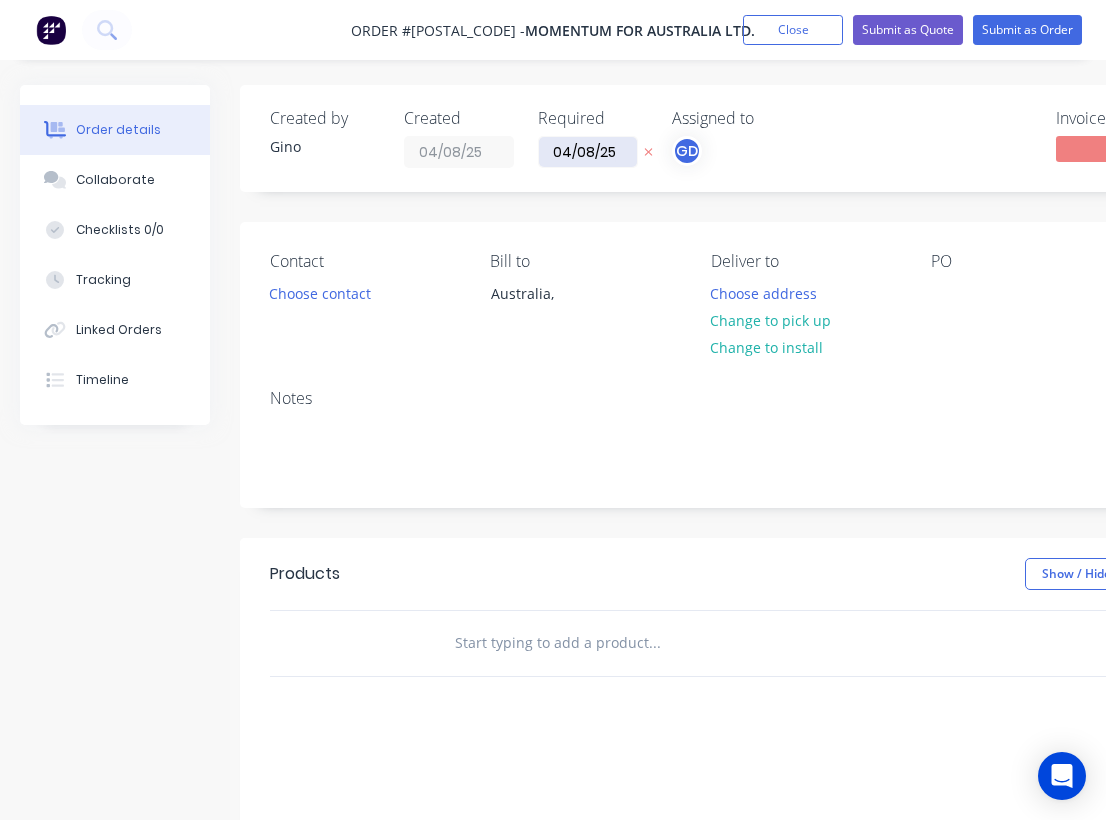 click on "04/08/25" at bounding box center [588, 152] 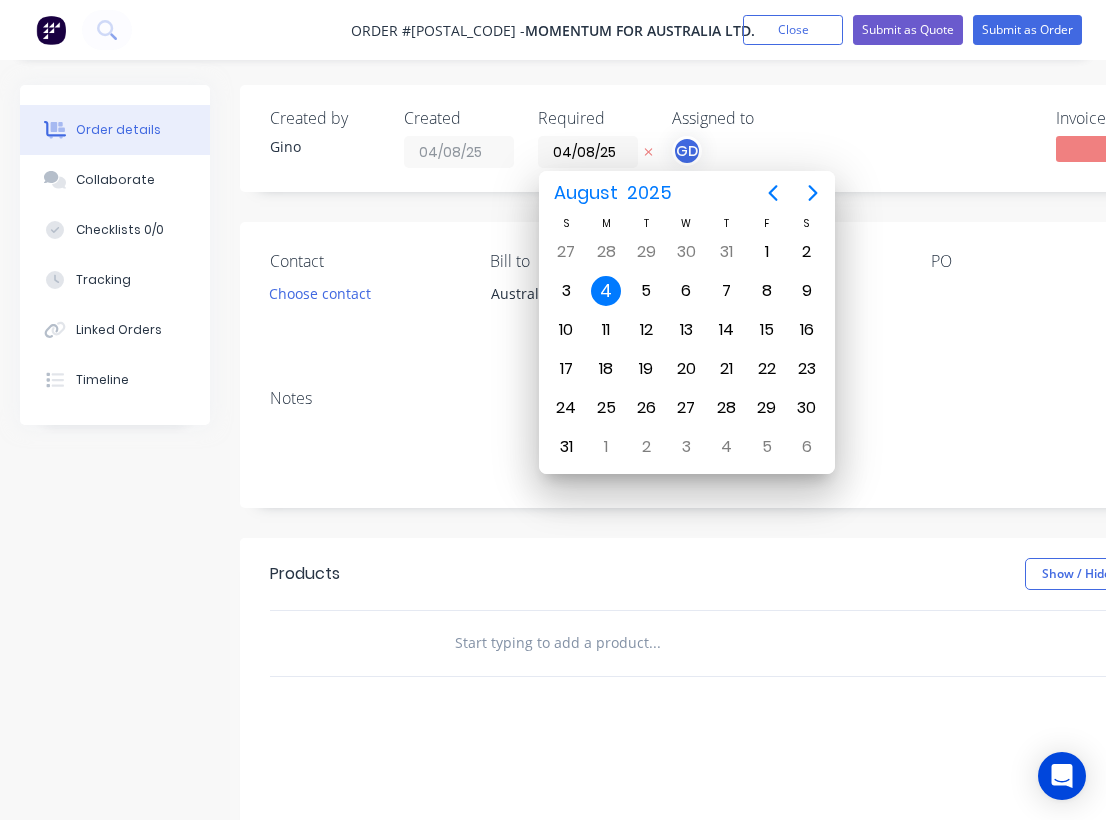 click on "Contact Choose contact Bill to   Australia,  Deliver to Choose address Change to pick up Change to install PO Labels Add labels" at bounding box center [805, 297] 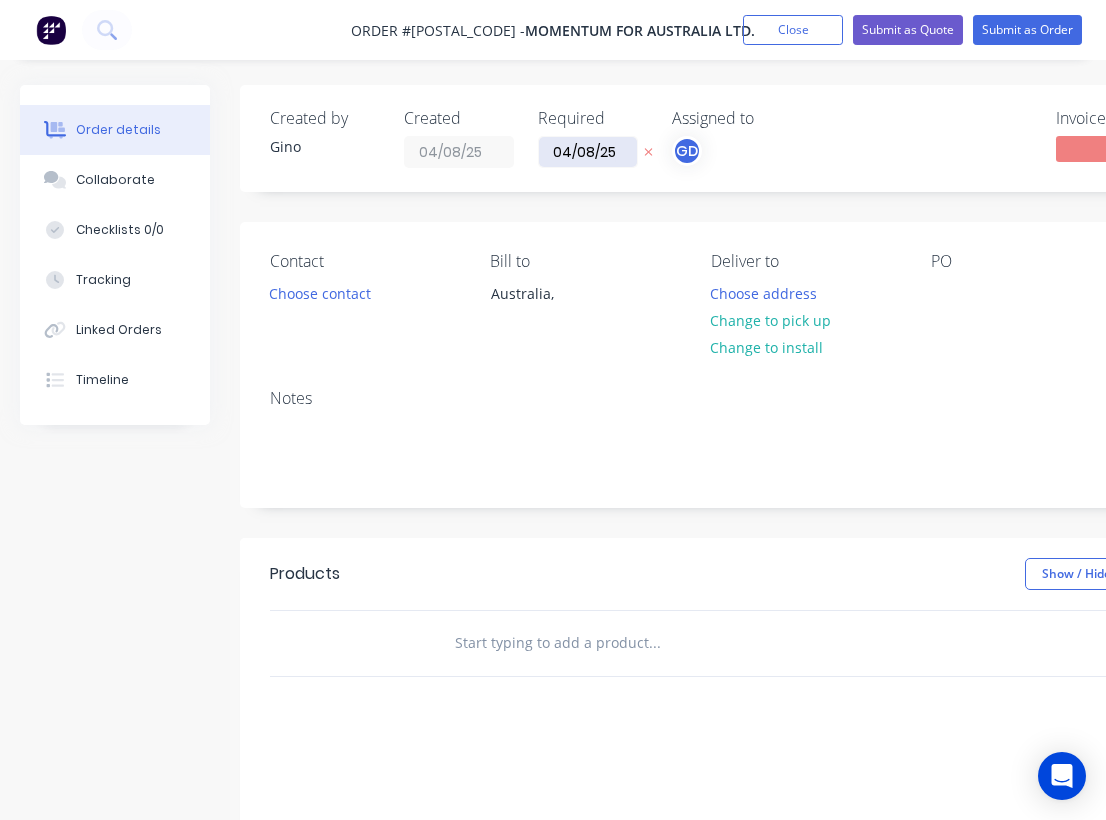 click on "04/08/25" at bounding box center (588, 152) 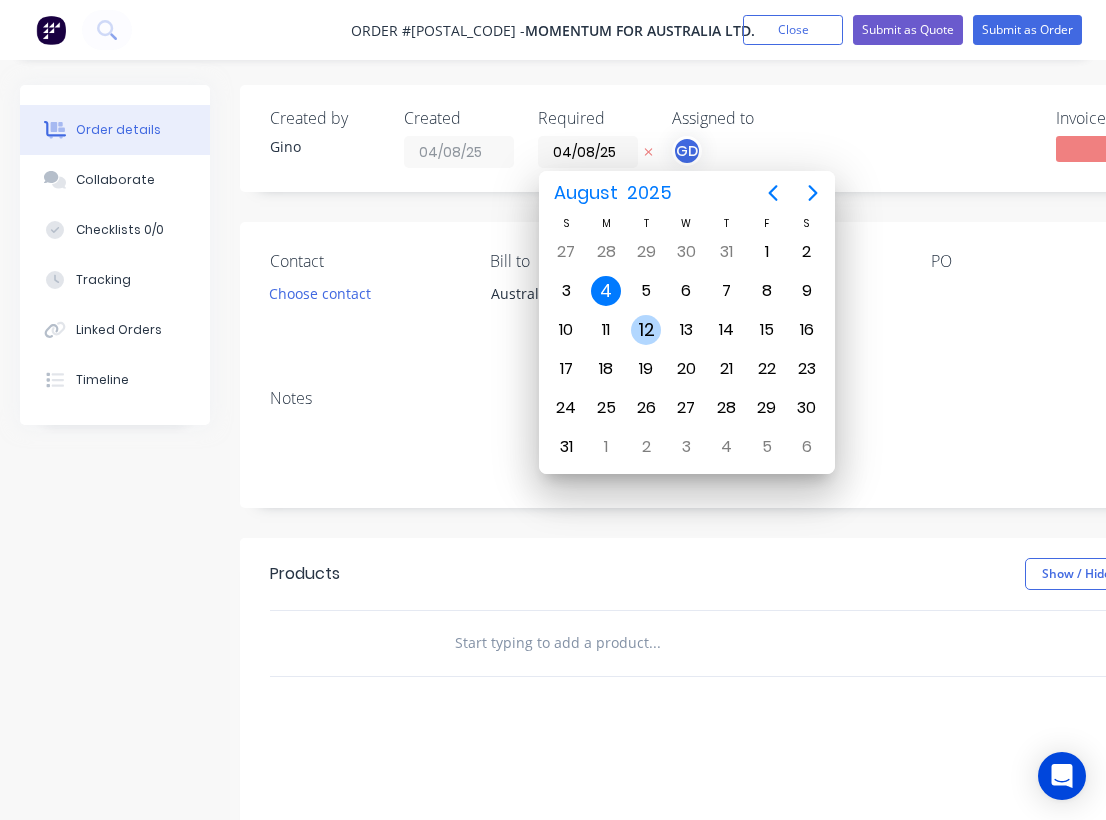 click on "12" at bounding box center (646, 330) 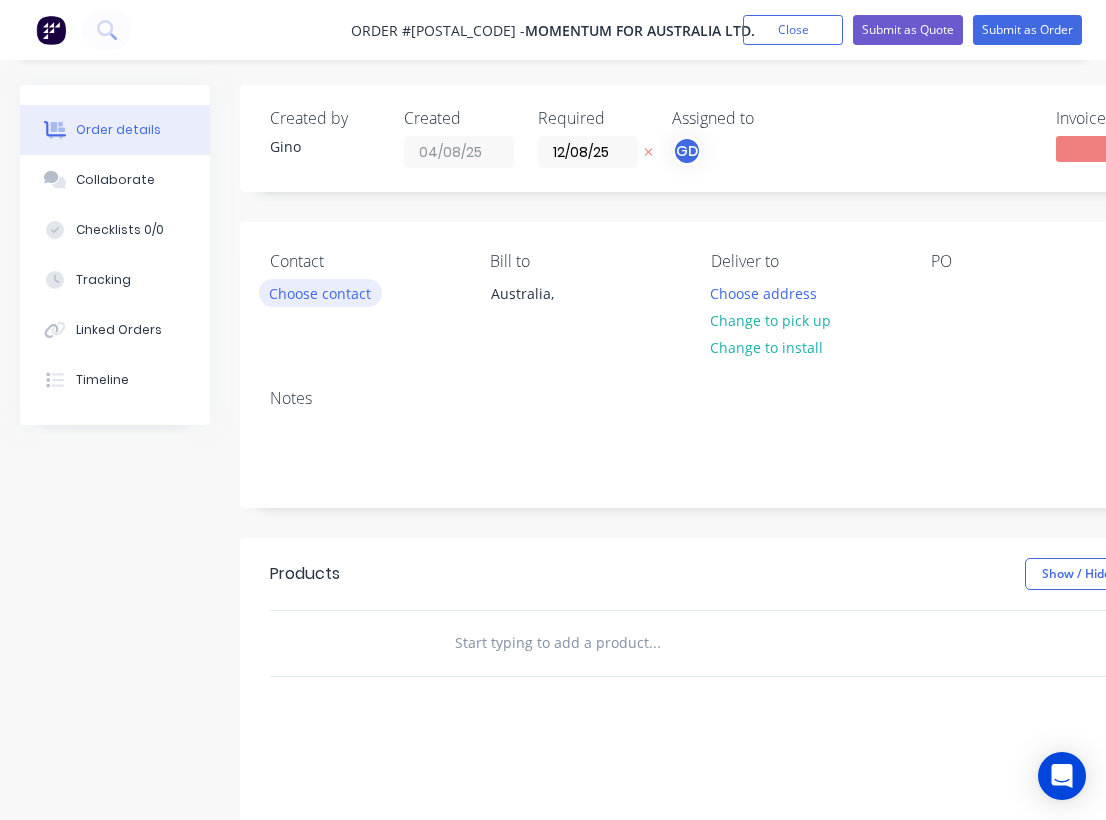 click on "Choose contact" at bounding box center (320, 292) 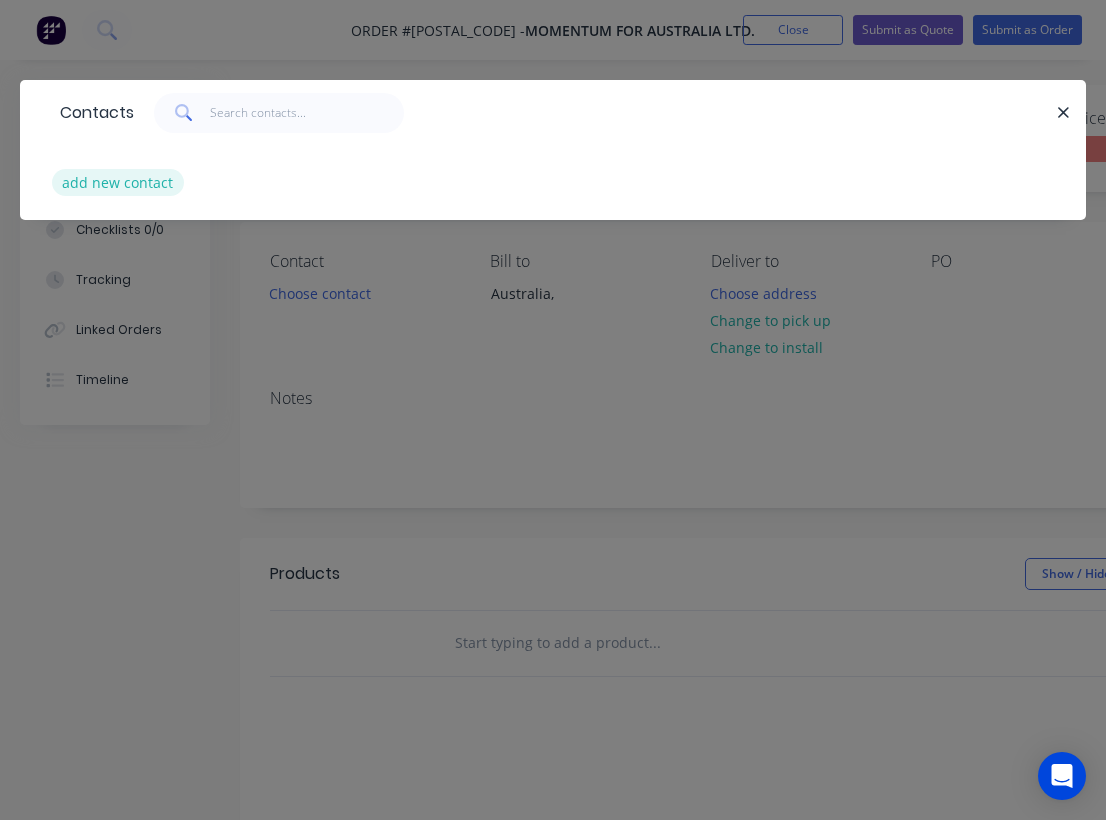 click on "add new contact" at bounding box center [118, 182] 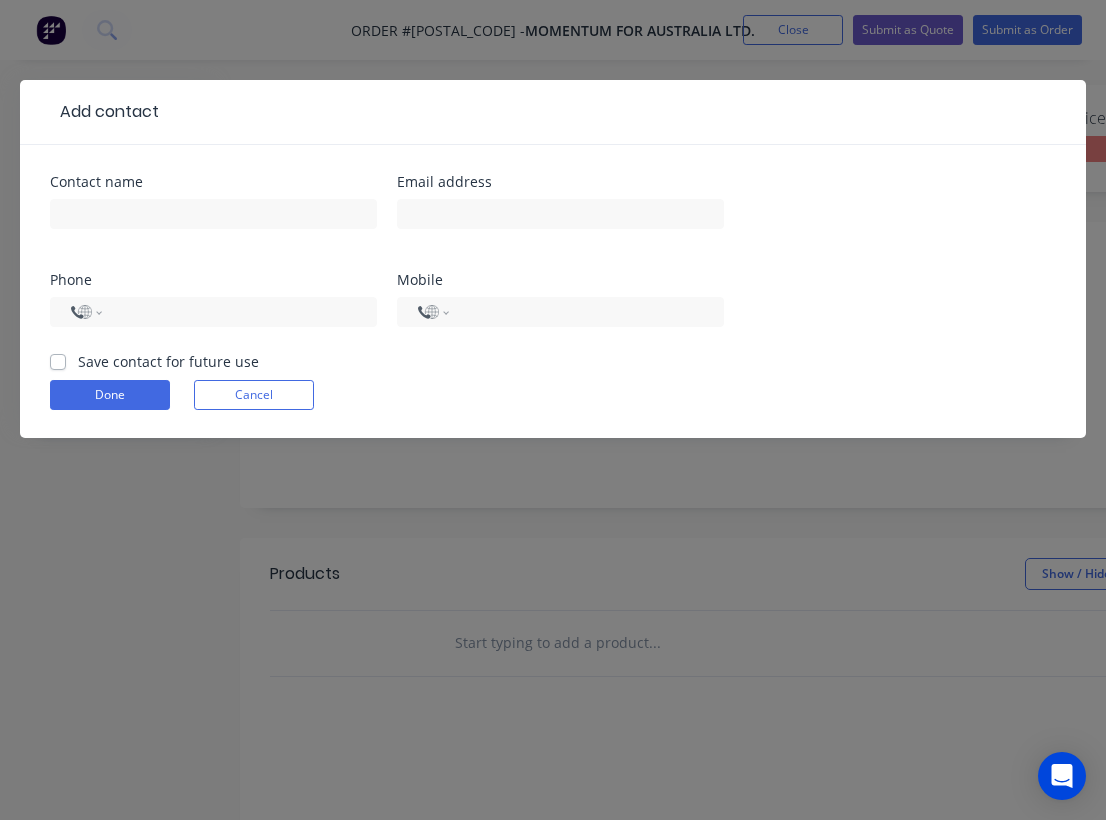 select on "AU" 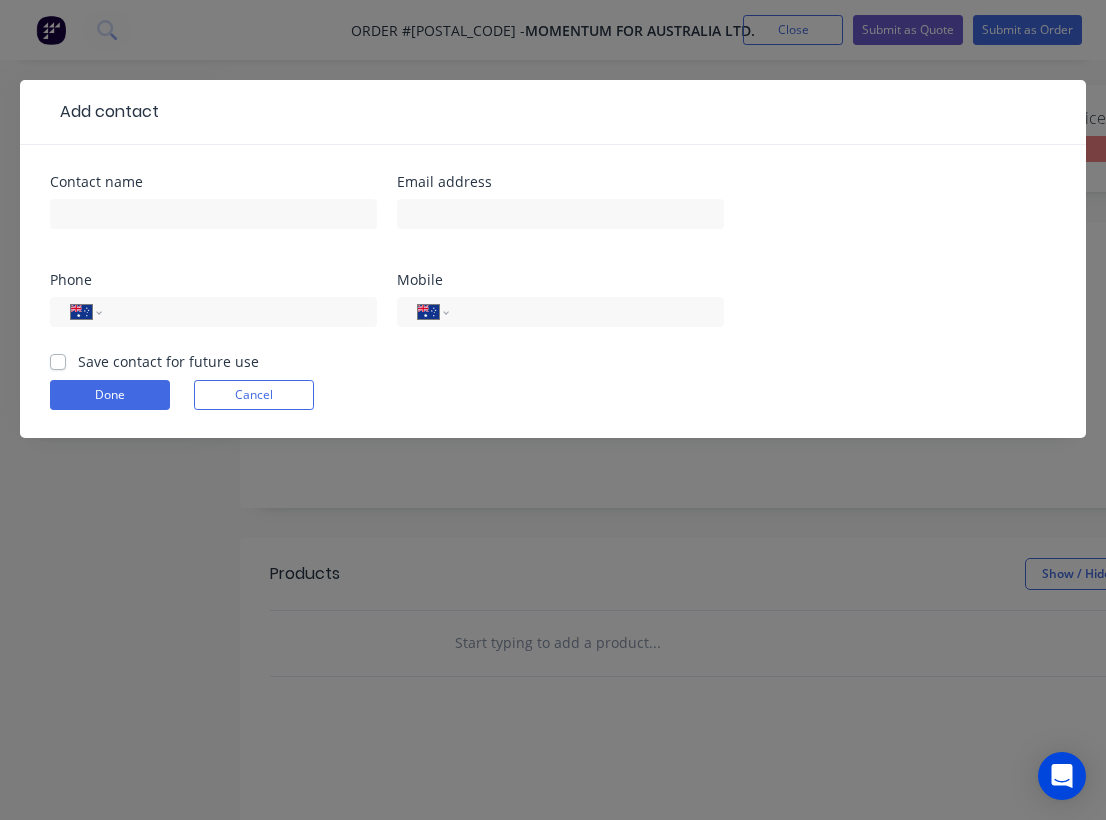 click on "Save contact for future use" at bounding box center (168, 361) 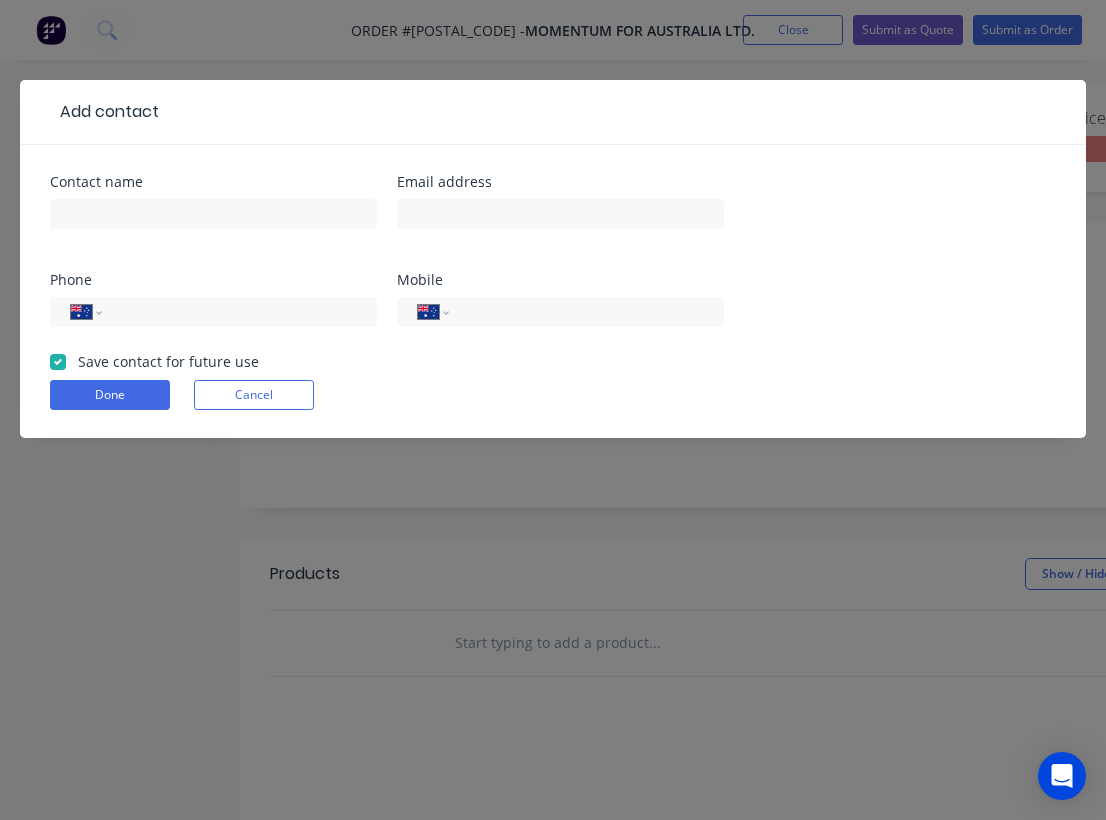 checkbox on "true" 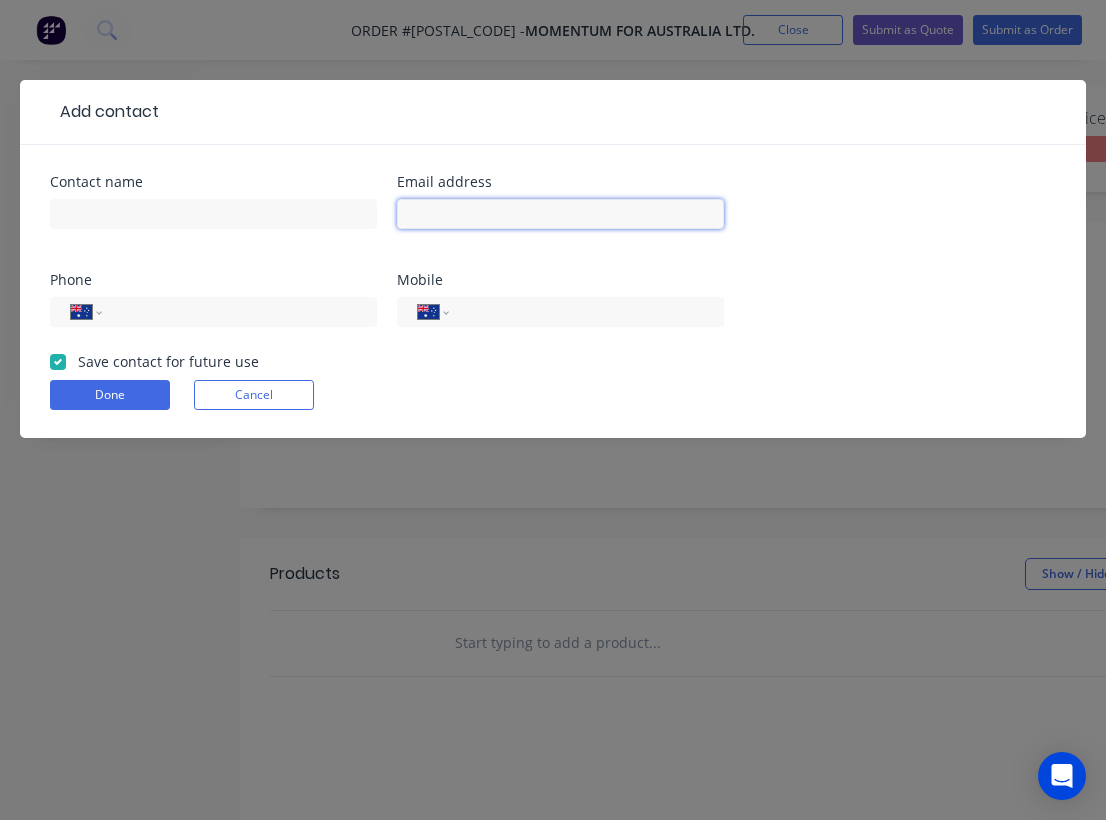 paste on "info@mfproductions.com.au" 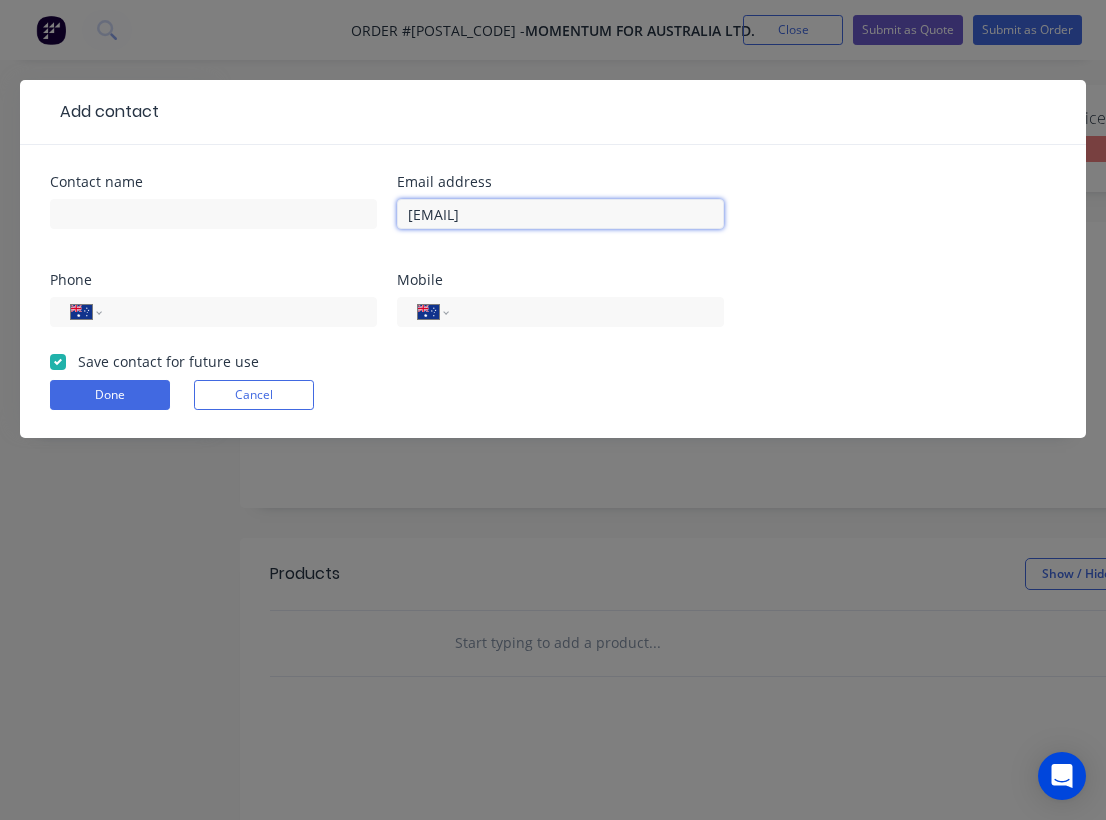 type on "info@mfproductions.com.au" 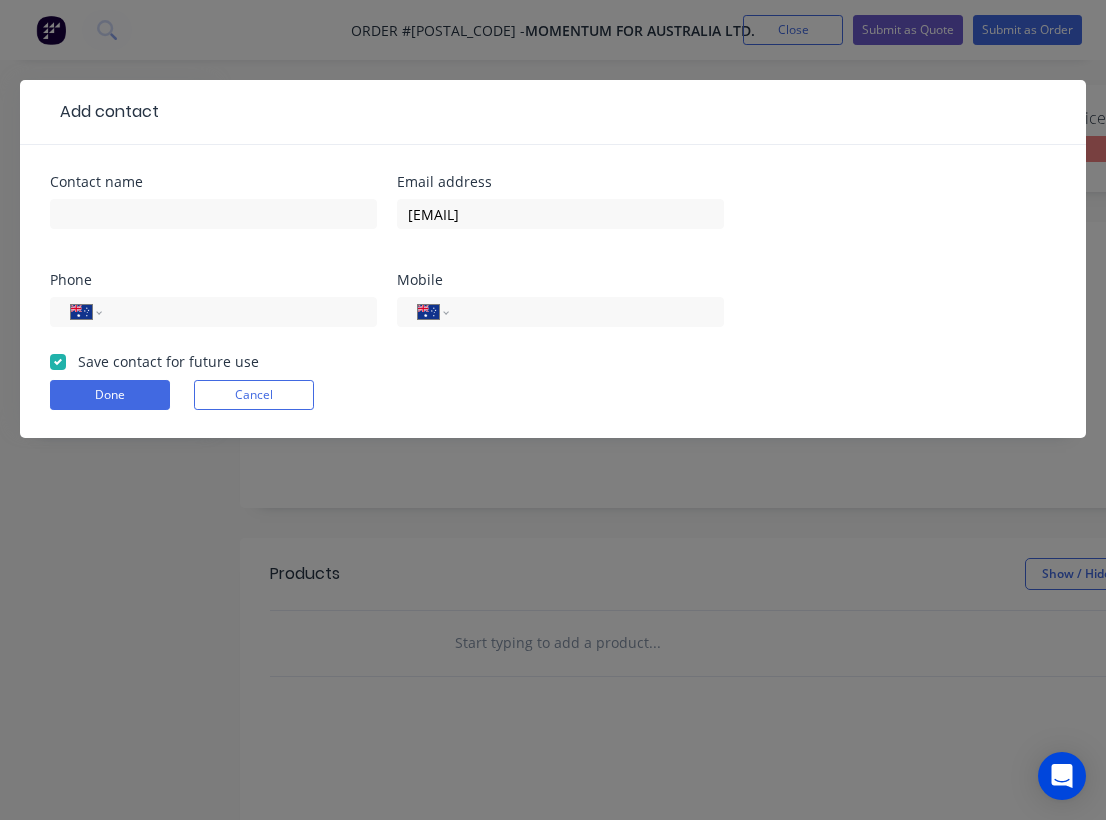 click on "Contact name Email address info@mfproductions.com.au Phone International Afghanistan Åland Islands Albania Algeria American Samoa Andorra Angola Anguilla Antigua and Barbuda Argentina Armenia Aruba Ascension Island Australia Austria Azerbaijan Bahamas Bahrain Bangladesh Barbados Belarus Belgium Belize Benin Bermuda Bhutan Bolivia Bonaire, Sint Eustatius and Saba Bosnia and Herzegovina Botswana Brazil British Indian Ocean Territory Brunei Darussalam Bulgaria Burkina Faso Burundi Cambodia Cameroon Canada Cape Verde Cayman Islands Central African Republic Chad Chile China Christmas Island Cocos (Keeling) Islands Colombia Comoros Congo Congo, Democratic Republic of the Cook Islands Costa Rica Cote d'Ivoire Croatia Cuba Curaçao Cyprus Czech Republic Denmark Djibouti Dominica Dominican Republic Ecuador Egypt El Salvador Equatorial Guinea Eritrea Estonia Ethiopia Falkland Islands Faroe Islands Federated States of Micronesia Fiji Finland France French Guiana French Polynesia Gabon Gambia Georgia Germany Ghana Guam" at bounding box center [553, 263] 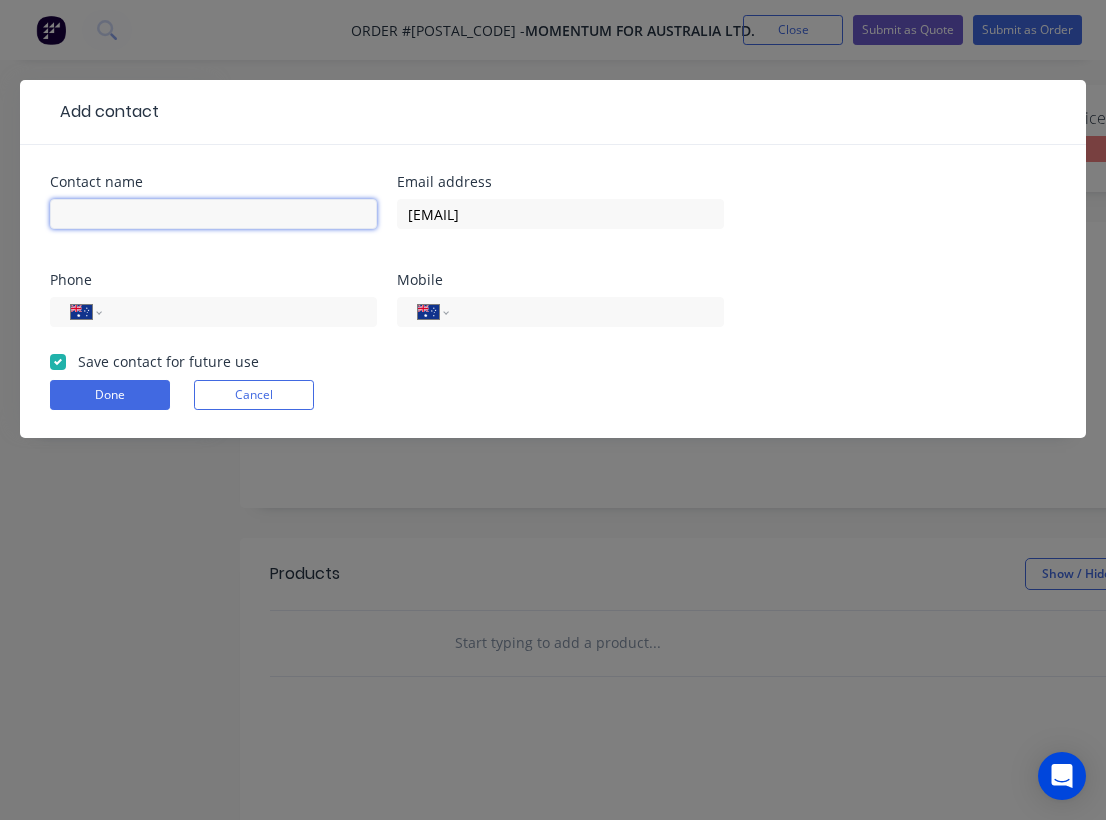 paste on "Barbara McNaught" 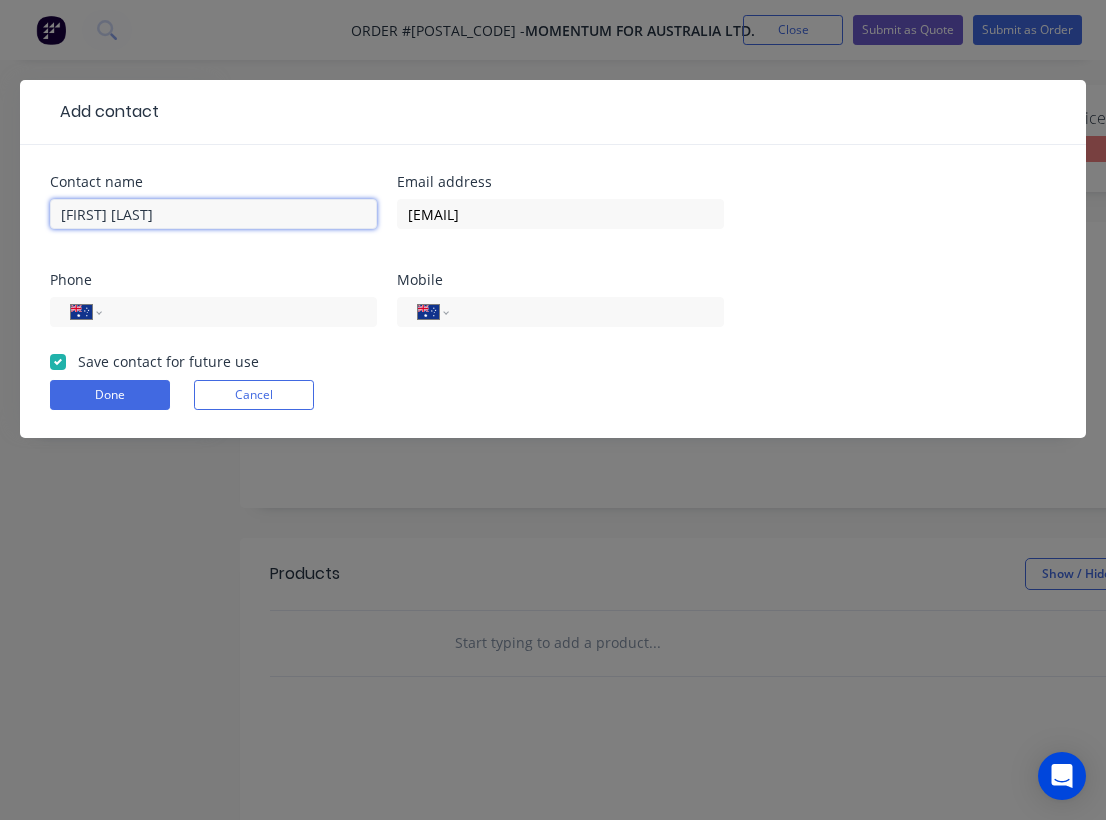 type on "Barbara McNaught" 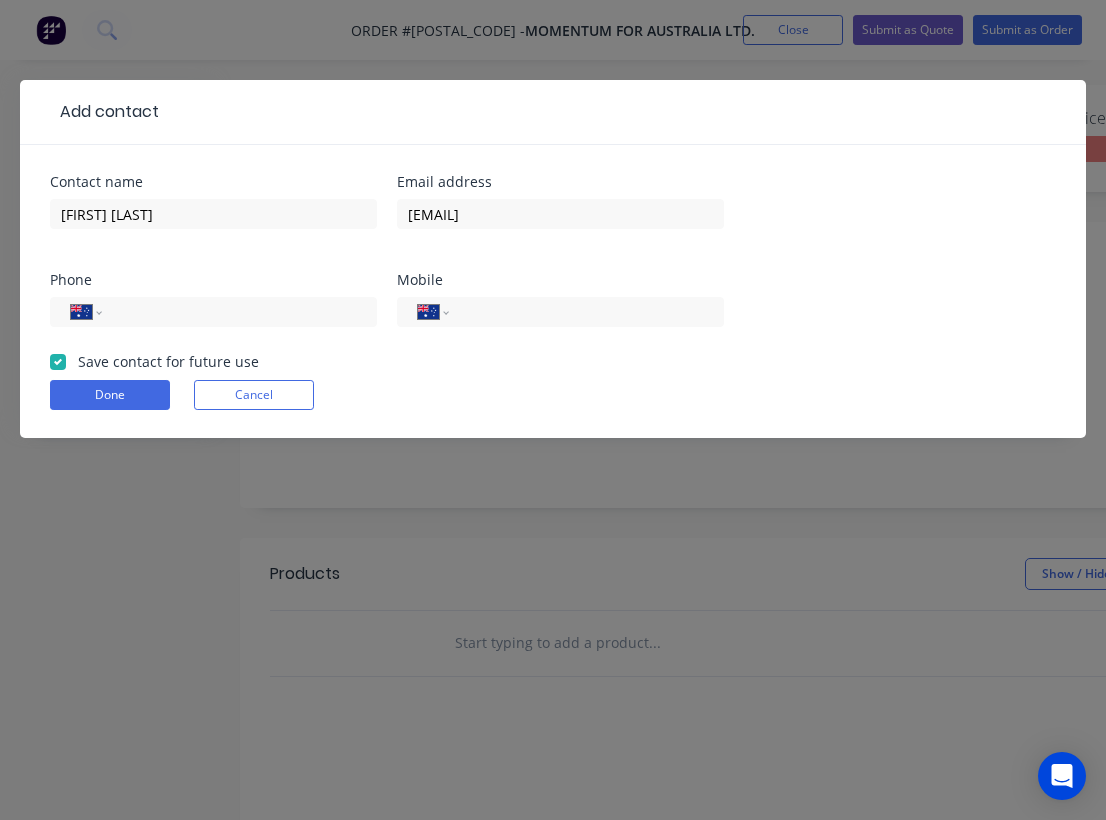 click on "Add contact" at bounding box center (553, 112) 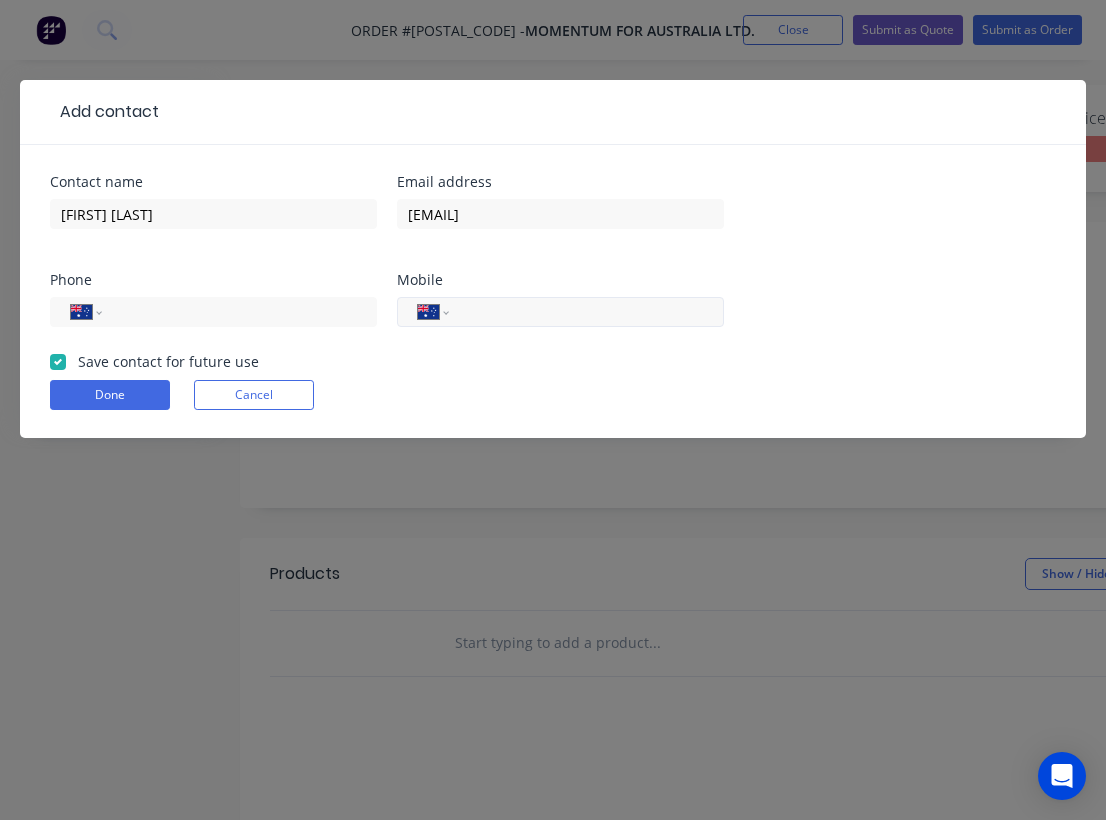 click at bounding box center (583, 312) 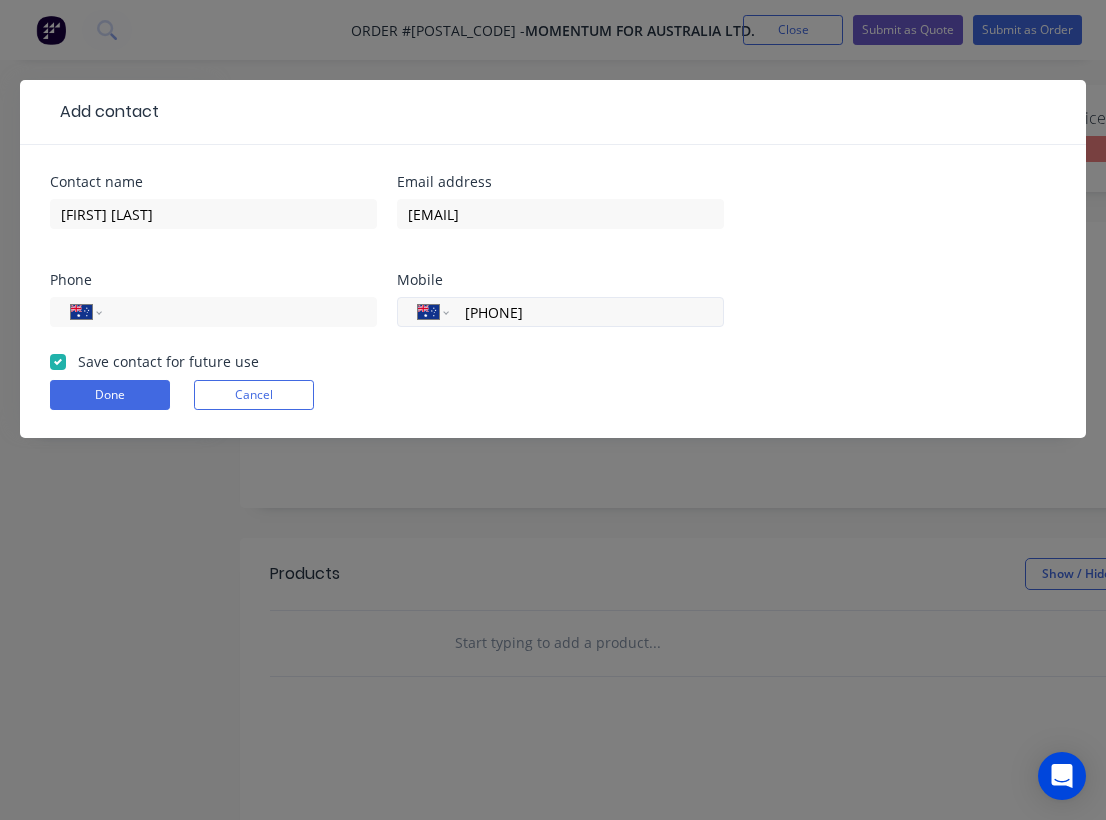 click on "417824619" at bounding box center [583, 312] 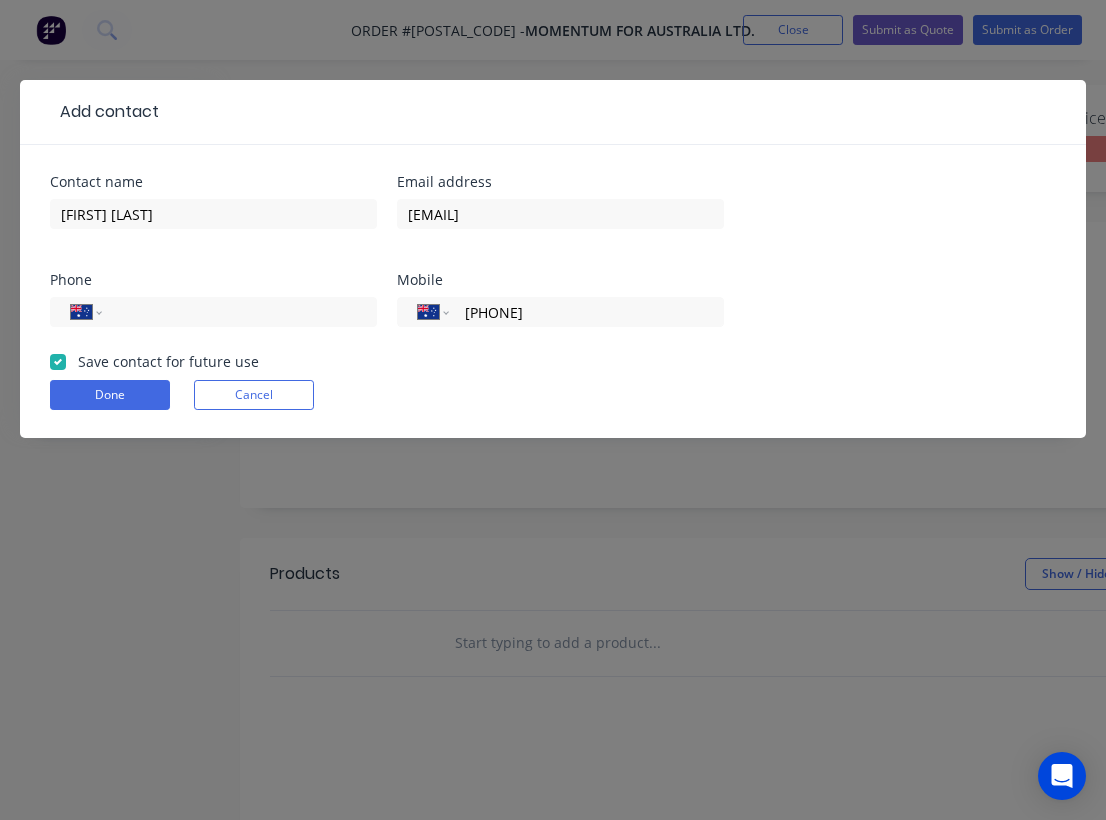 type on "0417 824 619" 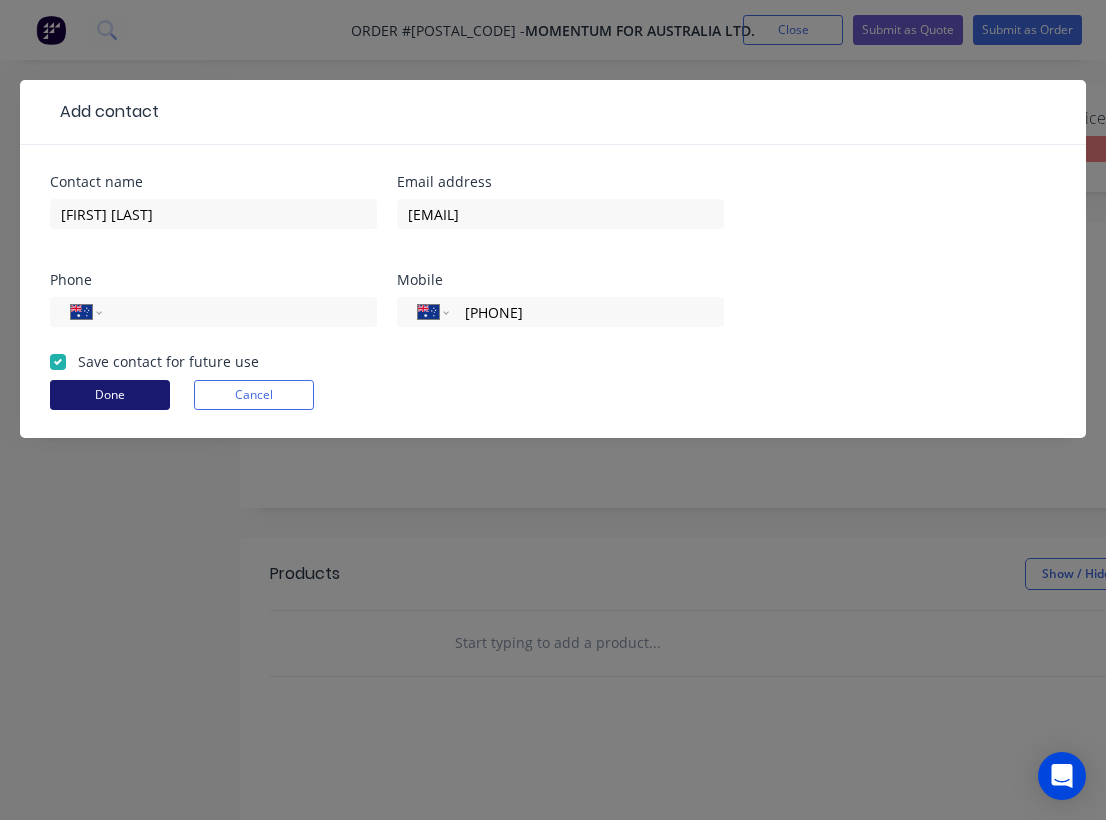 click on "Done" at bounding box center (110, 395) 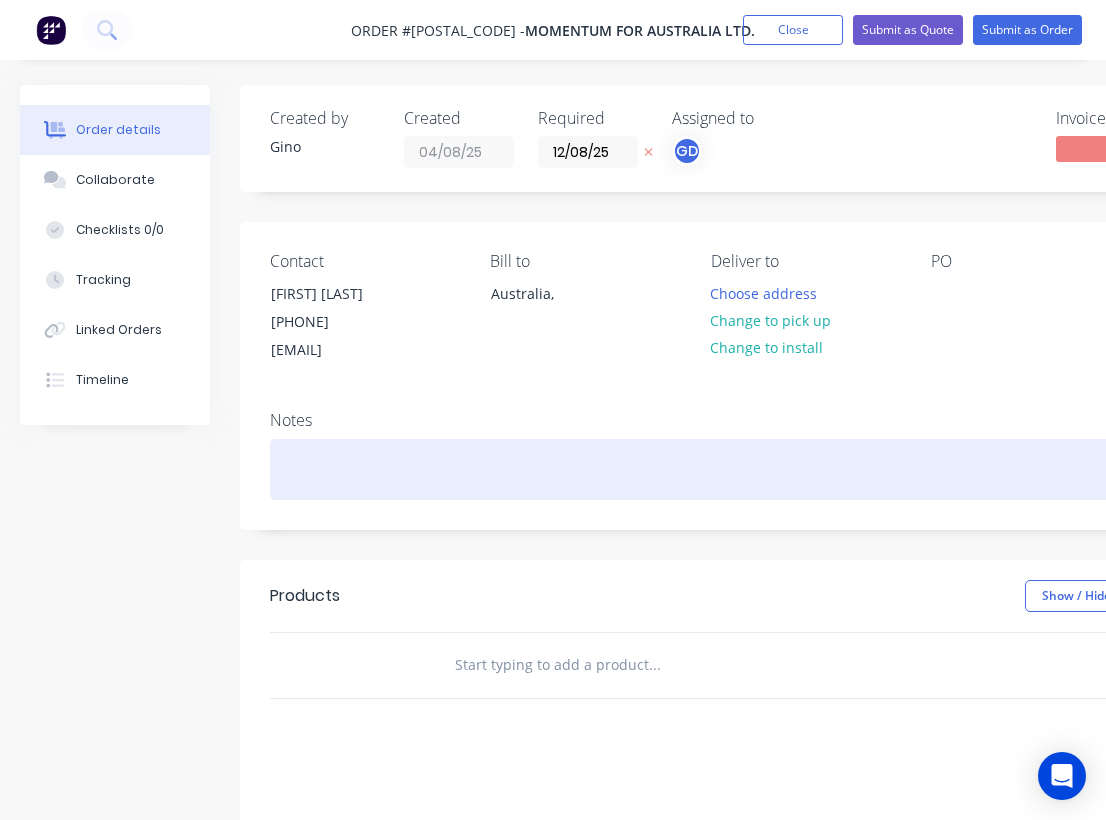 click at bounding box center (805, 469) 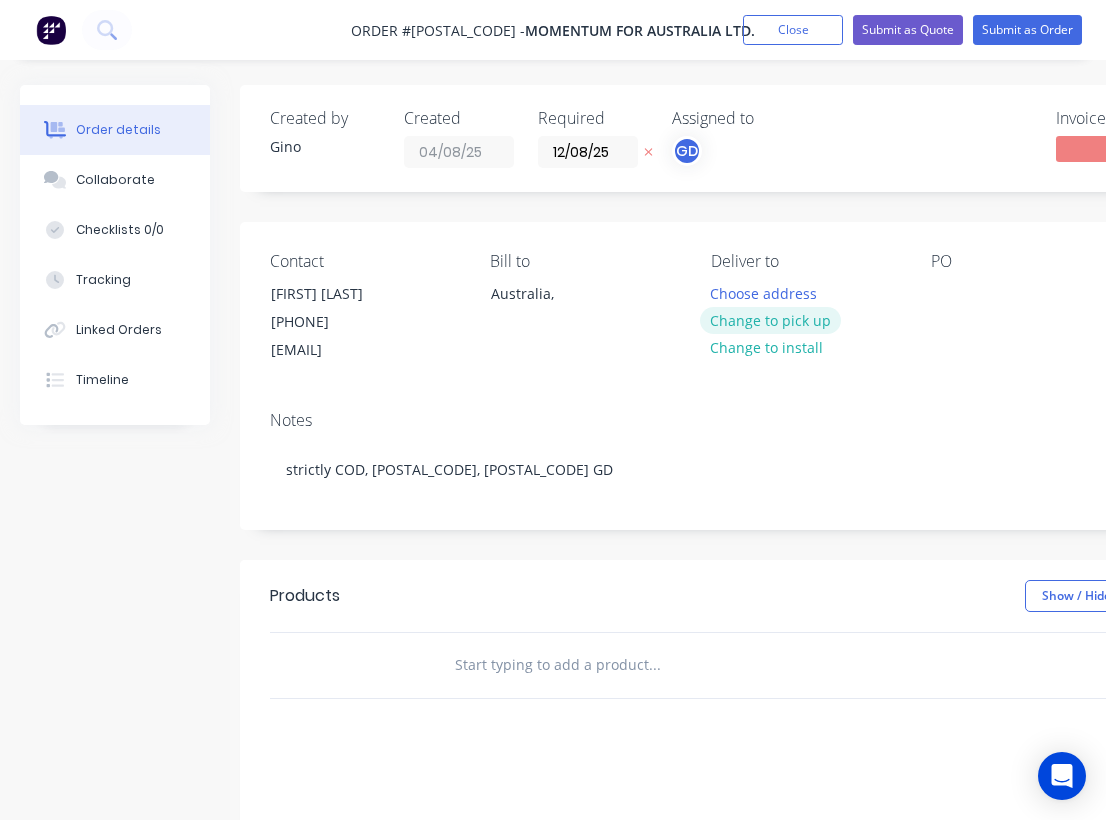 click on "Change to pick up" at bounding box center (771, 320) 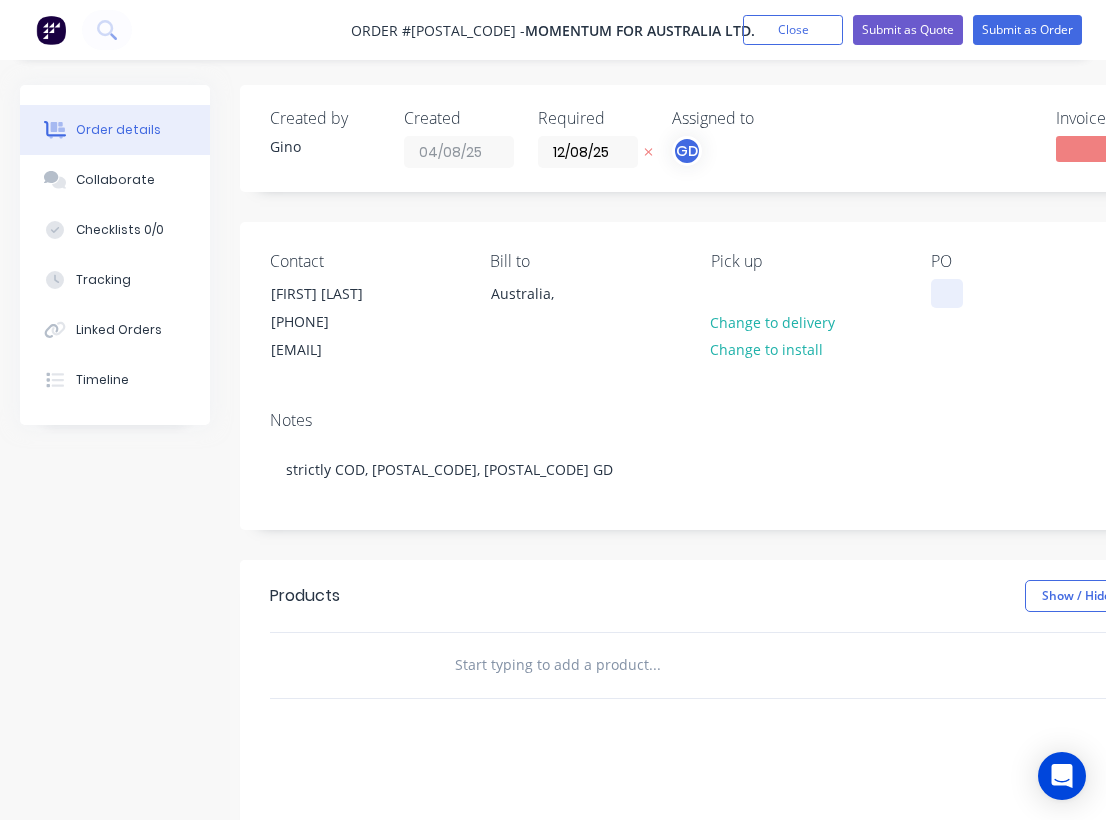 click at bounding box center (947, 293) 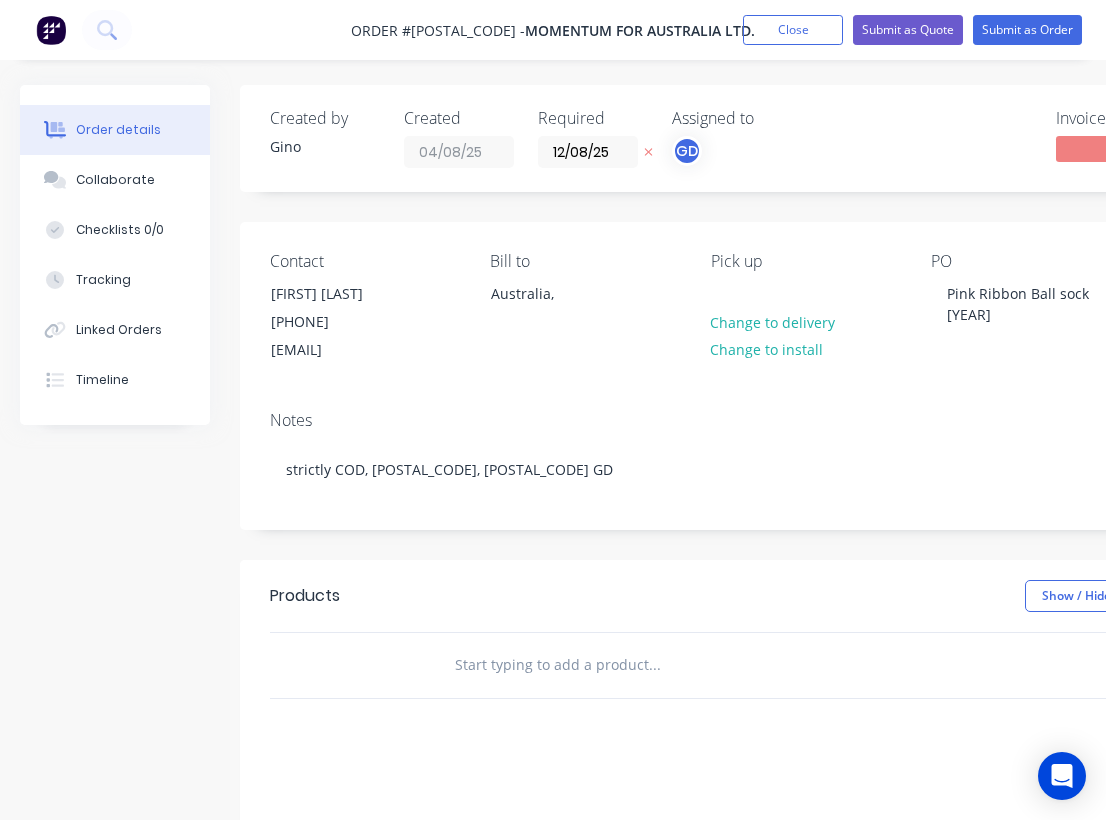 click on "Notes" at bounding box center [805, 420] 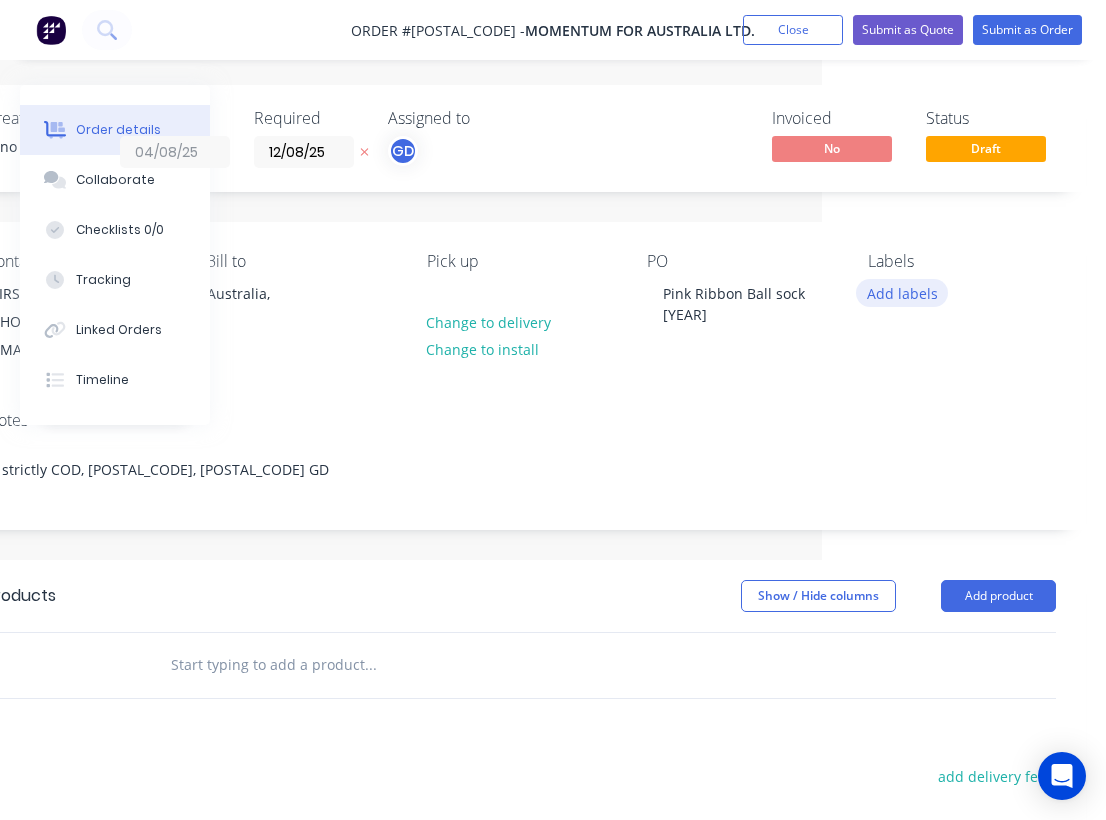 scroll, scrollTop: 0, scrollLeft: 284, axis: horizontal 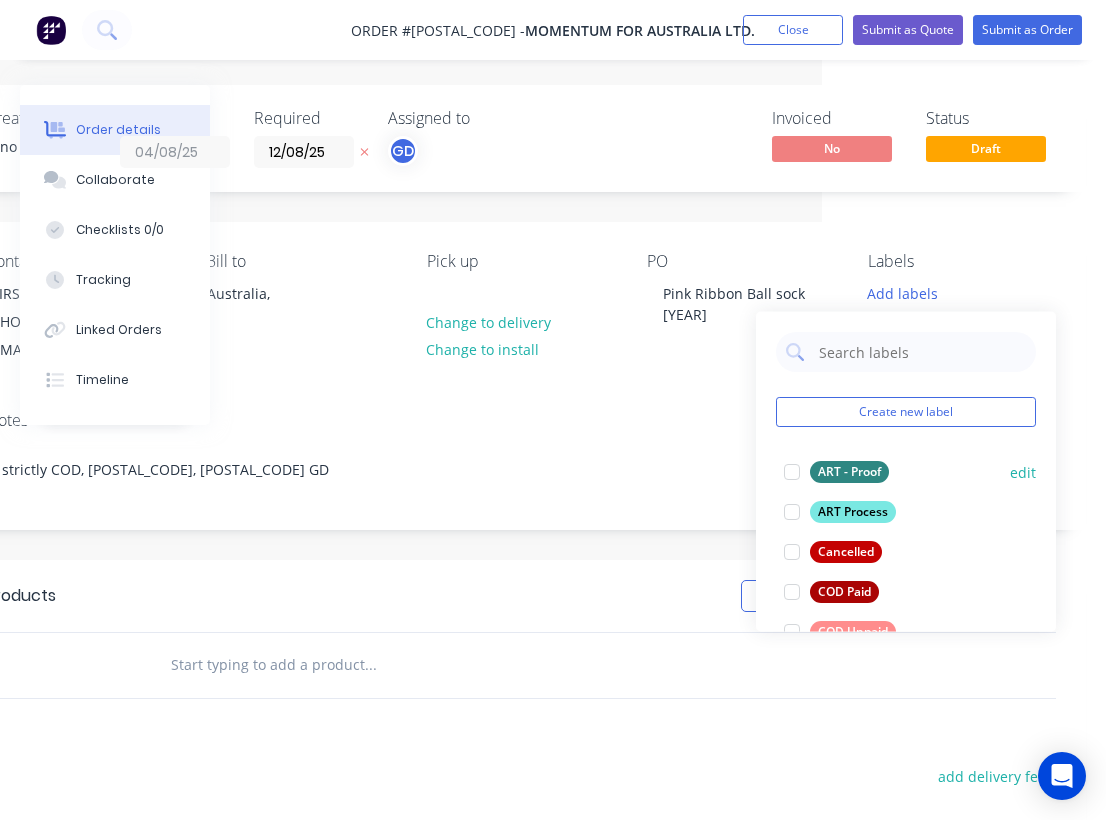 click on "ART - Proof" at bounding box center (849, 472) 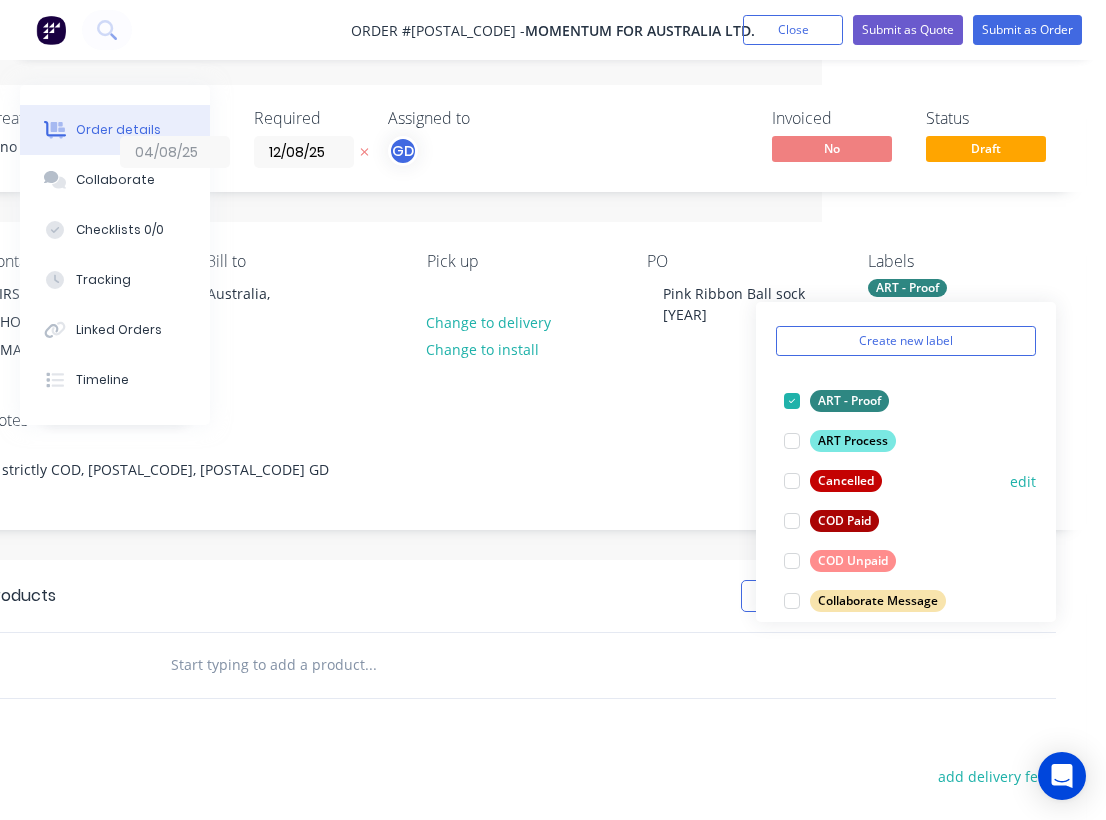 scroll, scrollTop: 64, scrollLeft: 0, axis: vertical 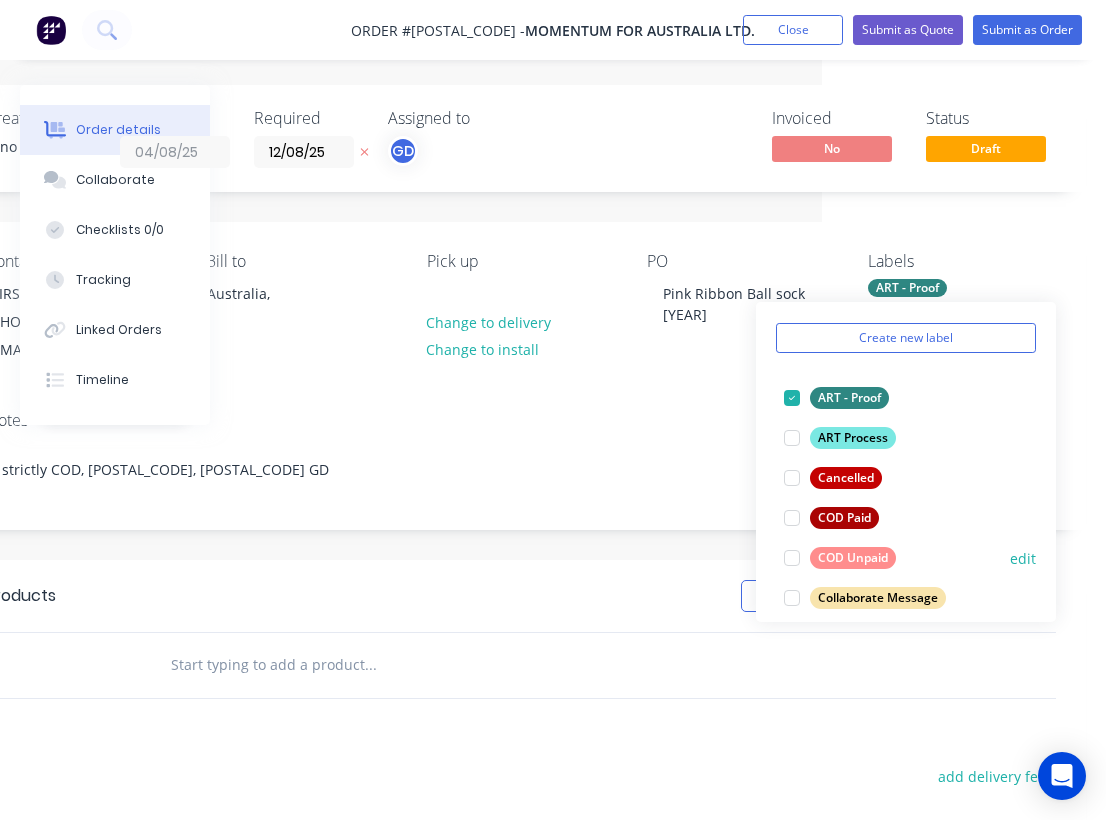 click on "COD Unpaid" at bounding box center (853, 558) 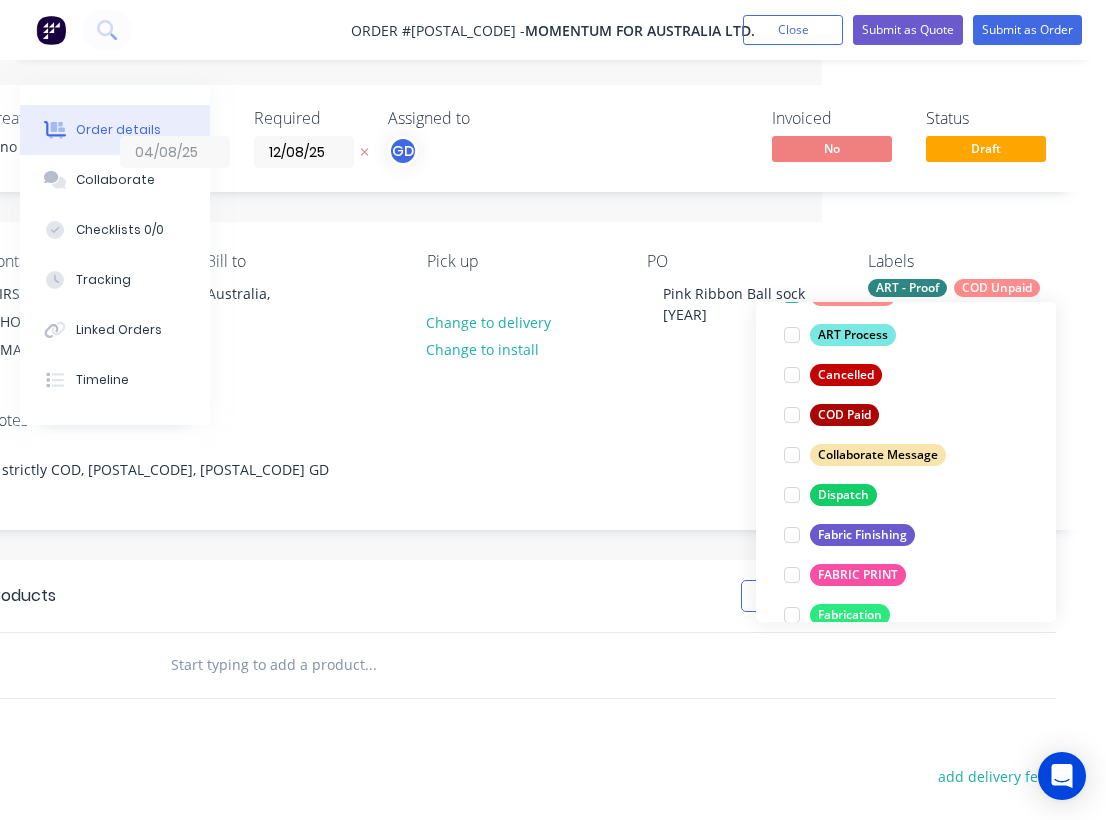 scroll, scrollTop: 224, scrollLeft: 0, axis: vertical 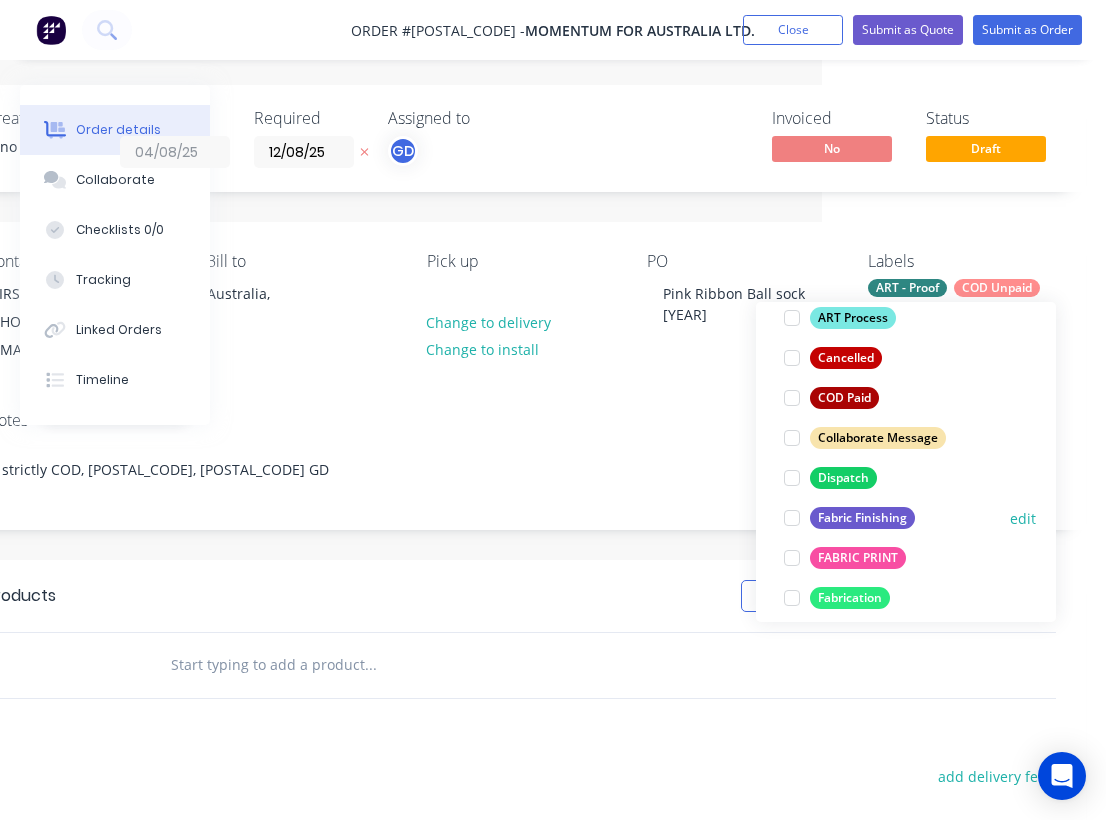 click on "Fabric Finishing" at bounding box center [862, 518] 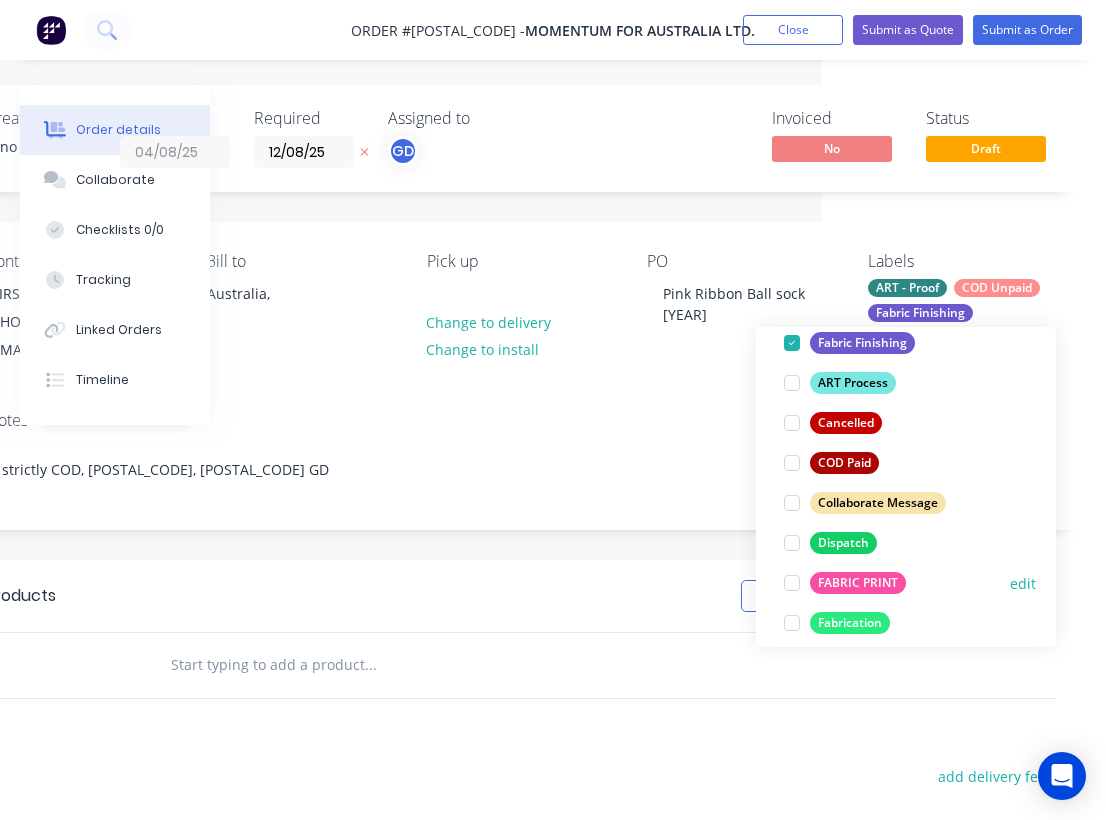 click on "FABRIC PRINT" at bounding box center [858, 583] 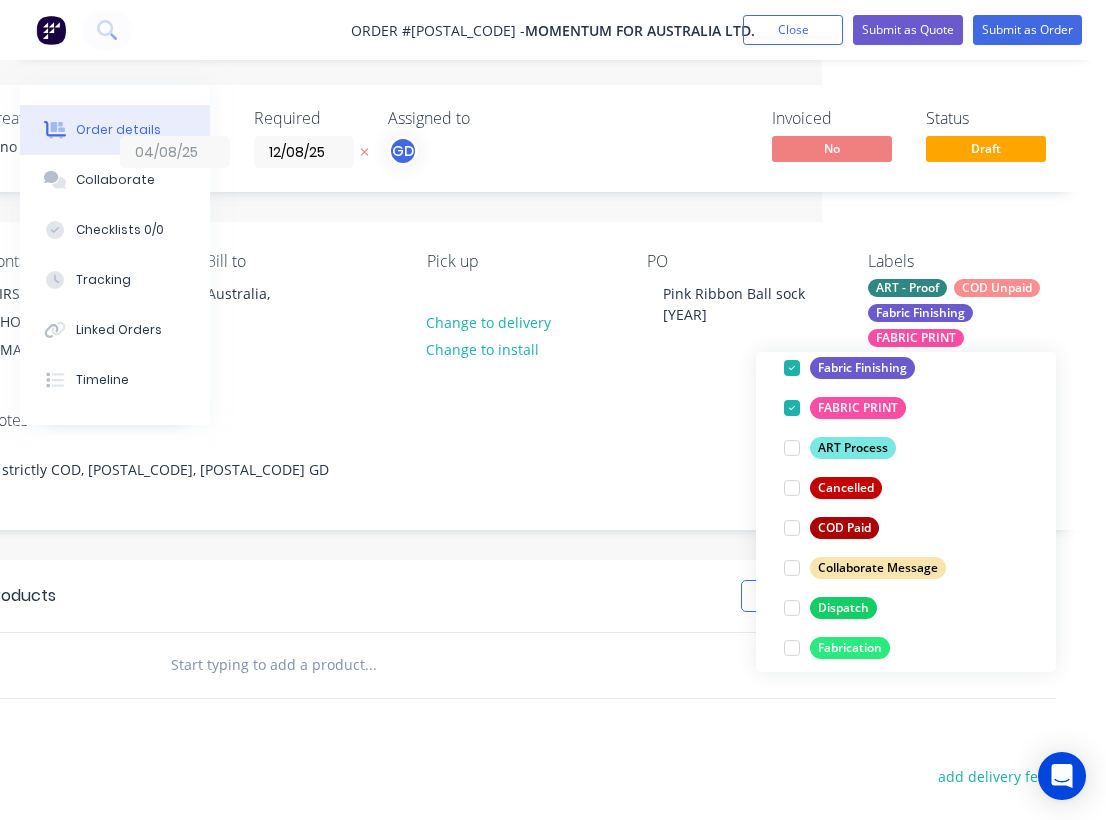 click at bounding box center [370, 665] 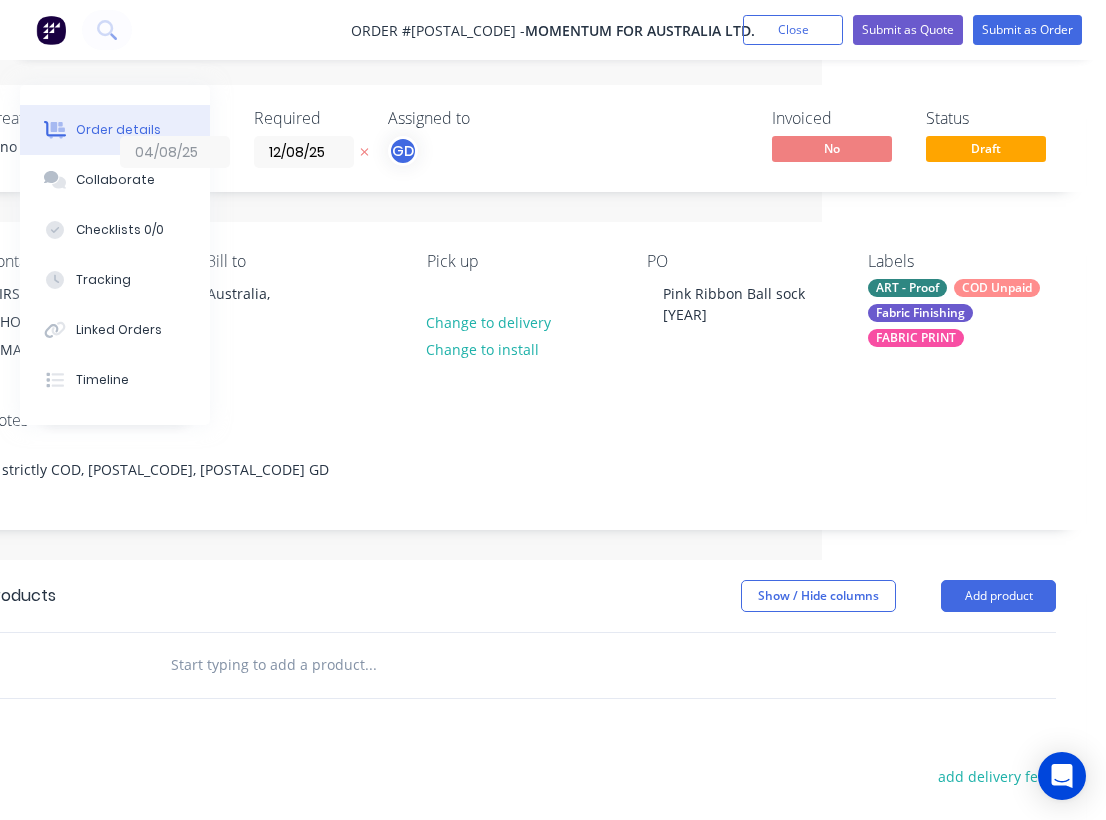 paste on "3m sock only $650 + GST Single sided" 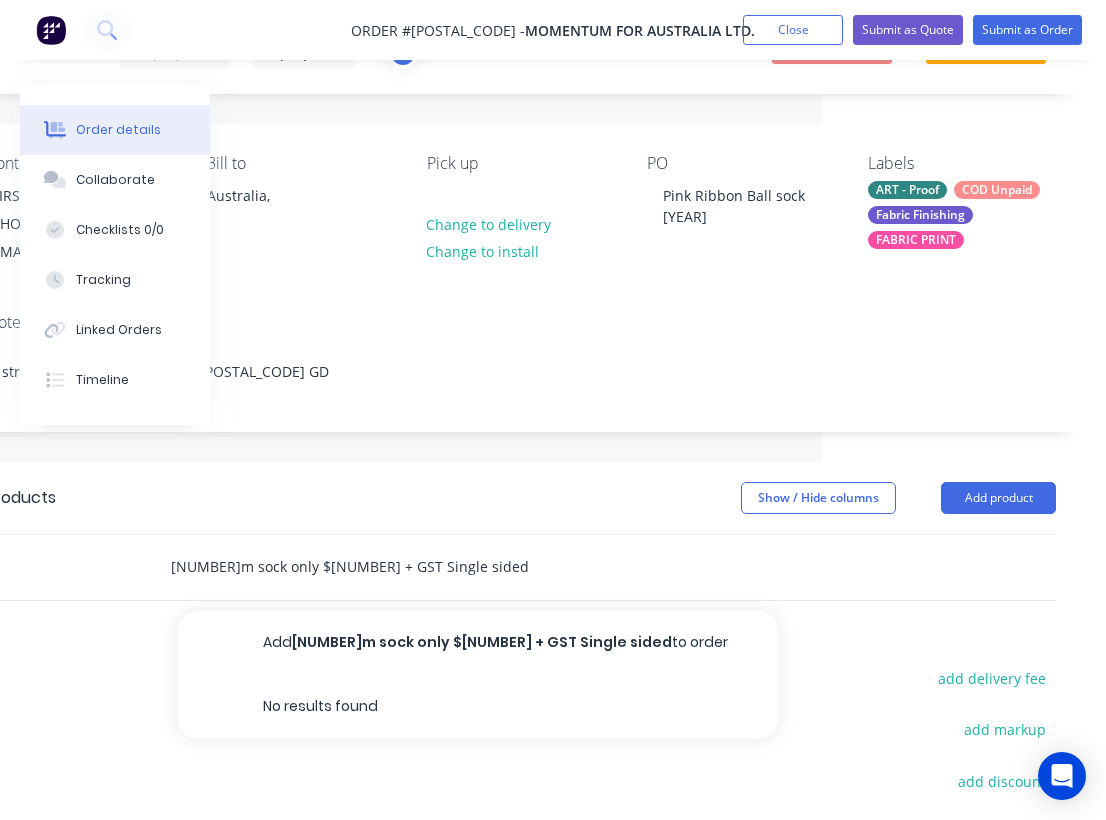 scroll, scrollTop: 99, scrollLeft: 284, axis: both 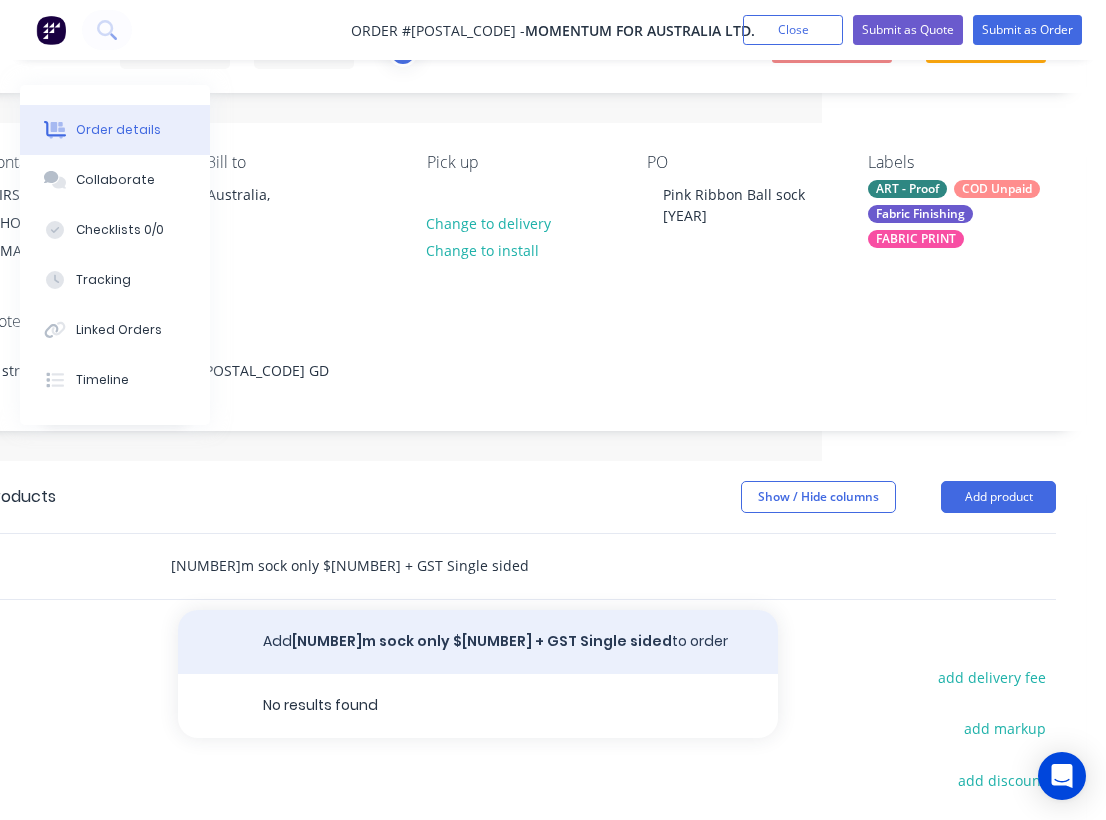 type on "3m sock only $650 + GST Single sided" 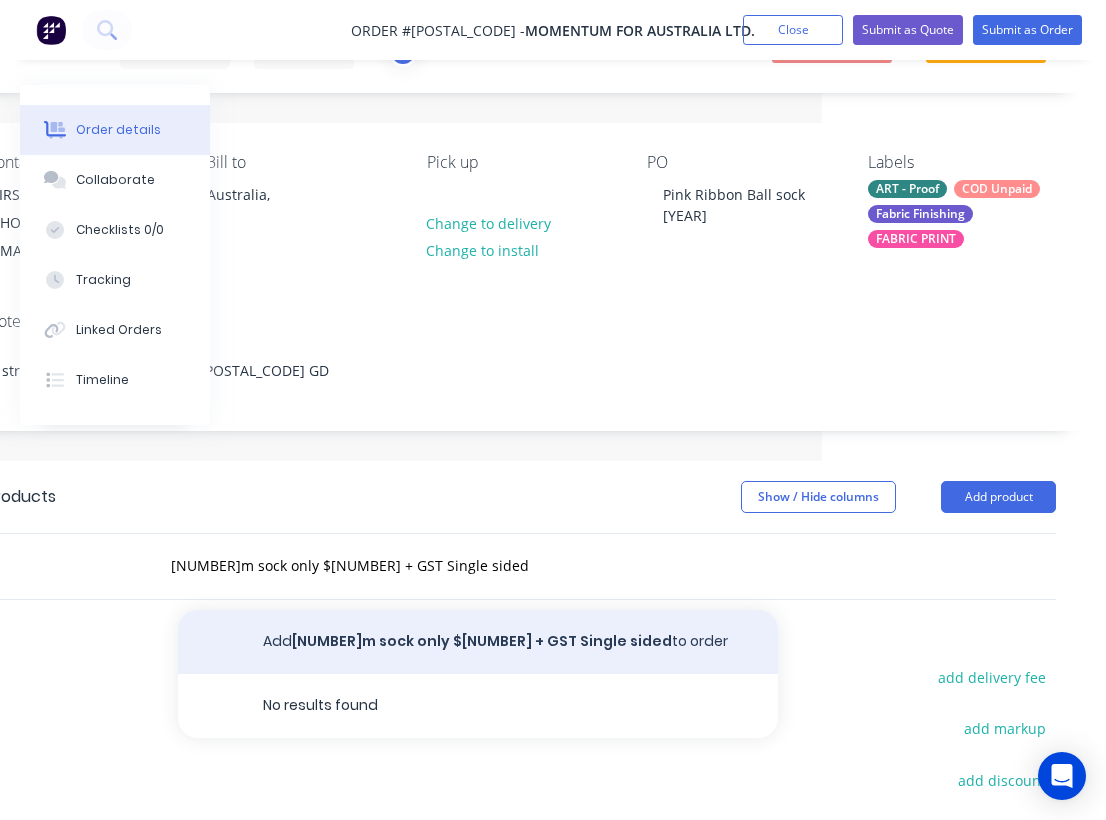 click on "Add  3m sock only $650 + GST Single sided  to order" at bounding box center (478, 642) 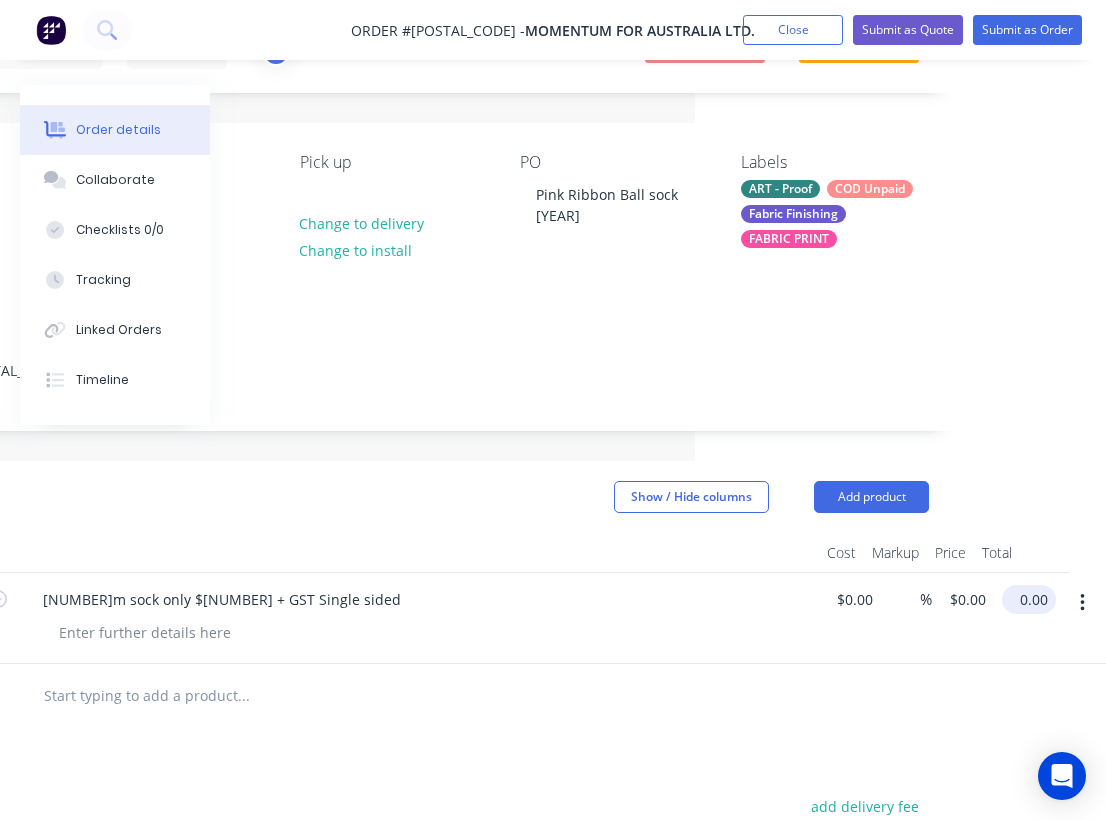 scroll, scrollTop: 99, scrollLeft: 403, axis: both 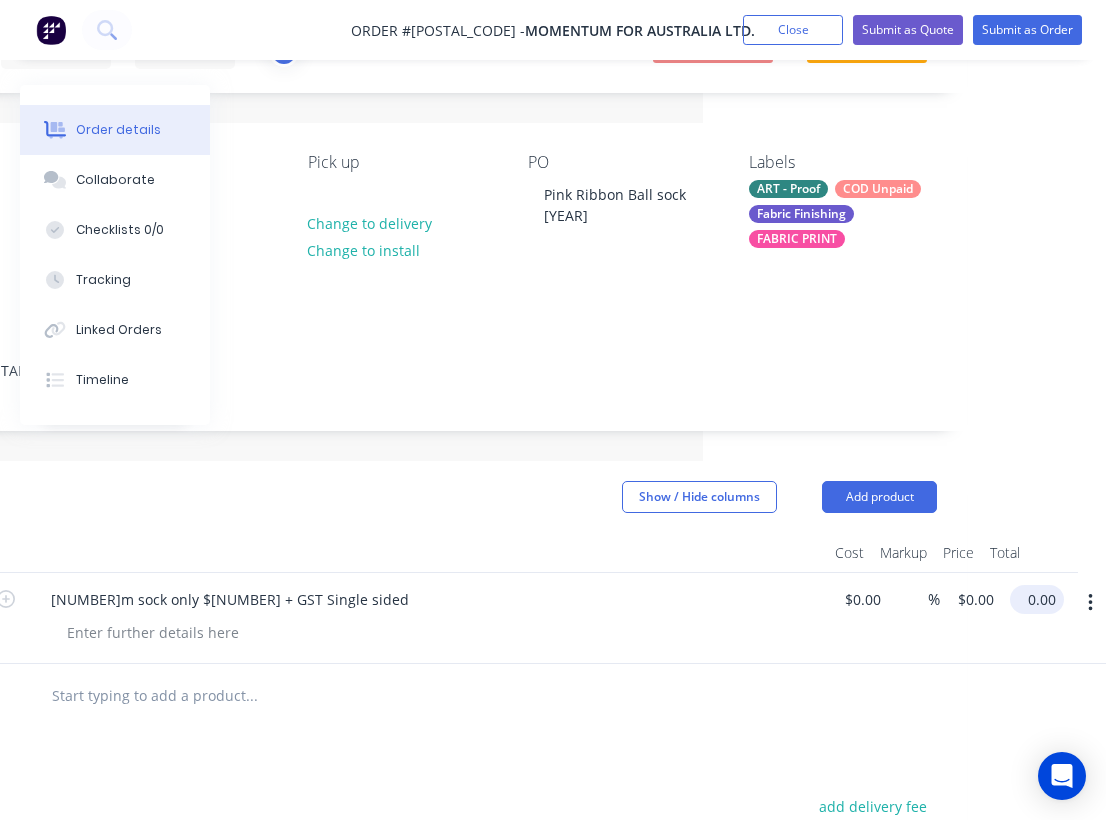 click on "0.00" at bounding box center [1041, 599] 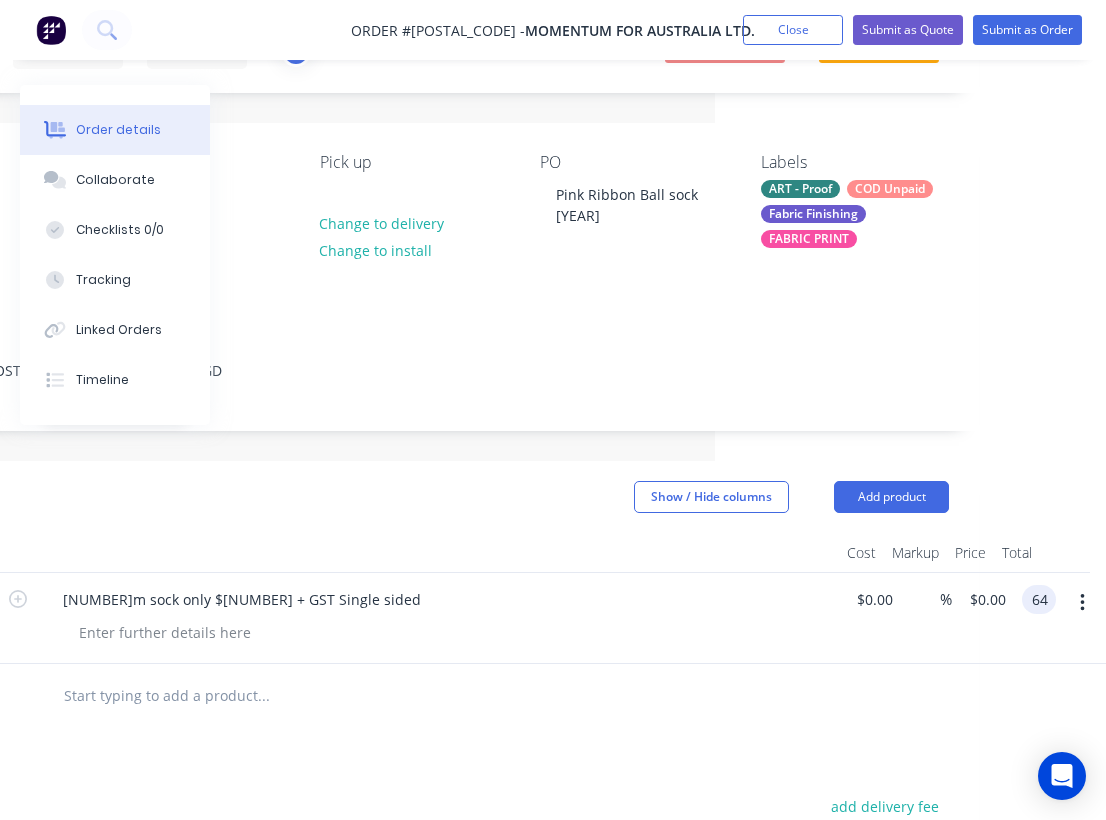 scroll, scrollTop: 99, scrollLeft: 388, axis: both 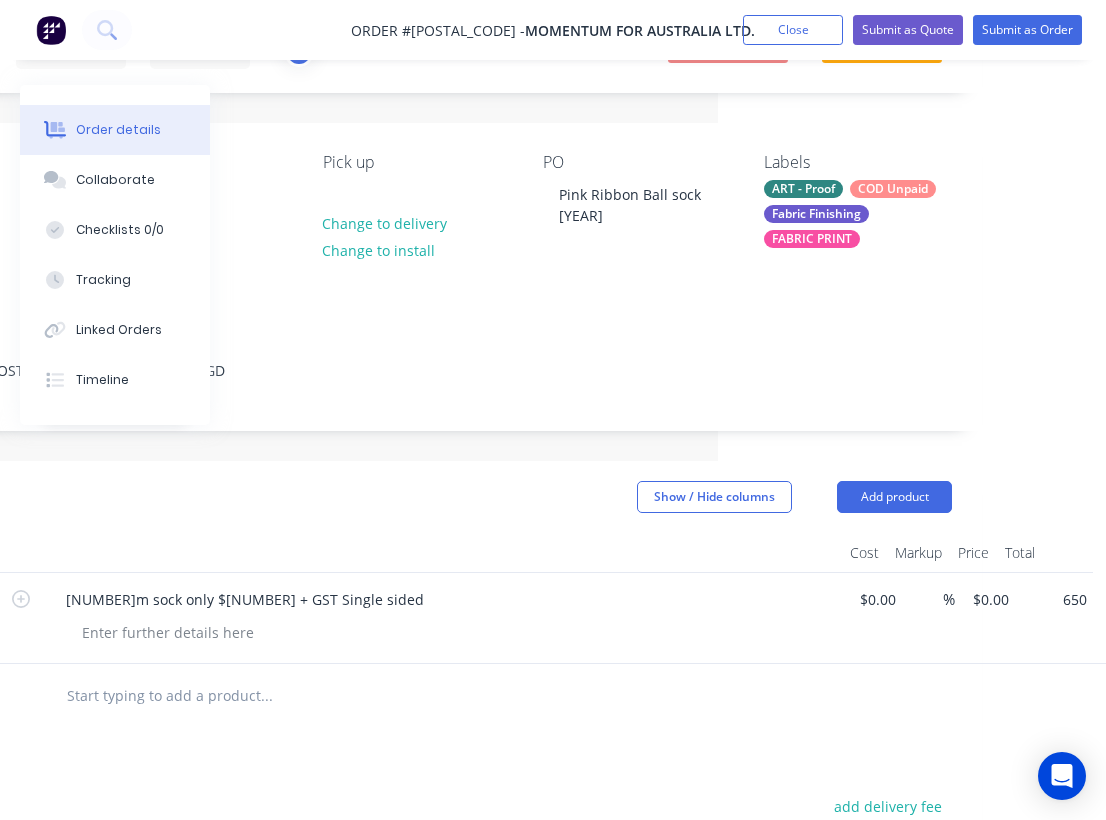 type on "$650.00" 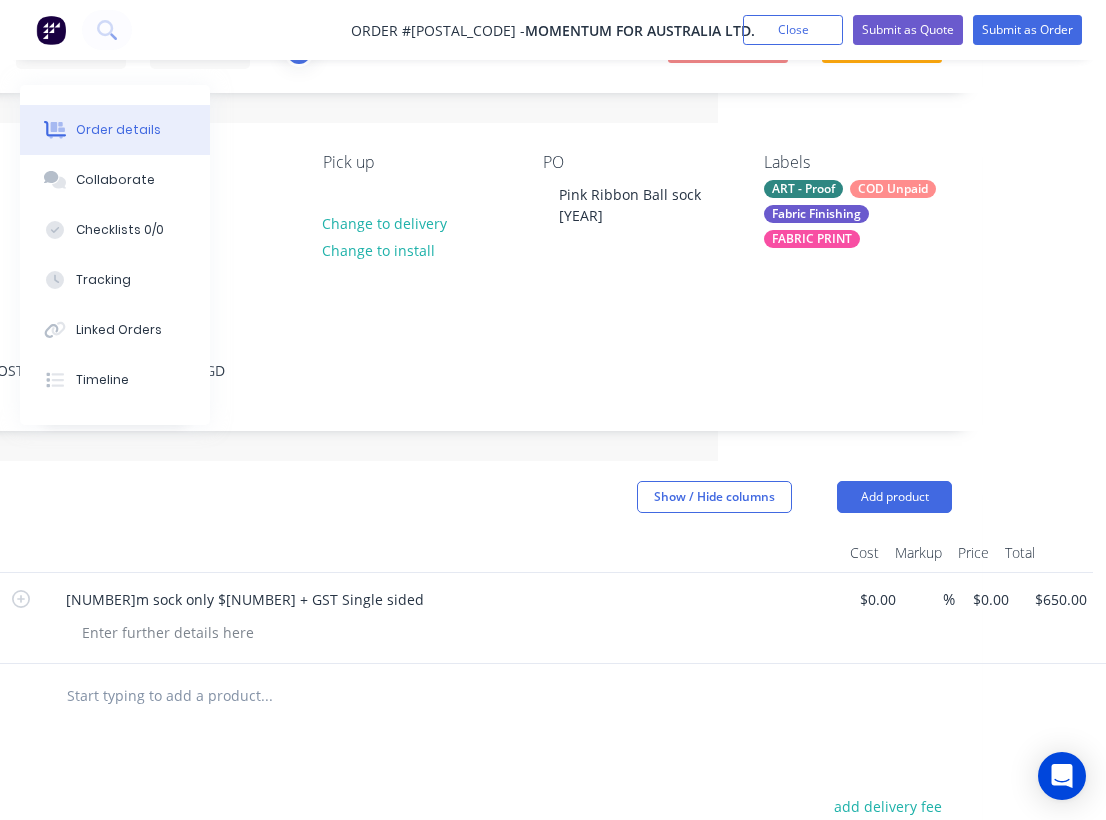 type on "$650.00" 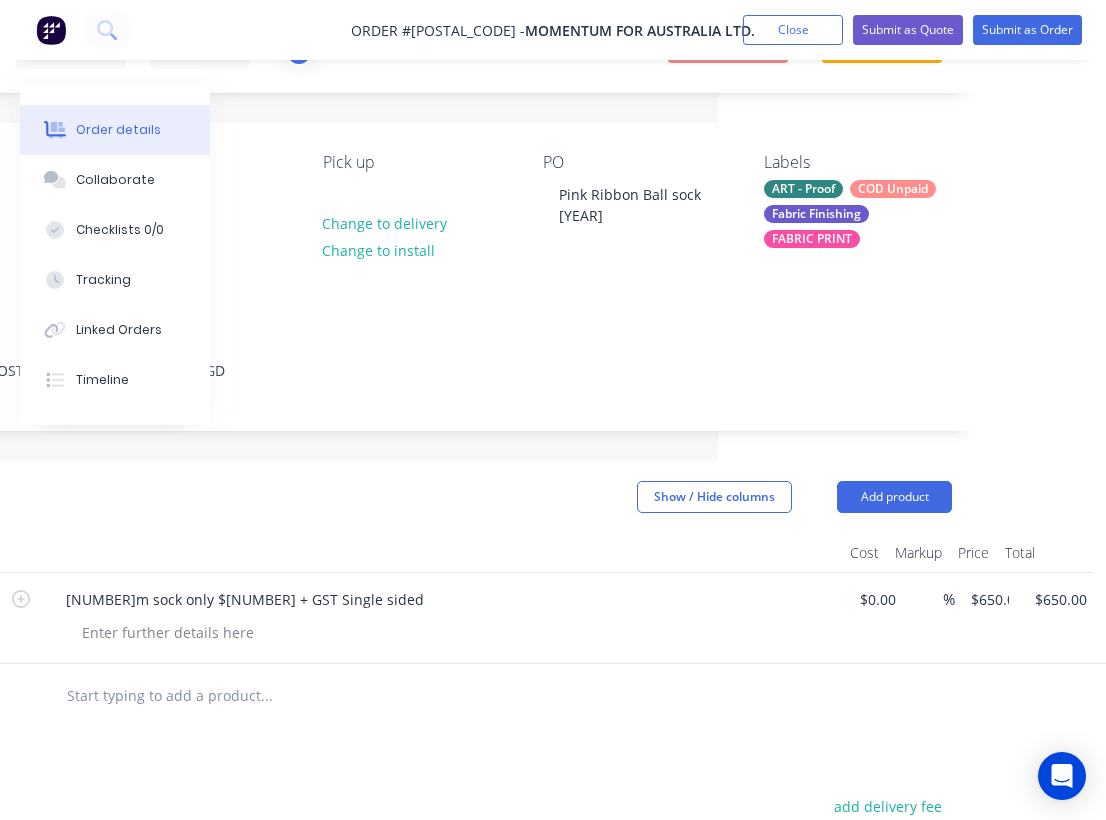 click at bounding box center (417, 696) 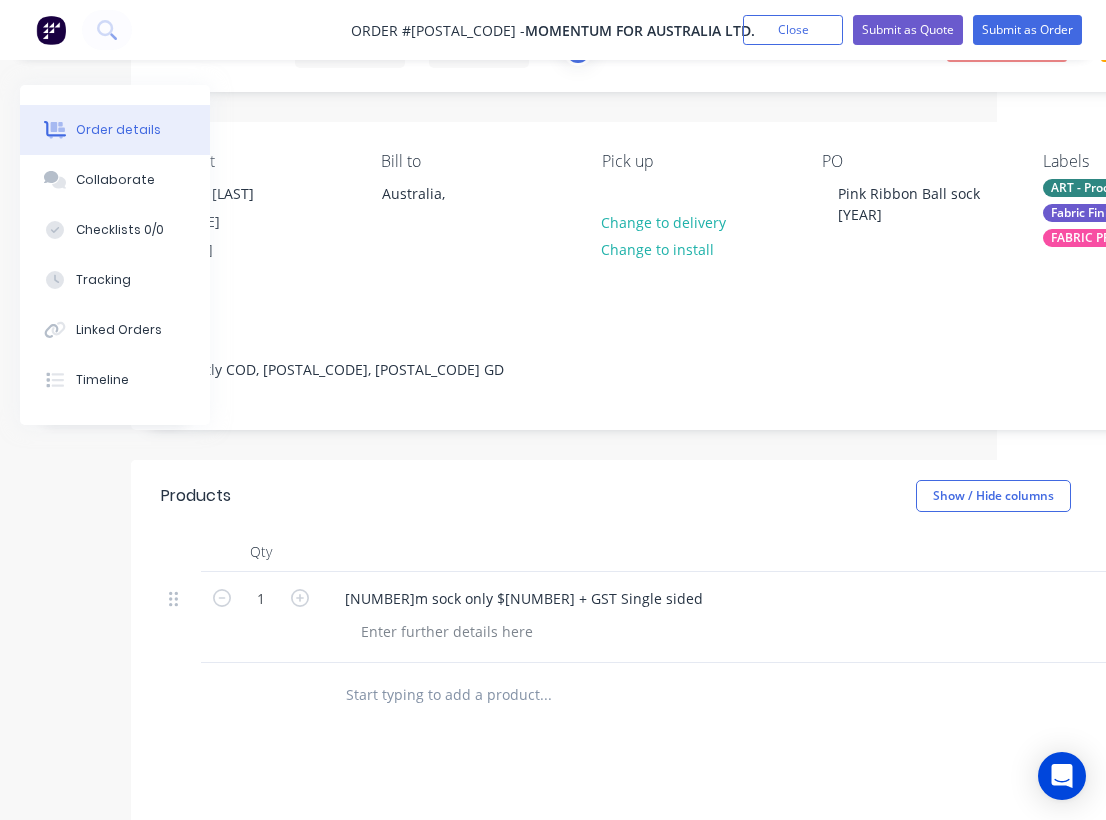 scroll, scrollTop: 100, scrollLeft: 0, axis: vertical 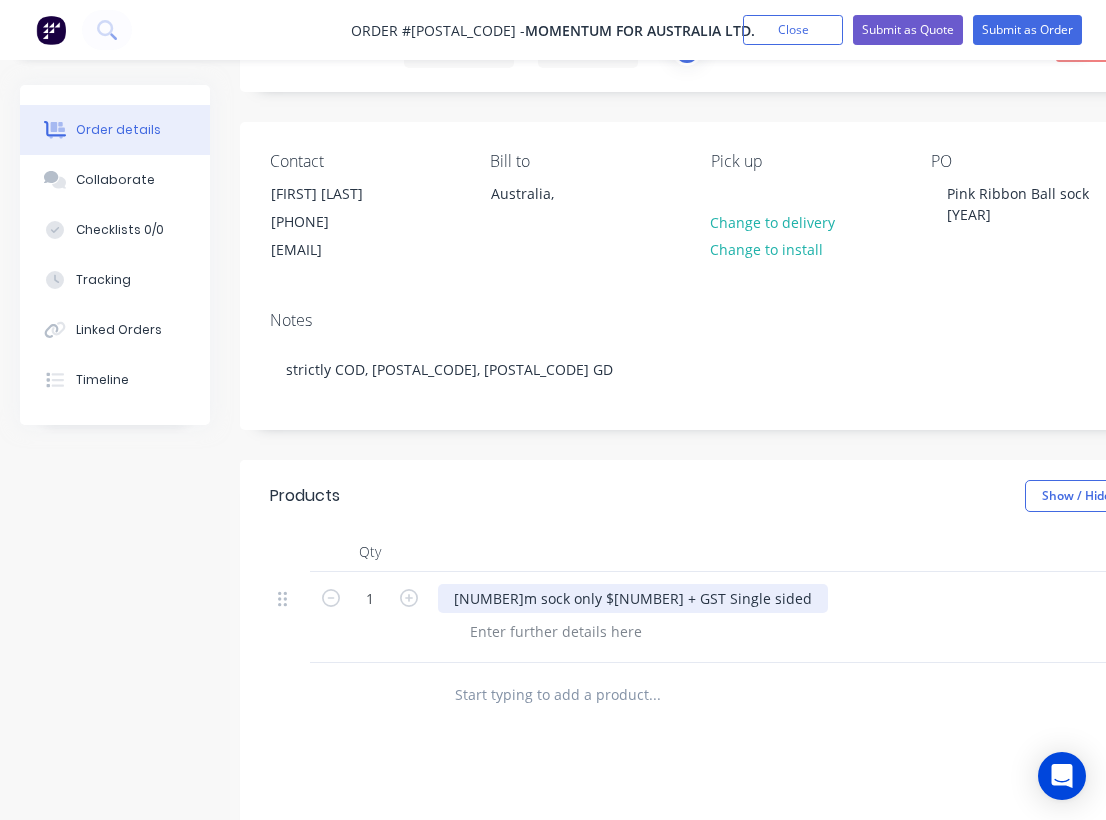 click on "3m sock only $650 + GST Single sided" at bounding box center [633, 598] 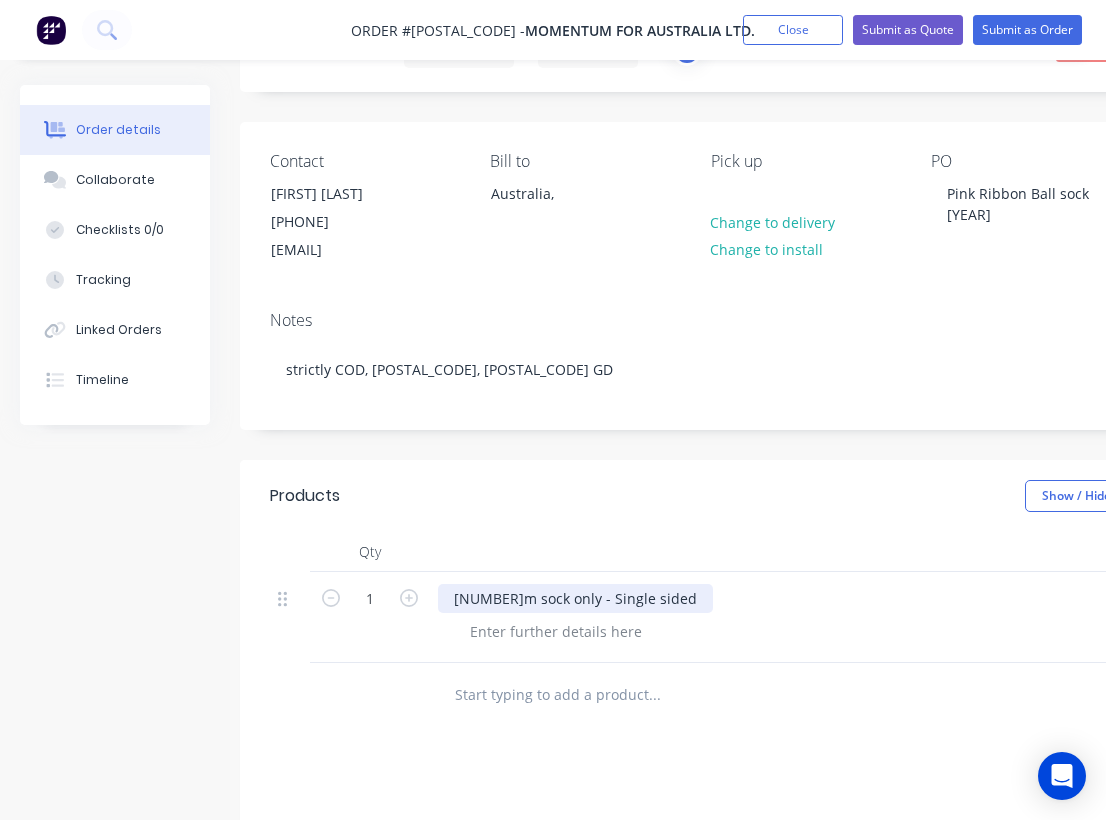 click on "3m sock only - Single sided" at bounding box center [575, 598] 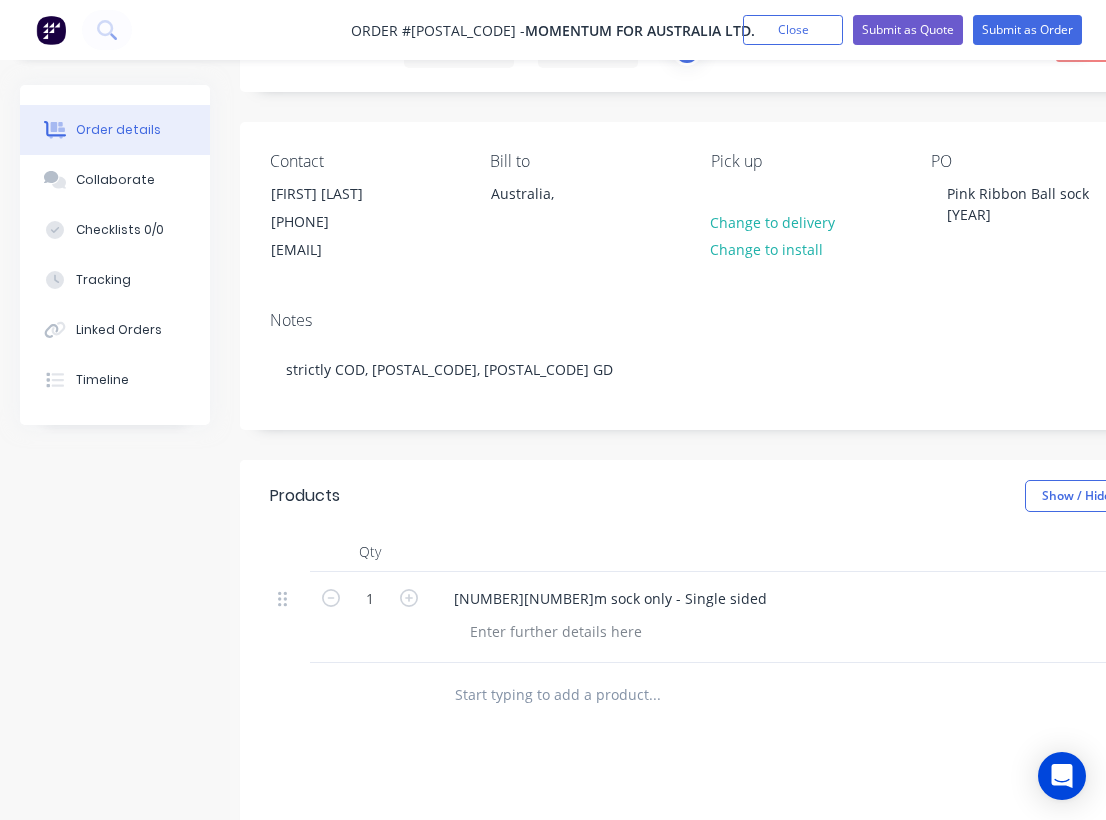 click on "Products Show / Hide columns Add product" at bounding box center [805, 496] 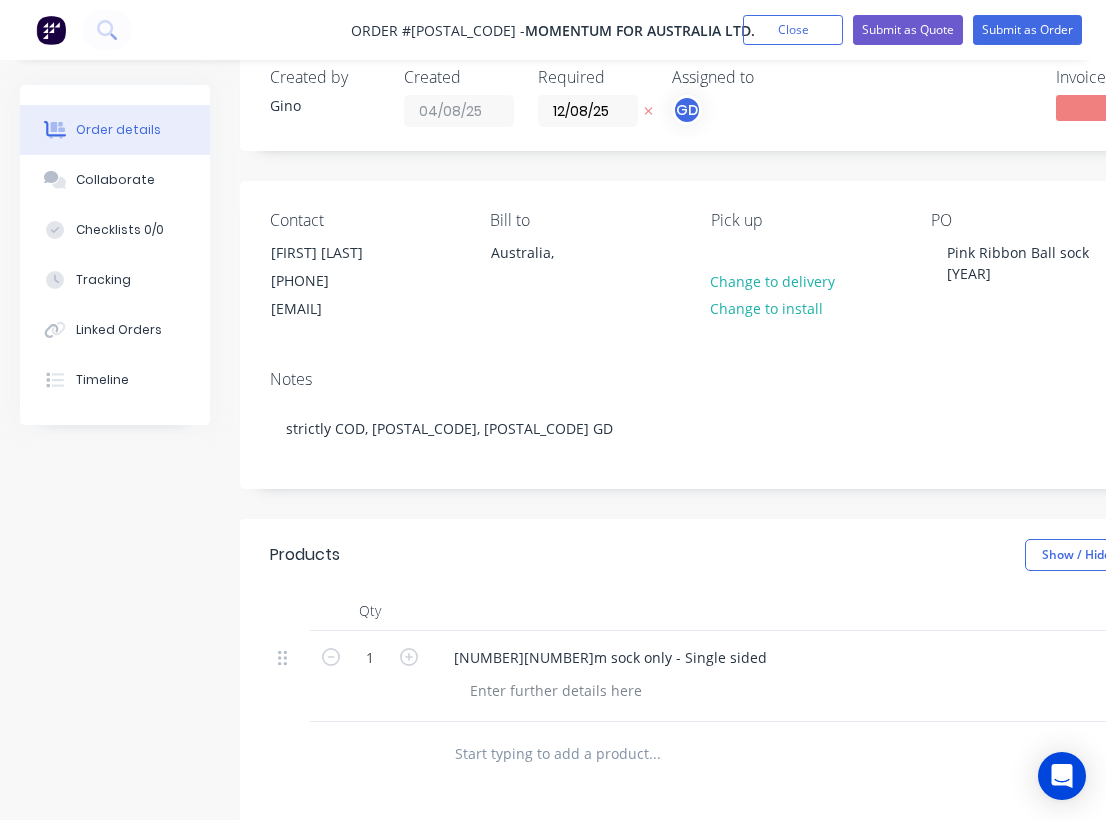 scroll, scrollTop: 0, scrollLeft: 0, axis: both 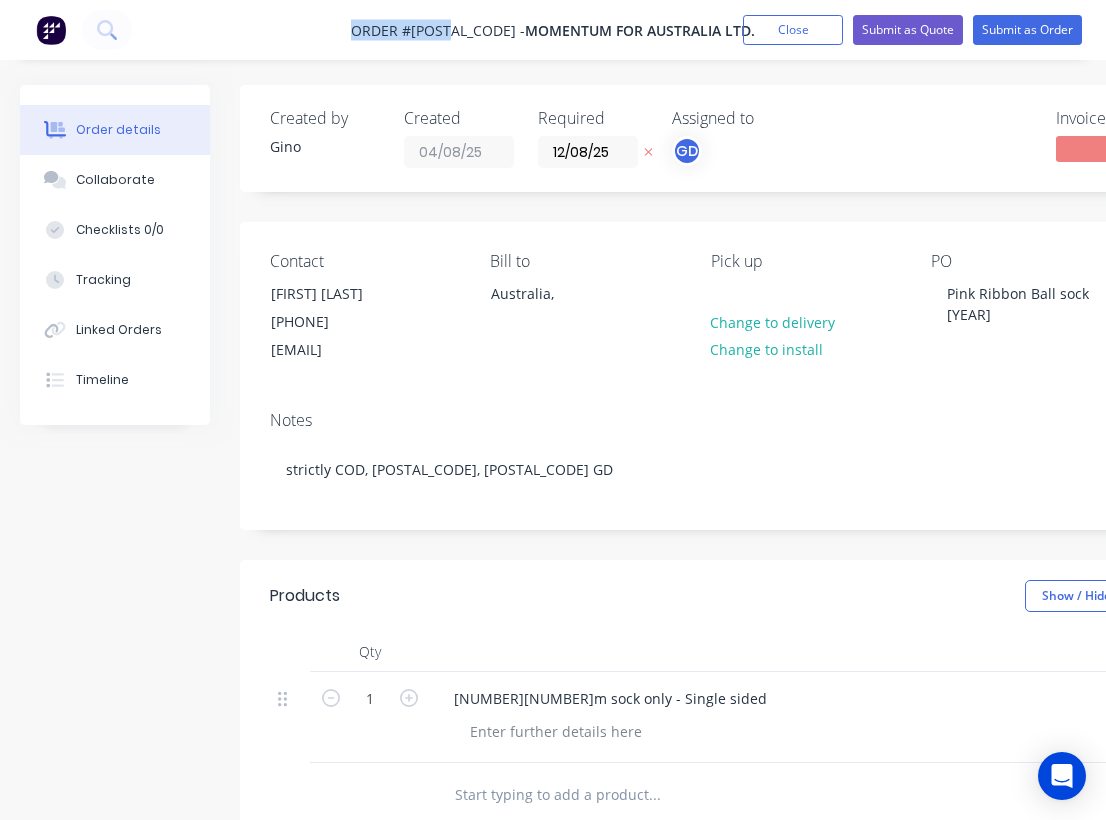 drag, startPoint x: 372, startPoint y: 30, endPoint x: 483, endPoint y: 28, distance: 111.01801 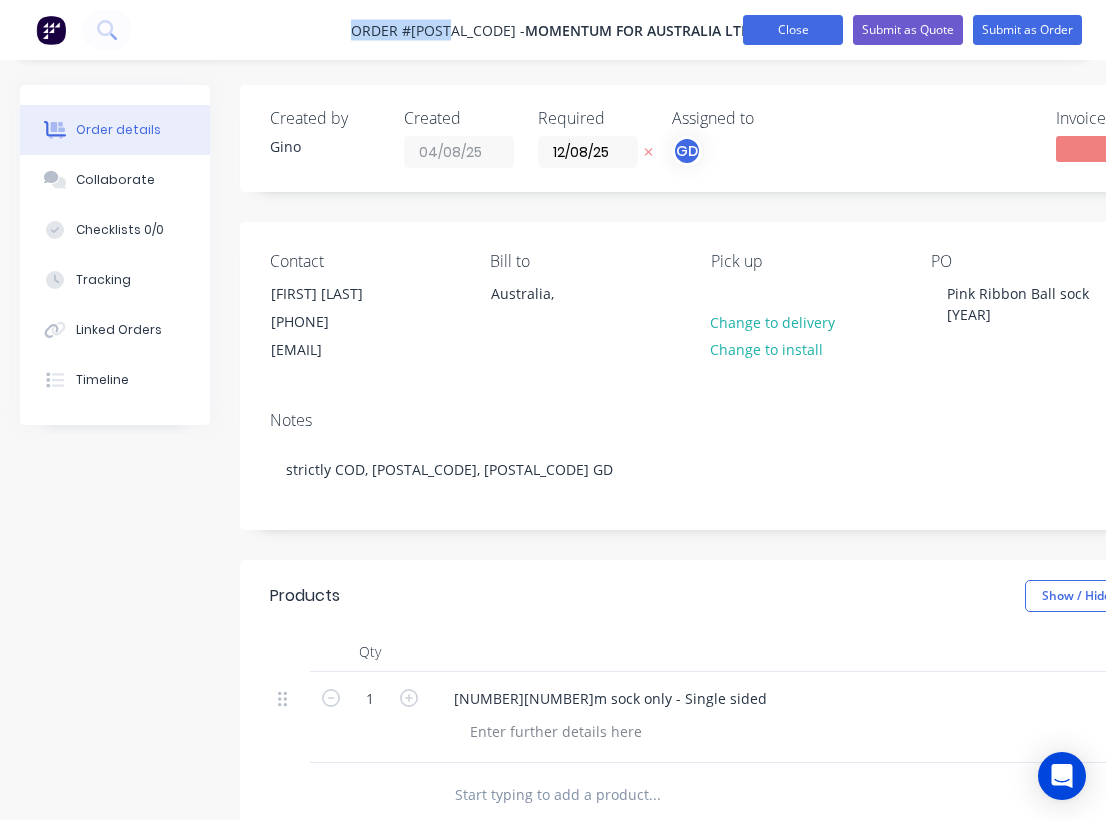 click on "Close" at bounding box center (793, 30) 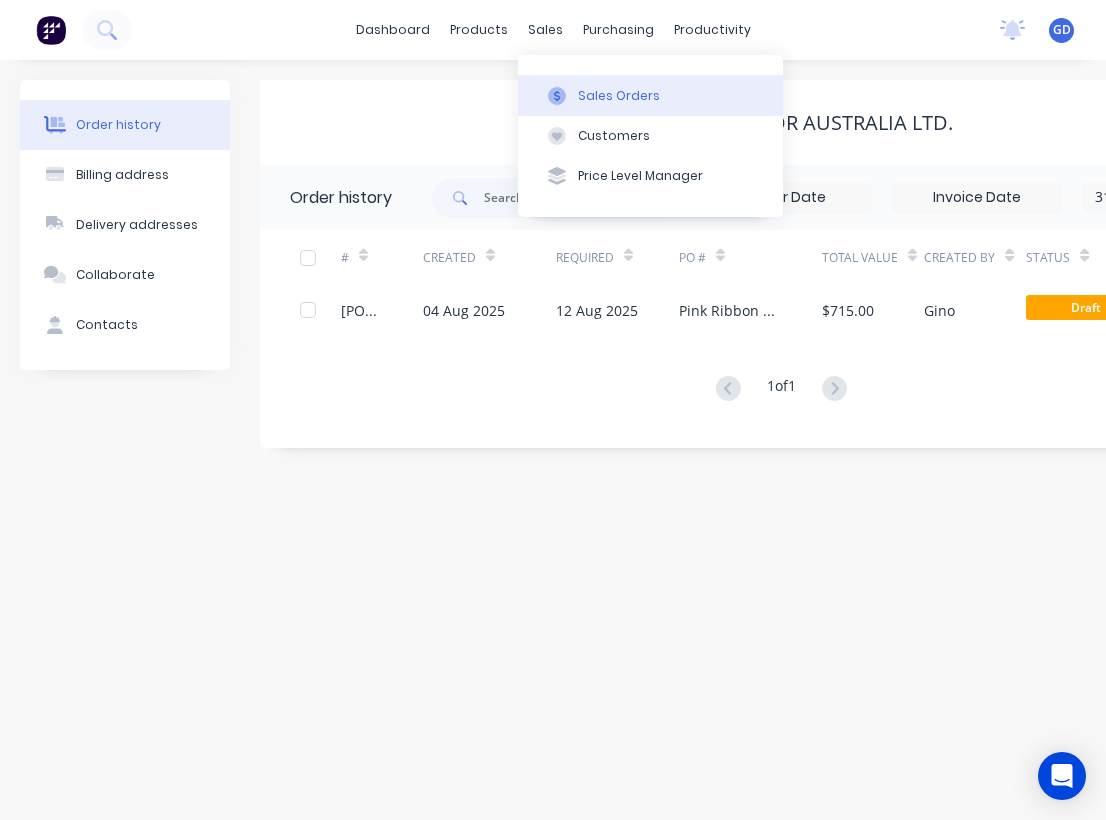 click on "Sales Orders" at bounding box center [619, 96] 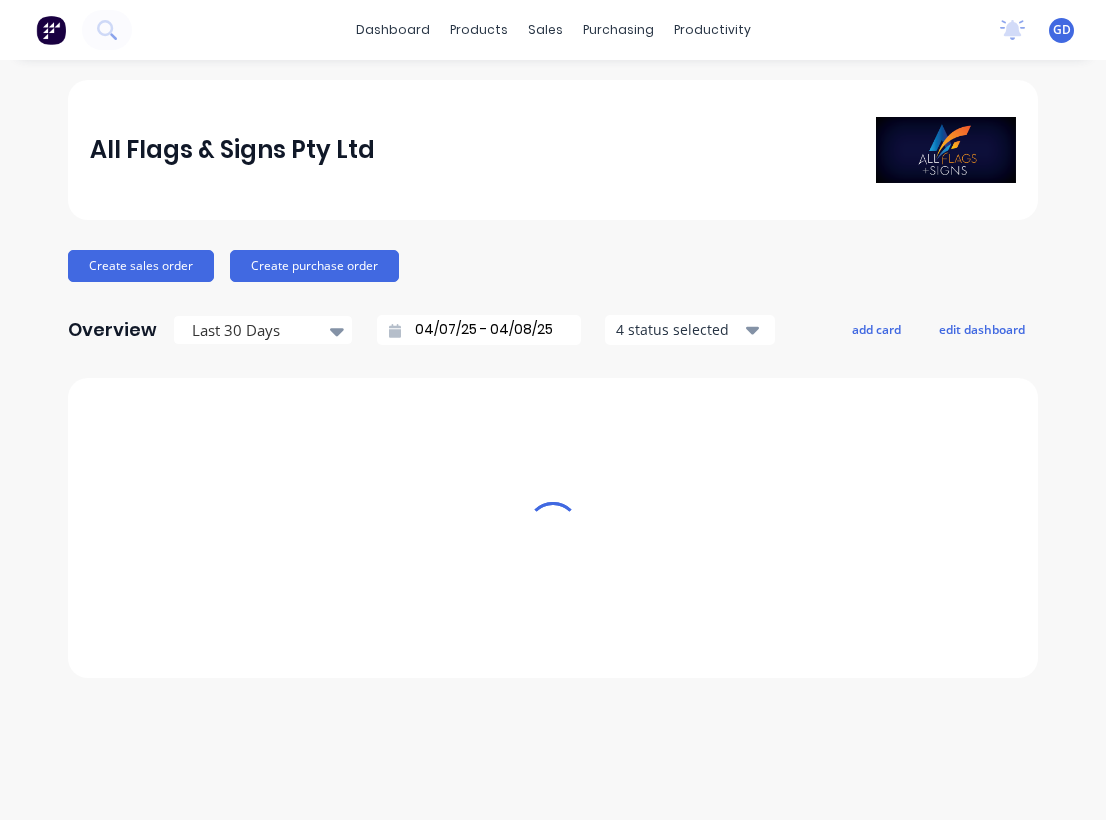 scroll, scrollTop: 0, scrollLeft: 0, axis: both 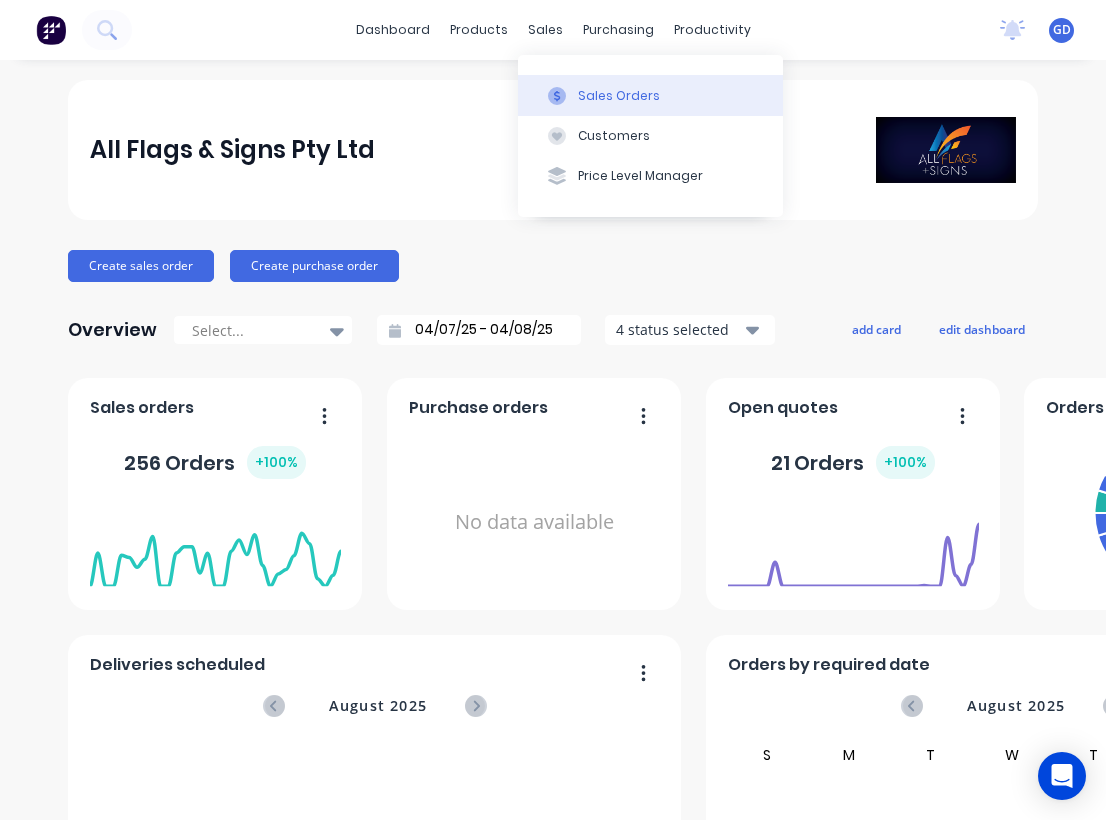 click on "Sales Orders" at bounding box center (619, 96) 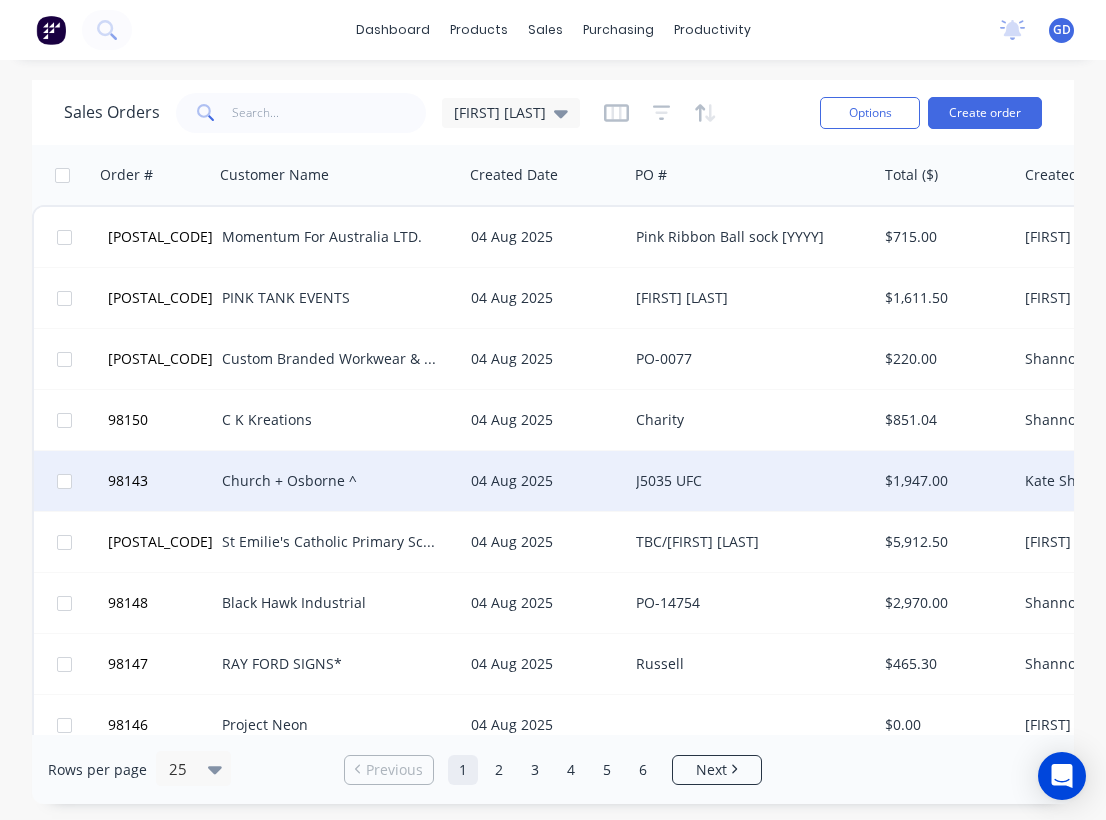 scroll, scrollTop: 0, scrollLeft: 0, axis: both 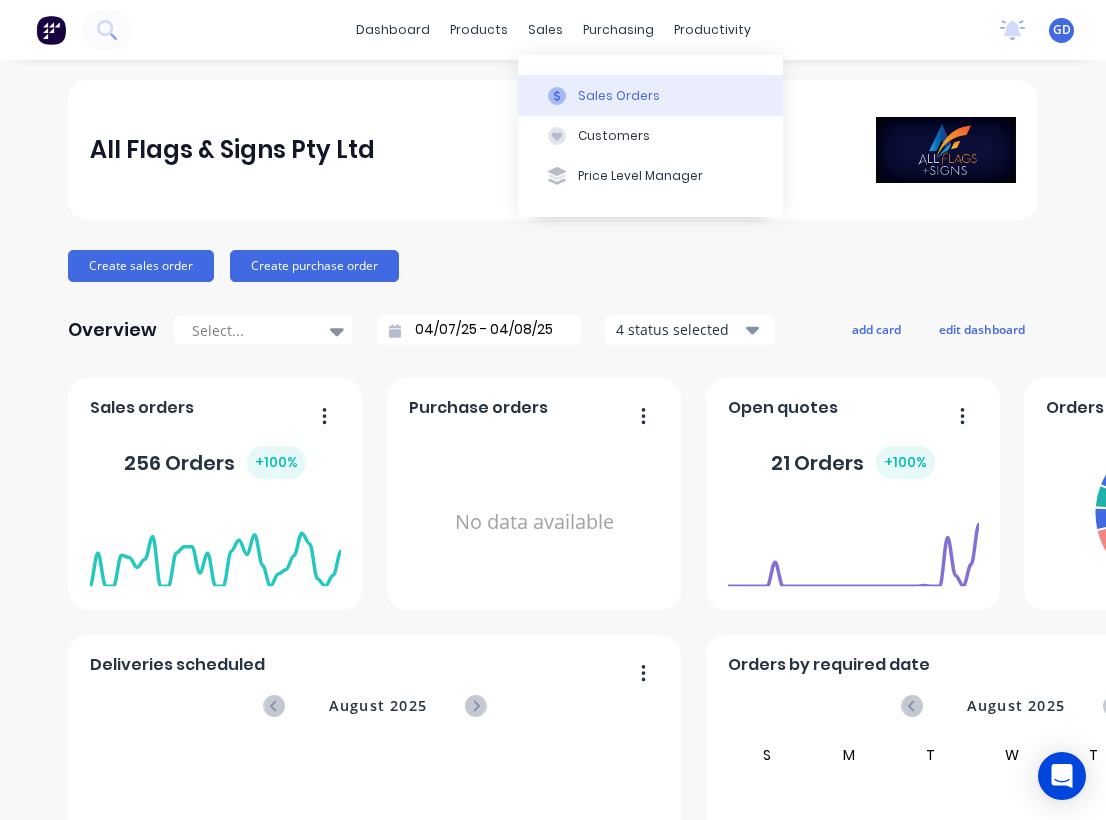 click on "Sales Orders" at bounding box center (619, 96) 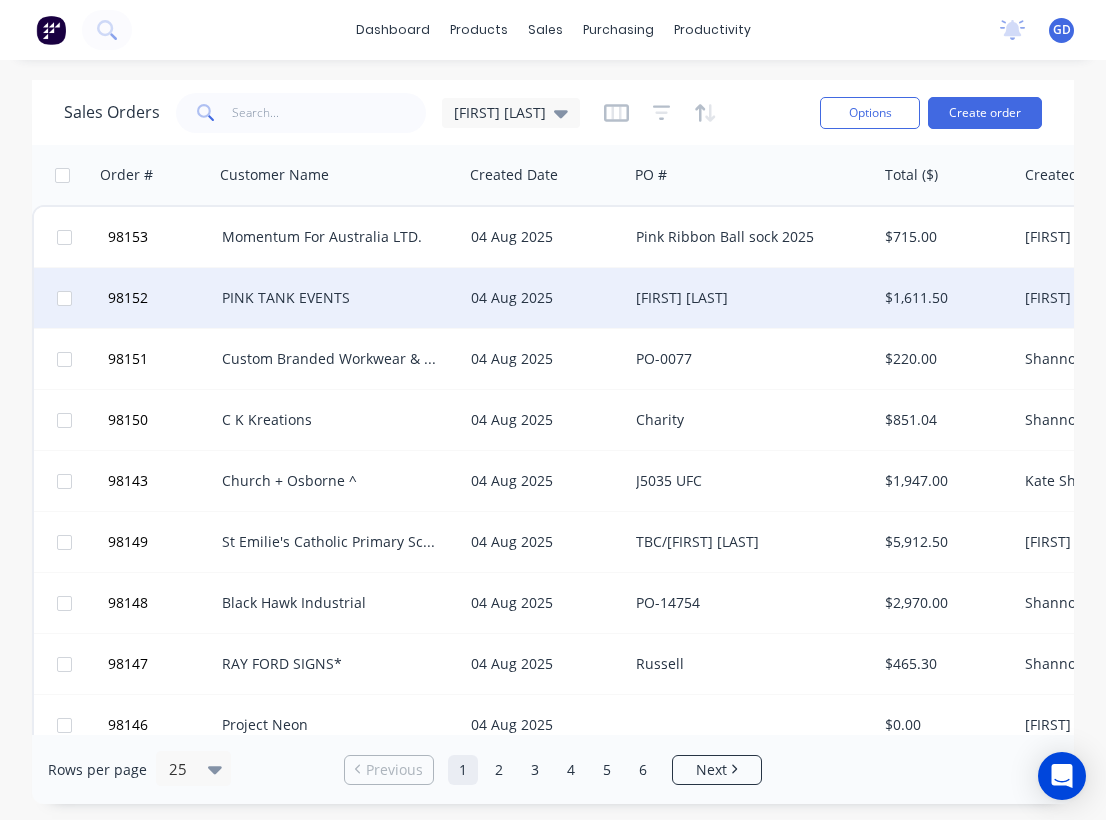 click on "PINK TANK EVENTS" at bounding box center [333, 298] 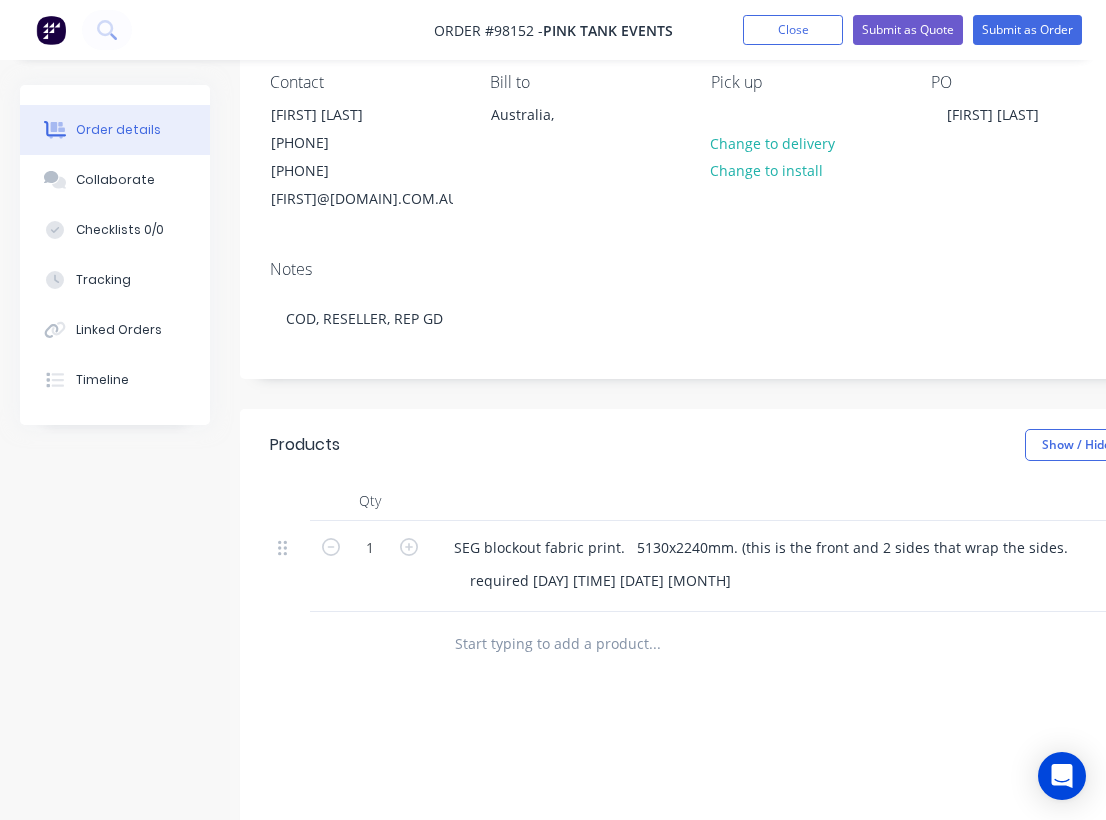 scroll, scrollTop: 182, scrollLeft: 1, axis: both 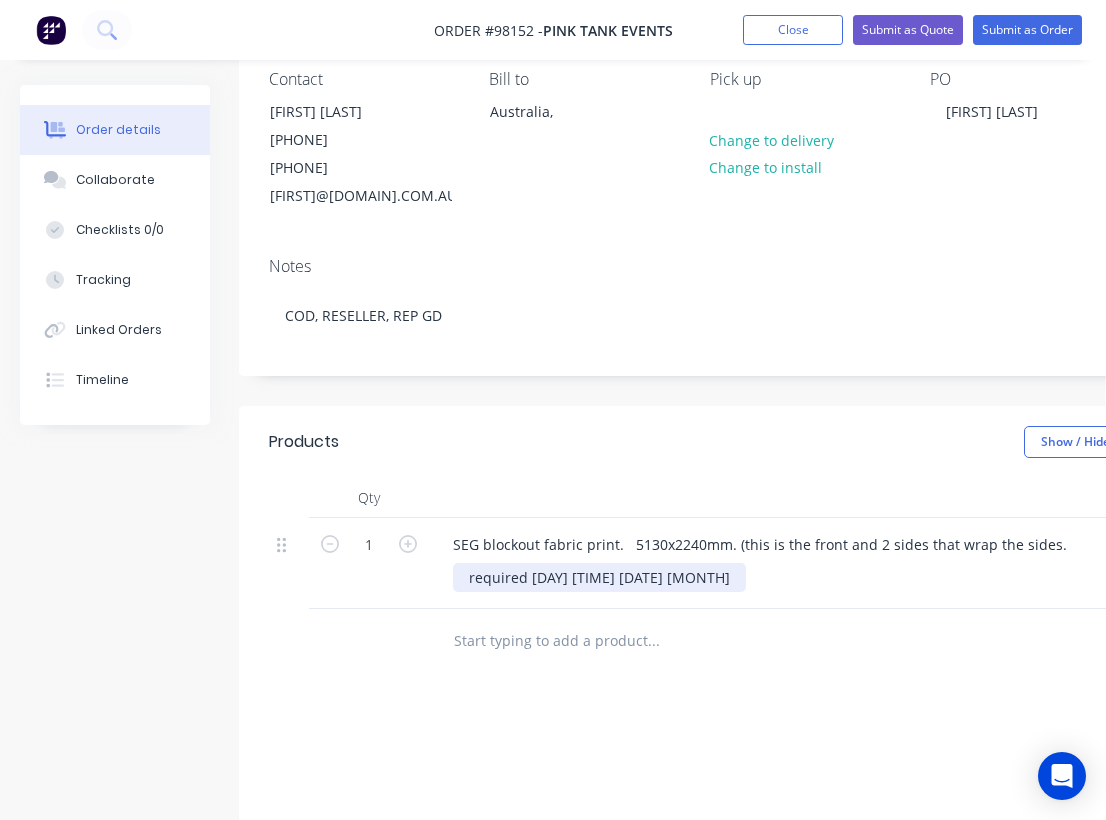 click on "required Friday AM 8th August" at bounding box center (599, 577) 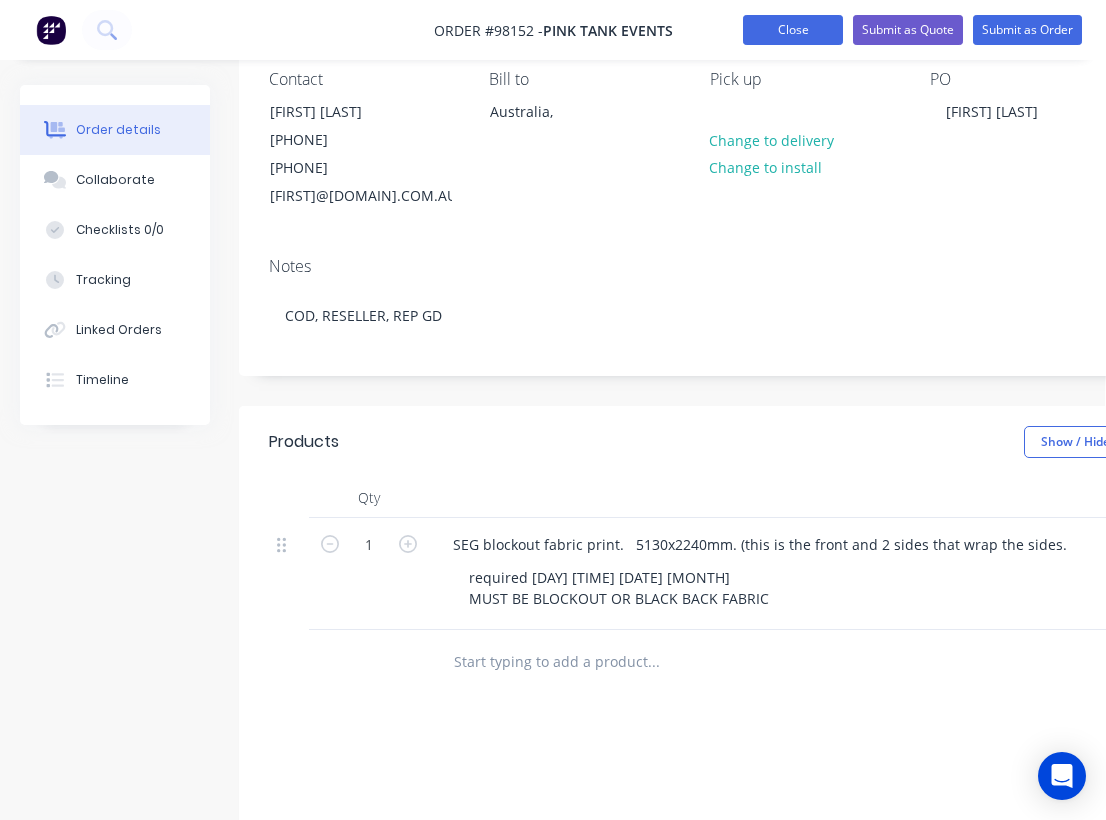click on "Close" at bounding box center (793, 30) 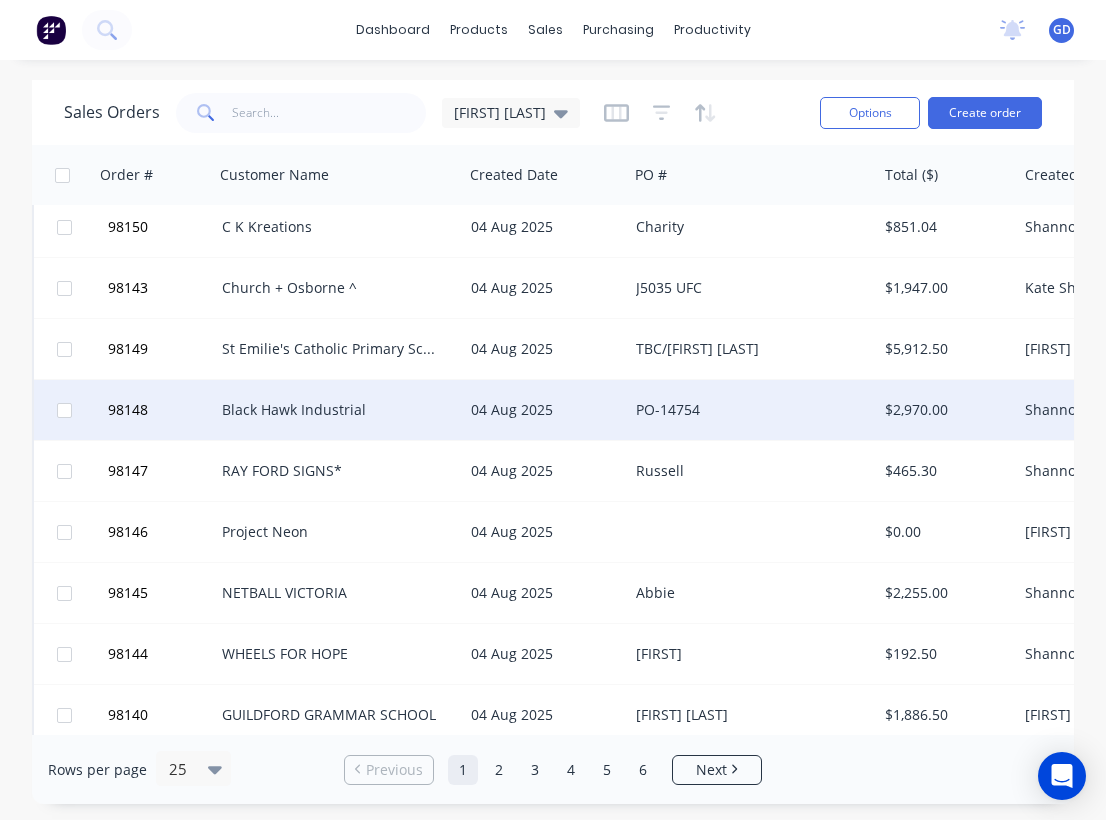 scroll, scrollTop: 193, scrollLeft: 0, axis: vertical 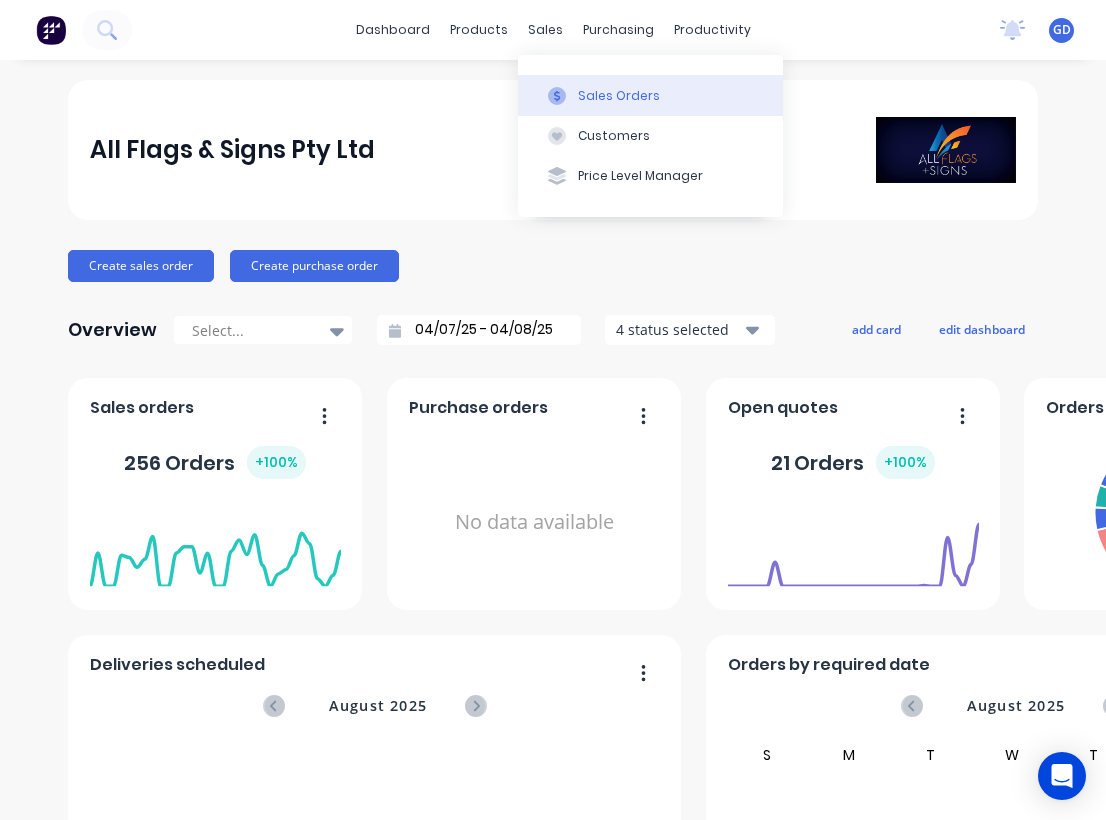 click on "Sales Orders" at bounding box center [619, 96] 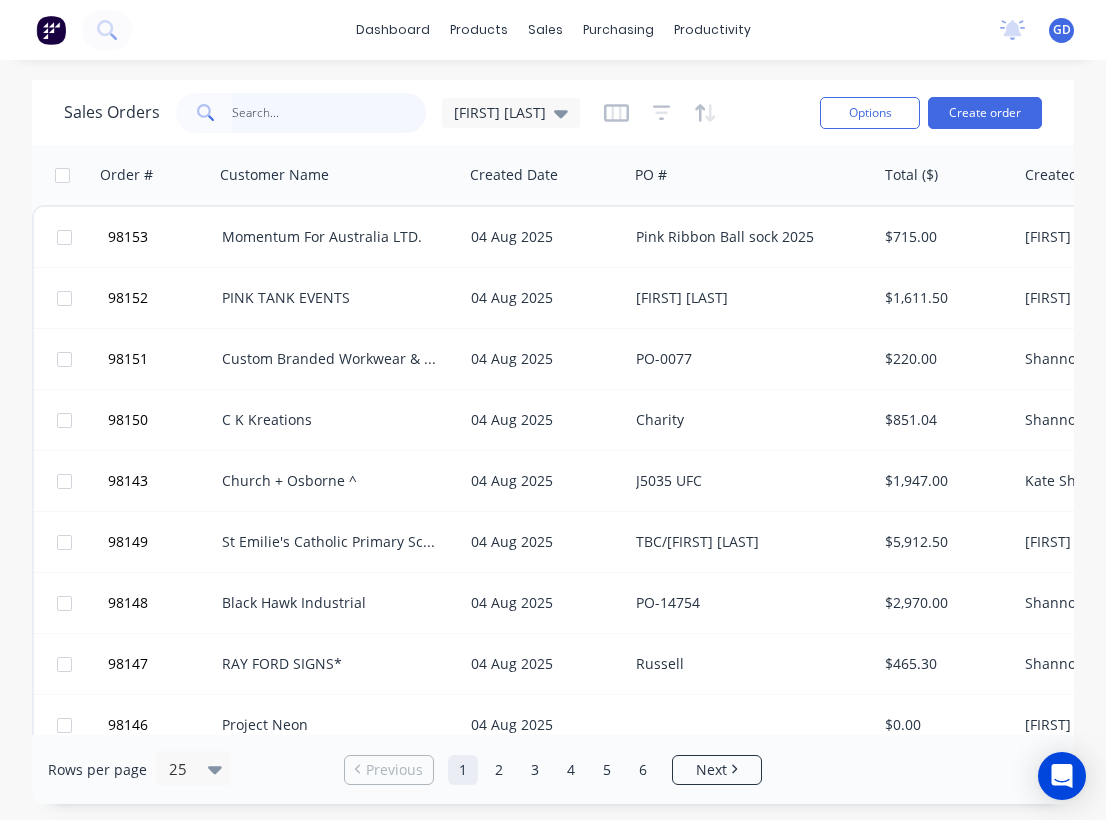 click at bounding box center [329, 113] 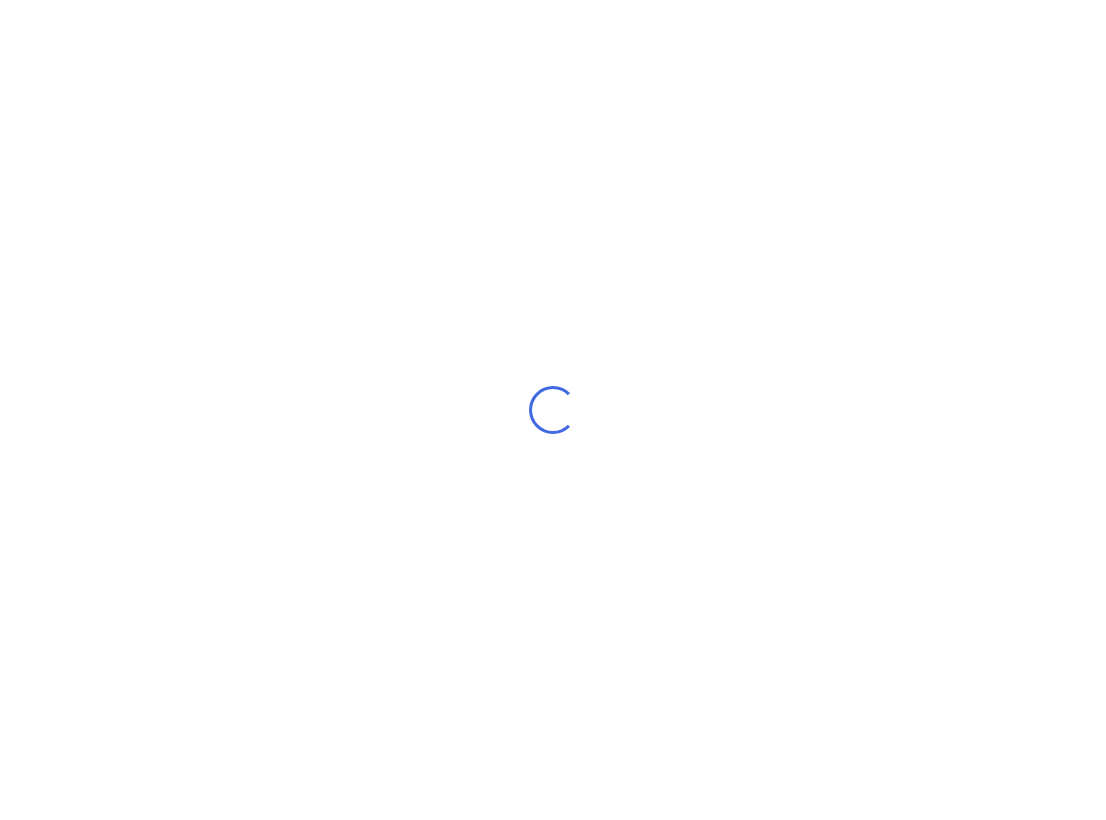 scroll, scrollTop: 0, scrollLeft: 0, axis: both 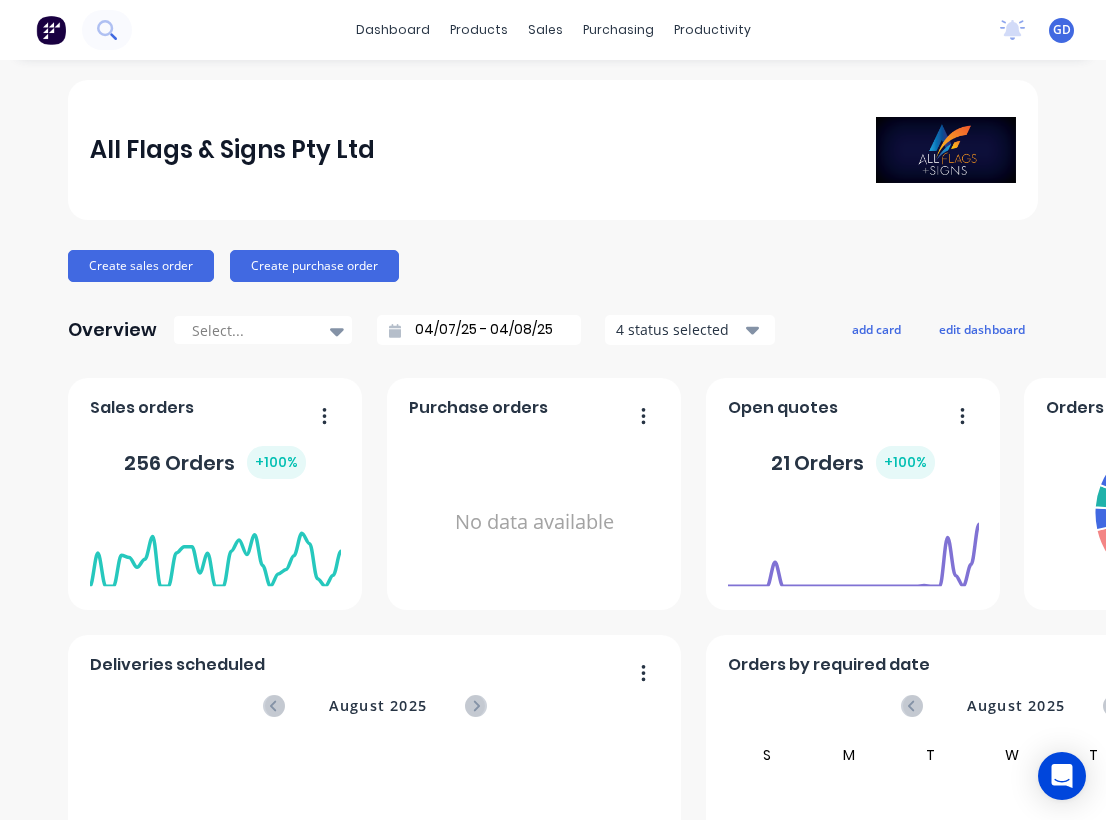 click 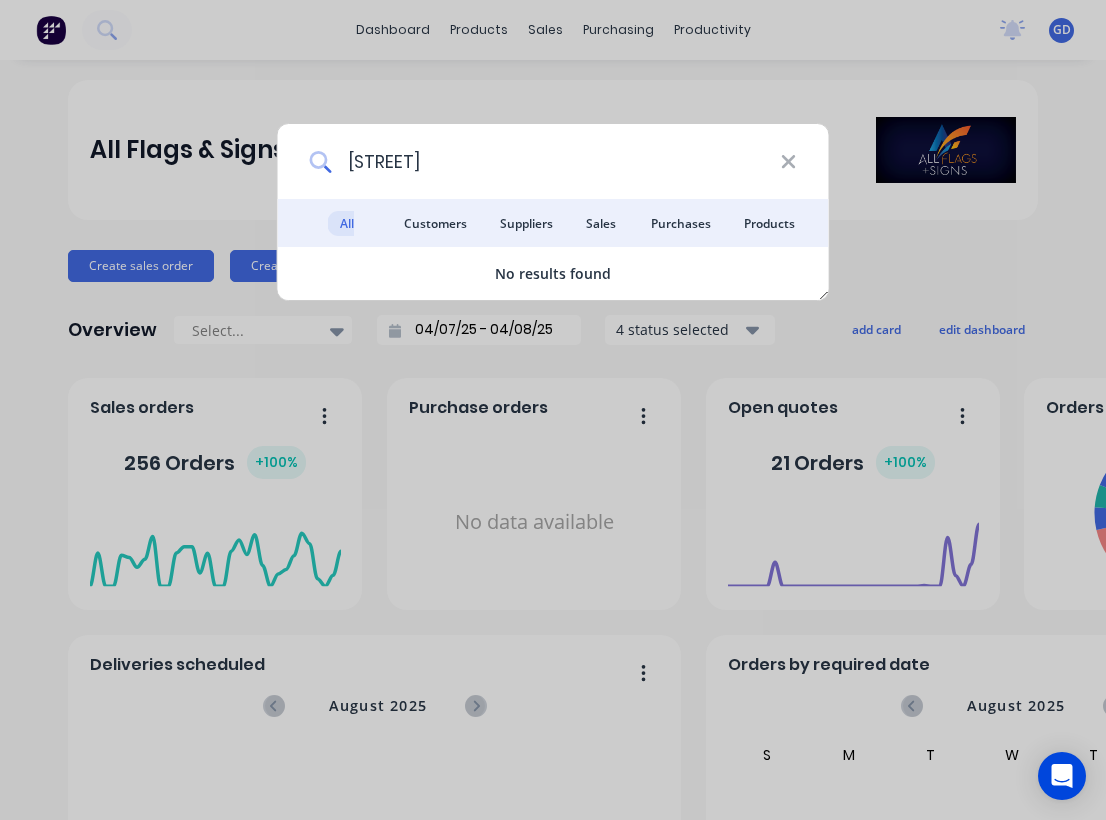 type on "Millars Landing" 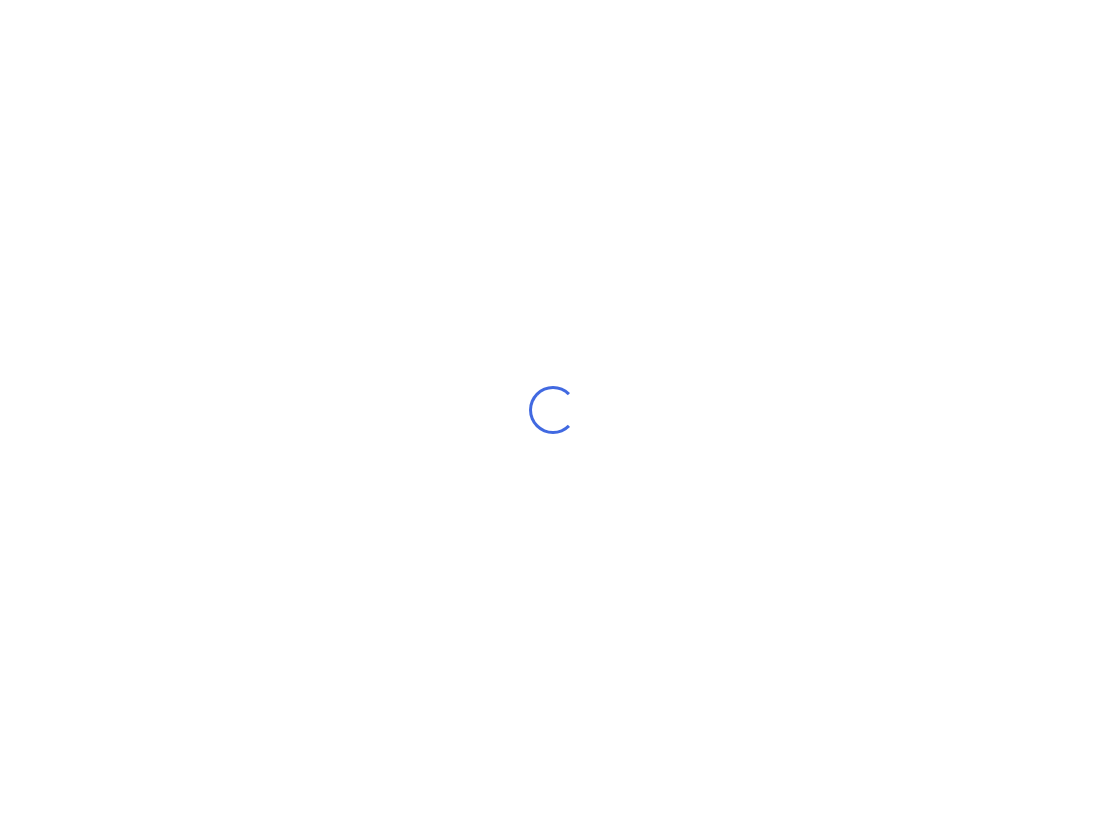 scroll, scrollTop: 0, scrollLeft: 0, axis: both 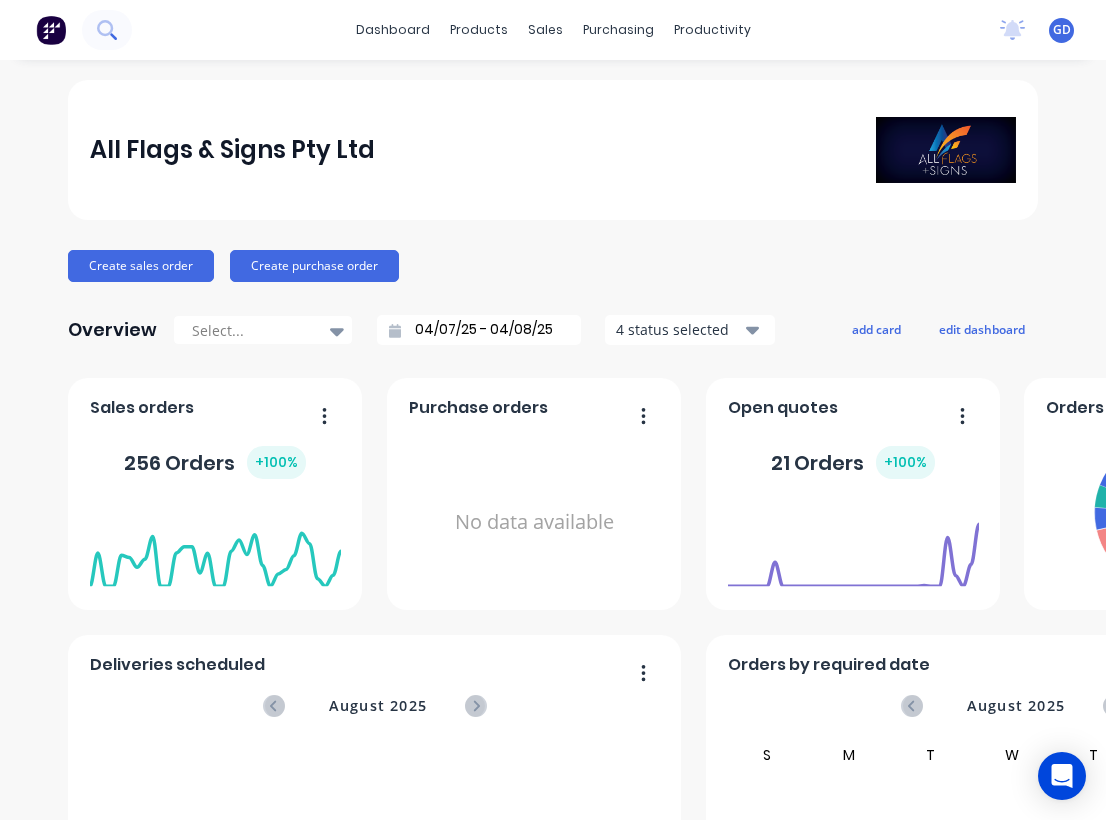 click 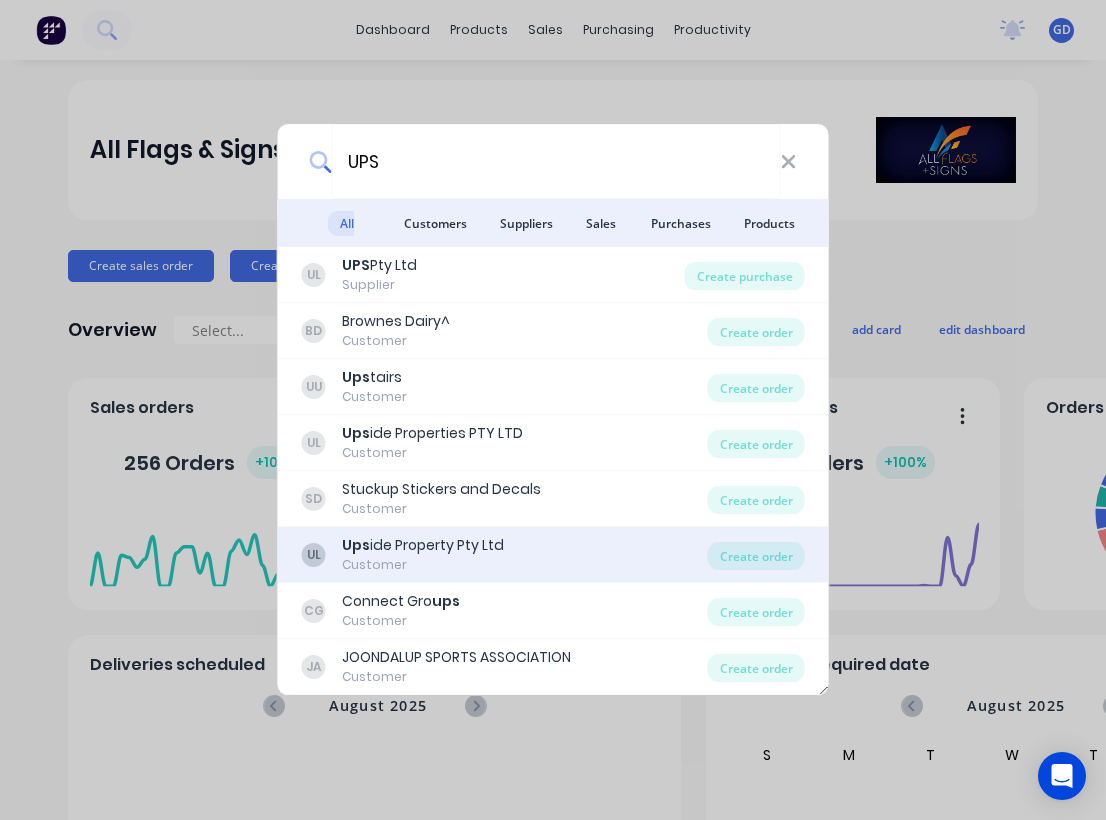 type on "UPS" 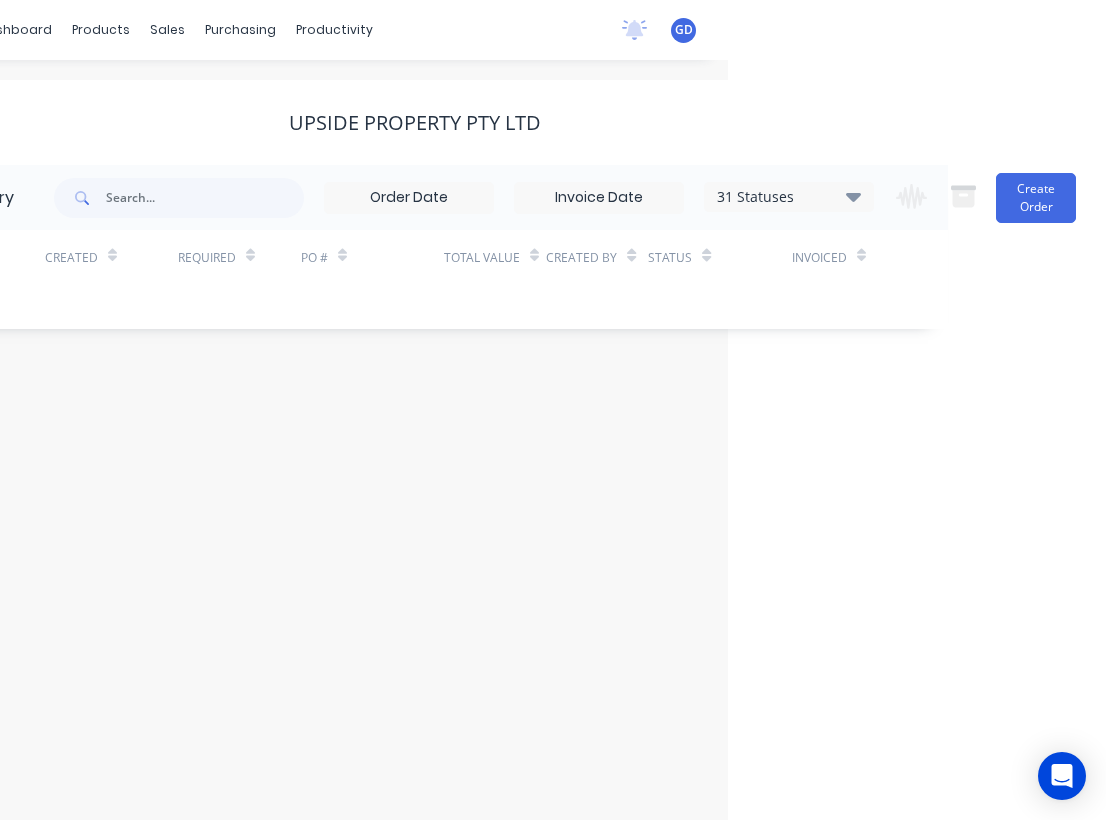 scroll, scrollTop: 0, scrollLeft: 378, axis: horizontal 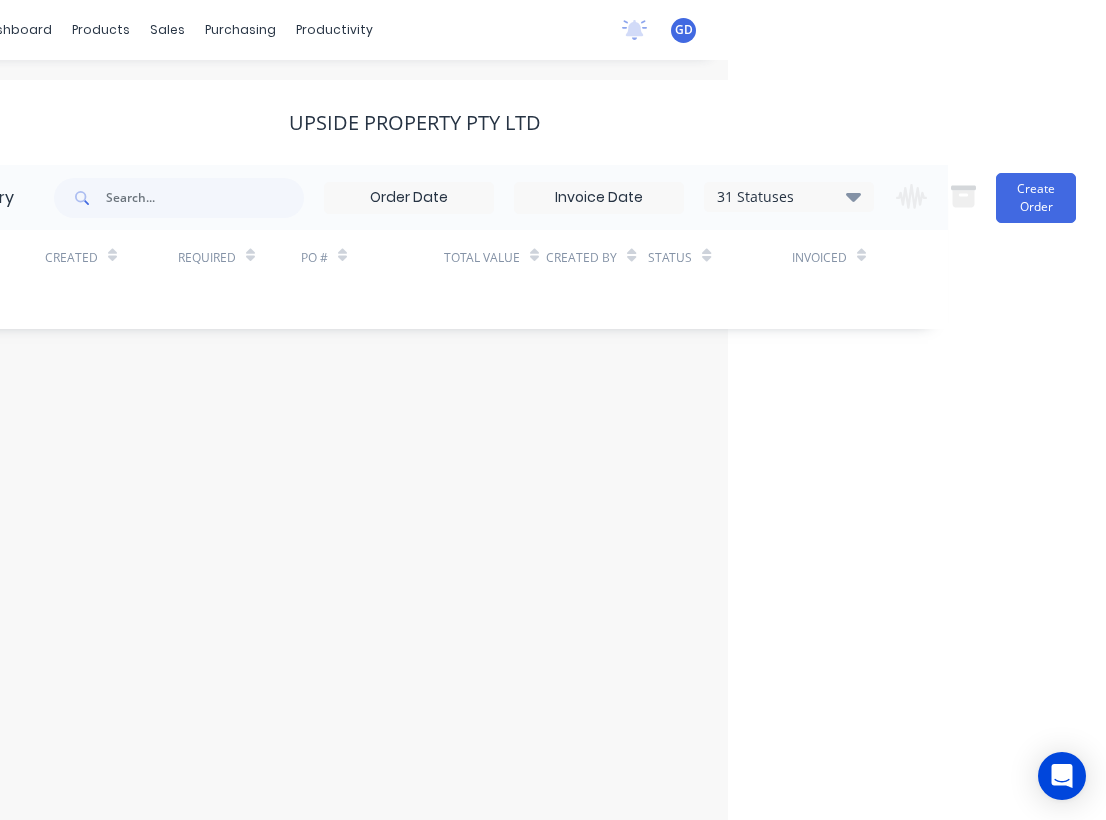 click 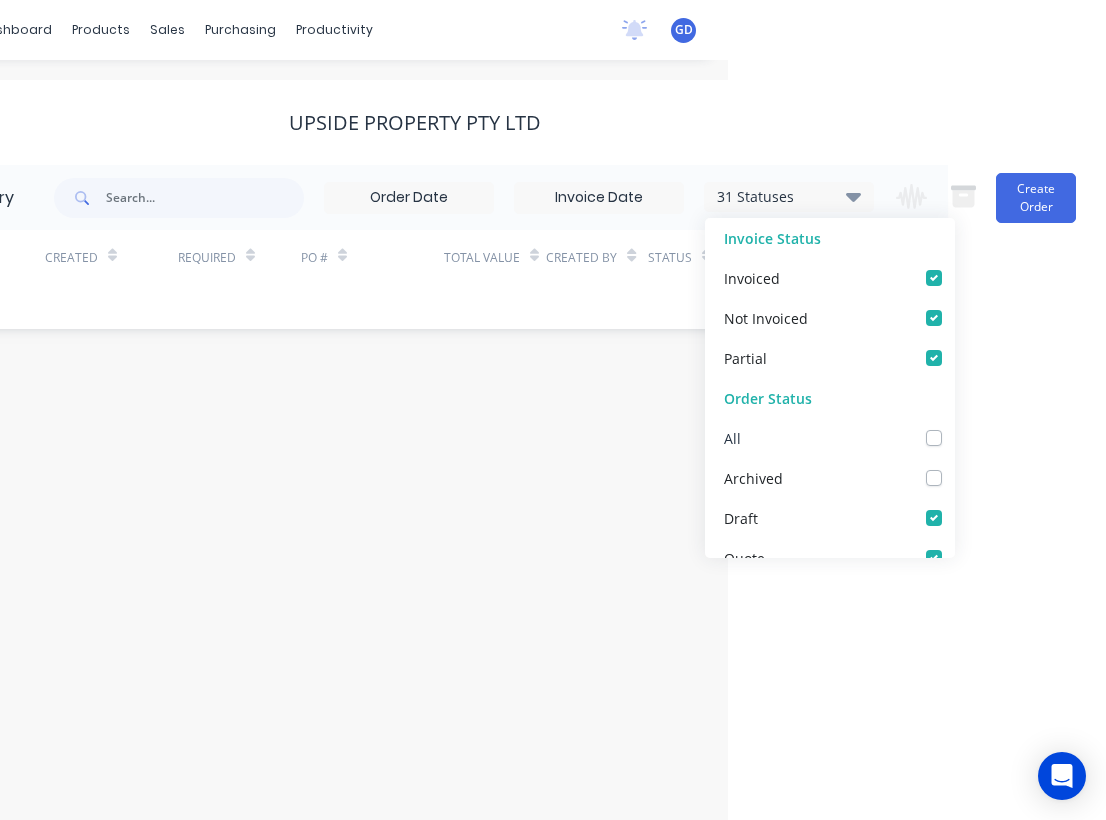 click at bounding box center (954, 427) 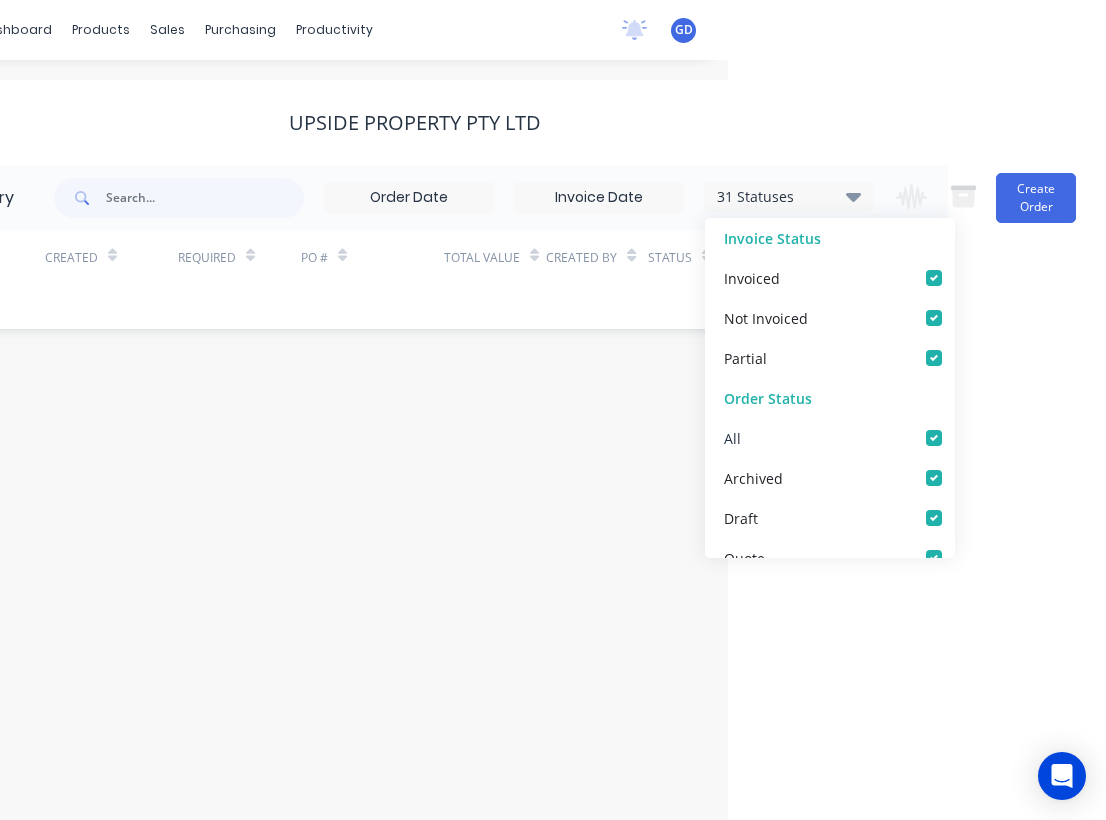 checkbox on "true" 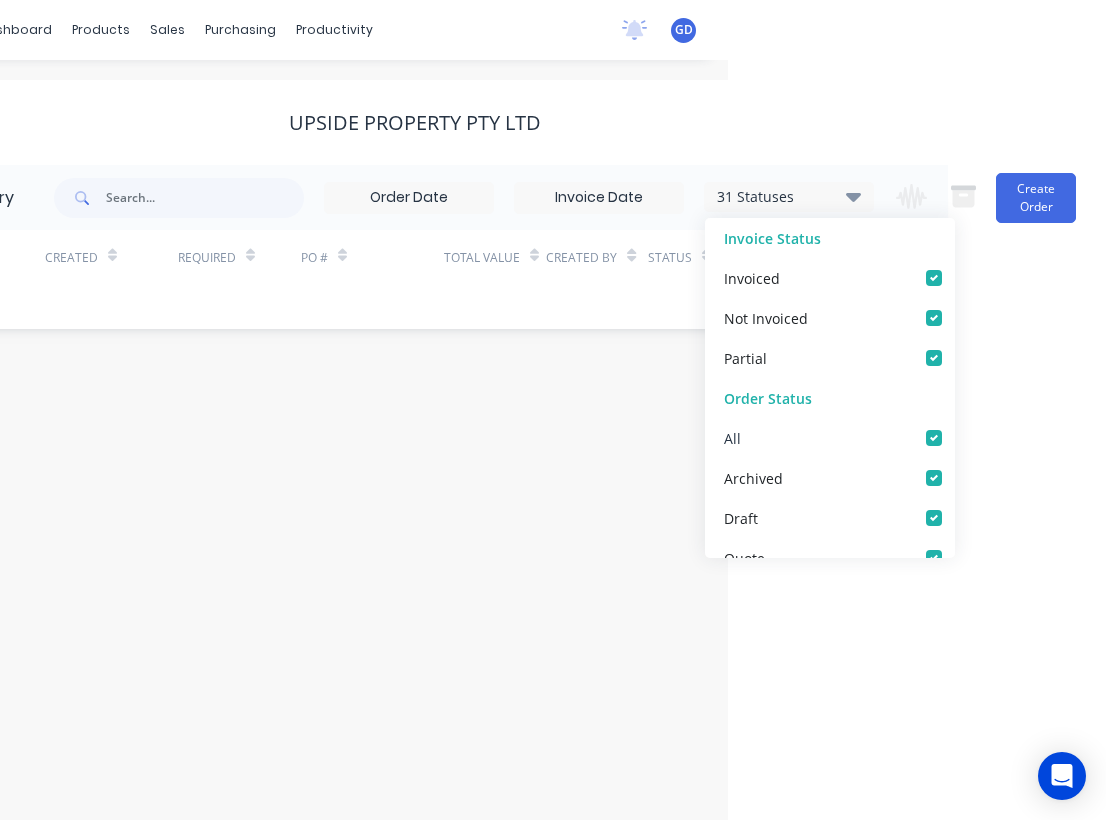 checkbox on "true" 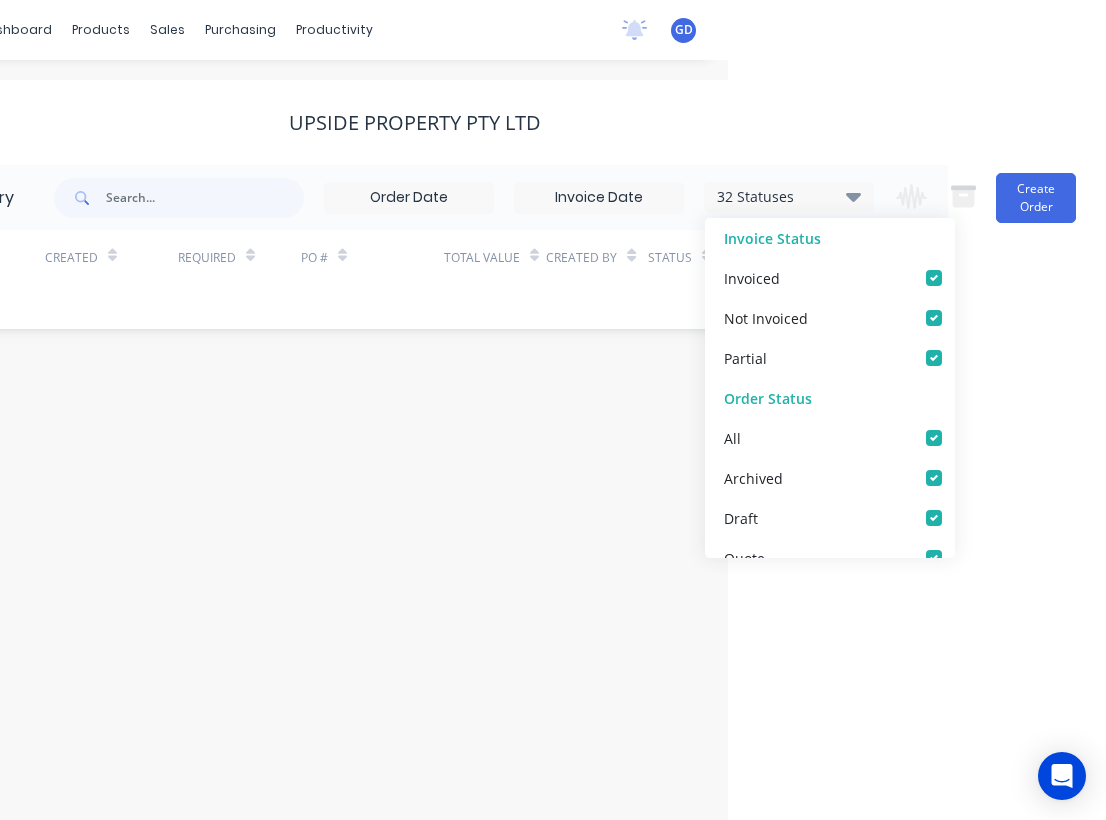 click on "Order history 32 Statuses Invoice Status Invoiced Not Invoiced Partial Order Status All Archived Draft Quote Submitted Multi Item Jobs Hold Waiting on Supplier Waiting Artwork Art Waiting Approval Approved Print- R2R Print - Fabric Print - Flat Bed Print - Mutoh Finishing - Fabric Finishing - Banner Finishing - Laminate Finishing - Cutting Waiting on Fabrication QA-Pack Dispatch Ready for Pick Up Ready for Delivery Ready for Install Pickedup/ Out 4 Delivery Completed Delivered Picked Up 31 Statuses Invoice Status Invoiced Not Invoiced Partial Order Status All Archived Draft Quote Submitted Multi Item Jobs Hold Waiting on Supplier Waiting Artwork Art Waiting Approval Approved Print- R2R Print - Fabric Print - Flat Bed Print - Mutoh Finishing - Fabric Finishing - Banner Finishing - Laminate Finishing - Cutting Waiting on Fabrication QA-Pack Dispatch Ready for Pick Up Ready for Delivery Ready for Install Pickedup/ Out 4 Delivery Completed Delivered Picked Up Change order status Submitted Multi Item Jobs Hold Art" at bounding box center (415, 247) 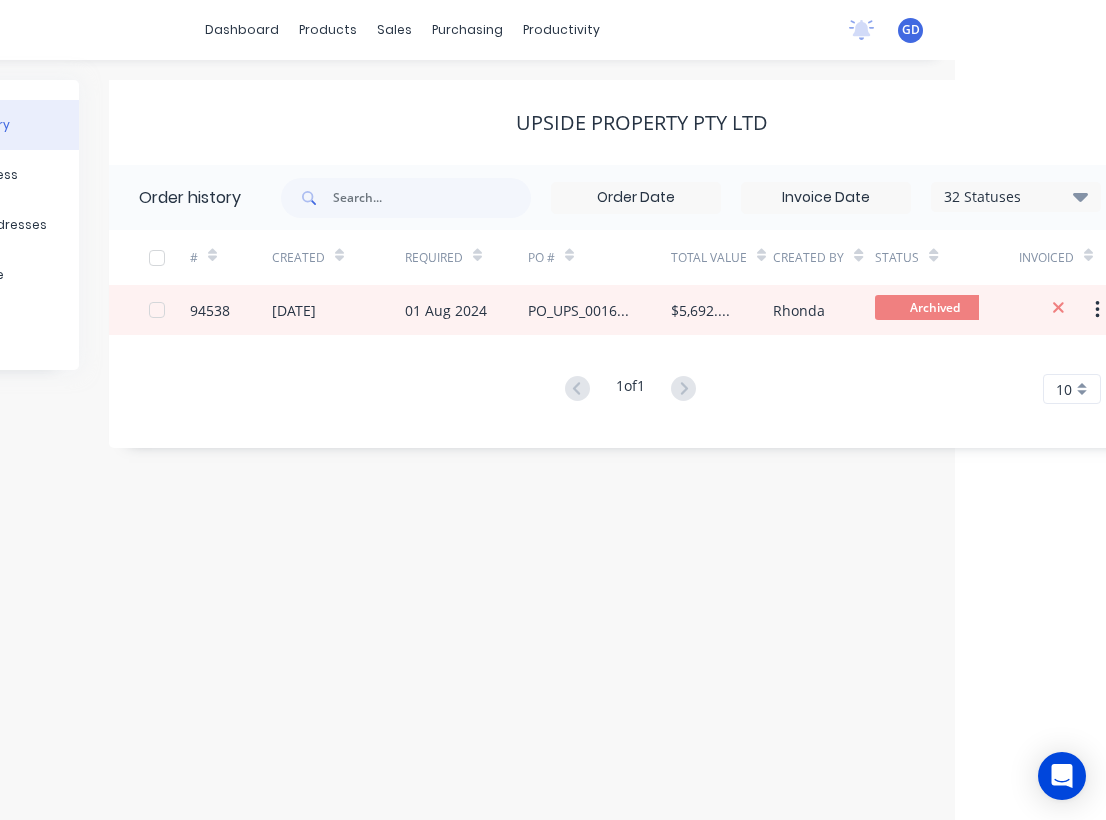scroll, scrollTop: 0, scrollLeft: 149, axis: horizontal 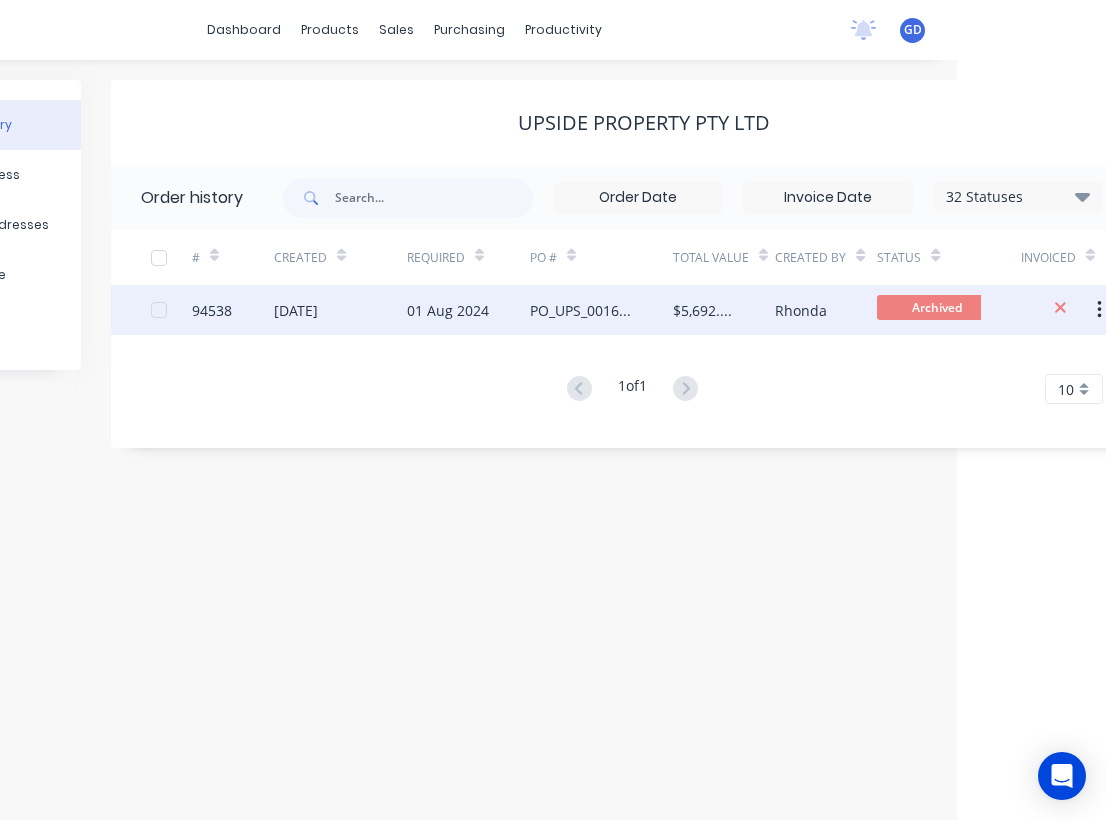 click on "94538" at bounding box center [212, 310] 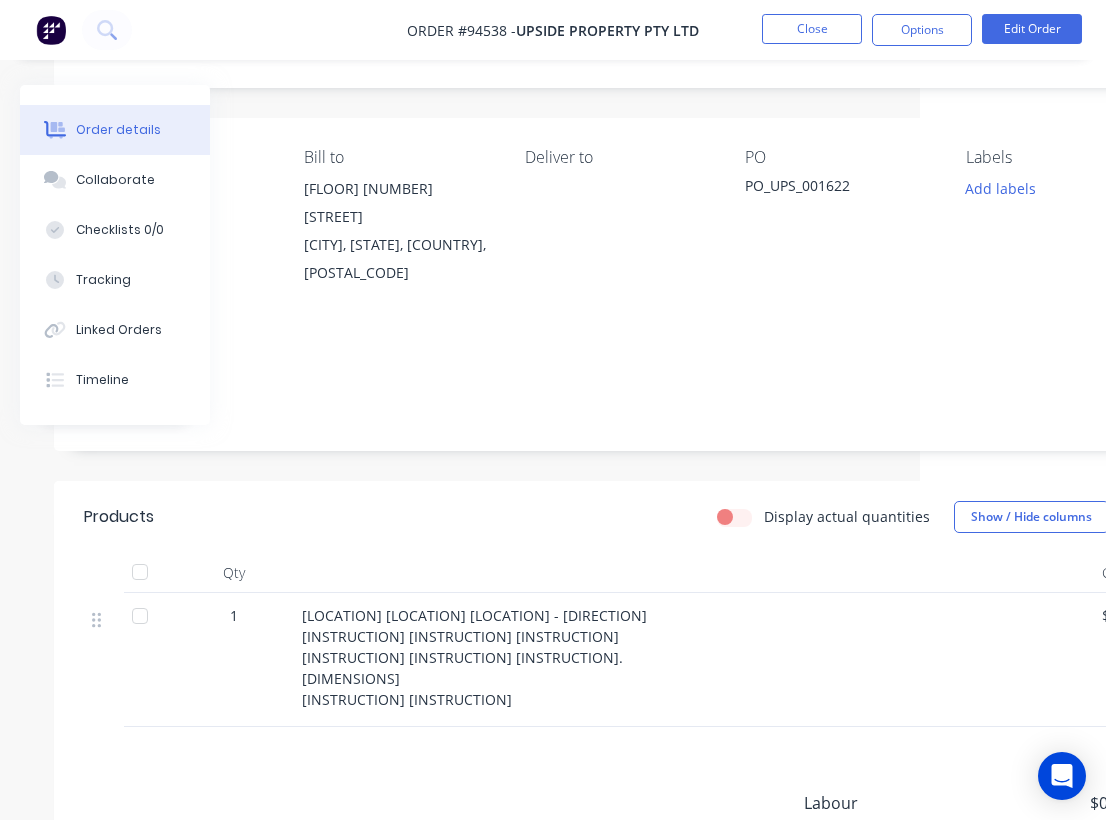 scroll, scrollTop: 102, scrollLeft: 186, axis: both 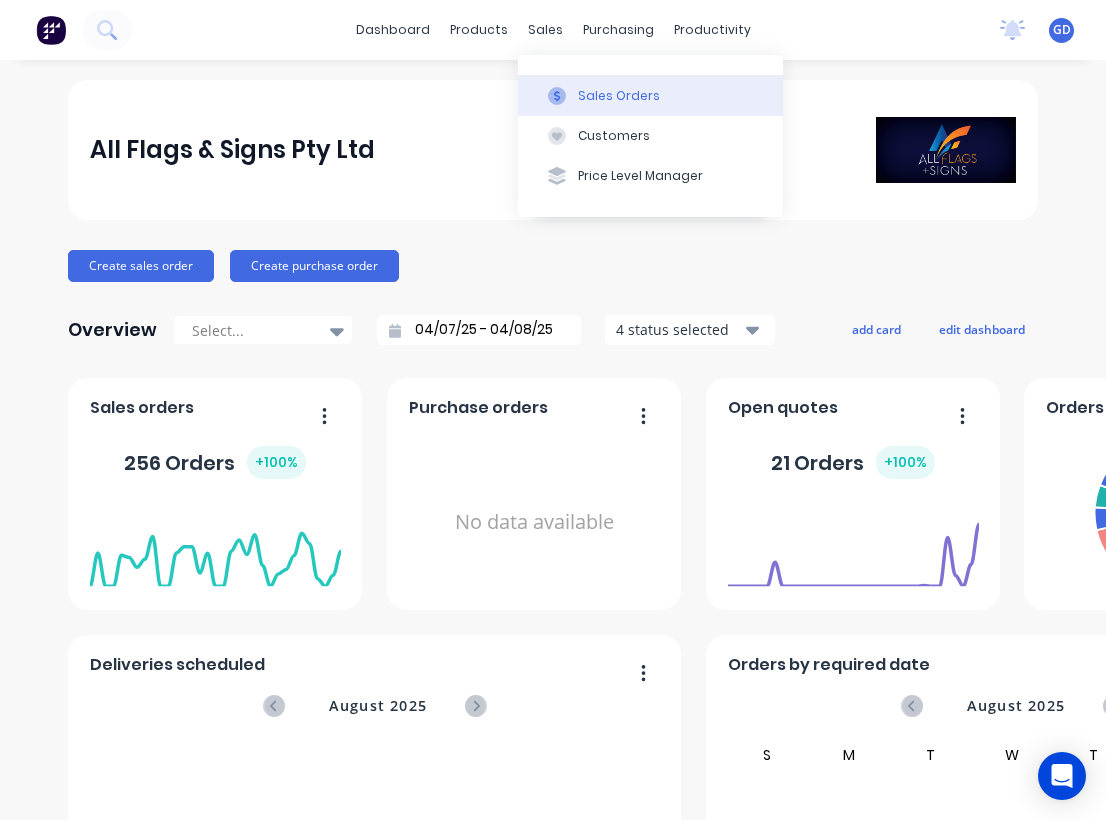 click on "Sales Orders" at bounding box center [619, 96] 